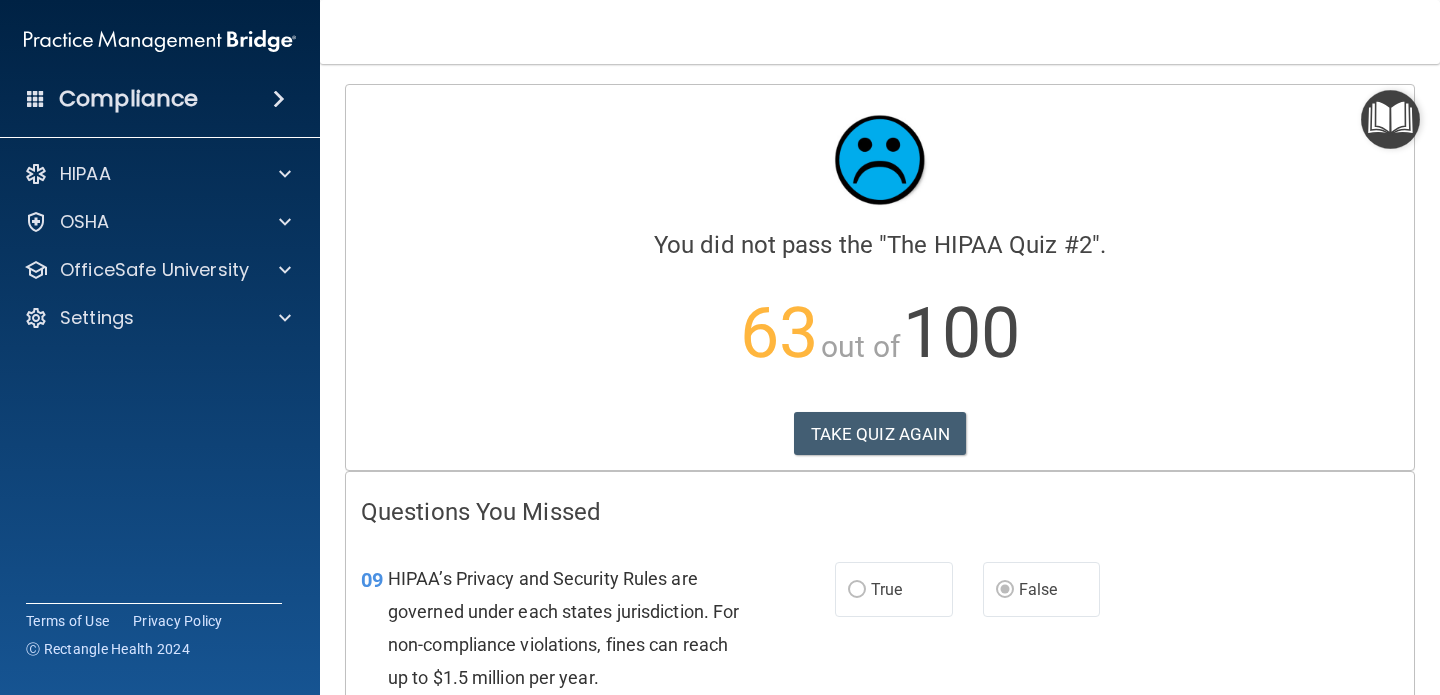 scroll, scrollTop: 0, scrollLeft: 0, axis: both 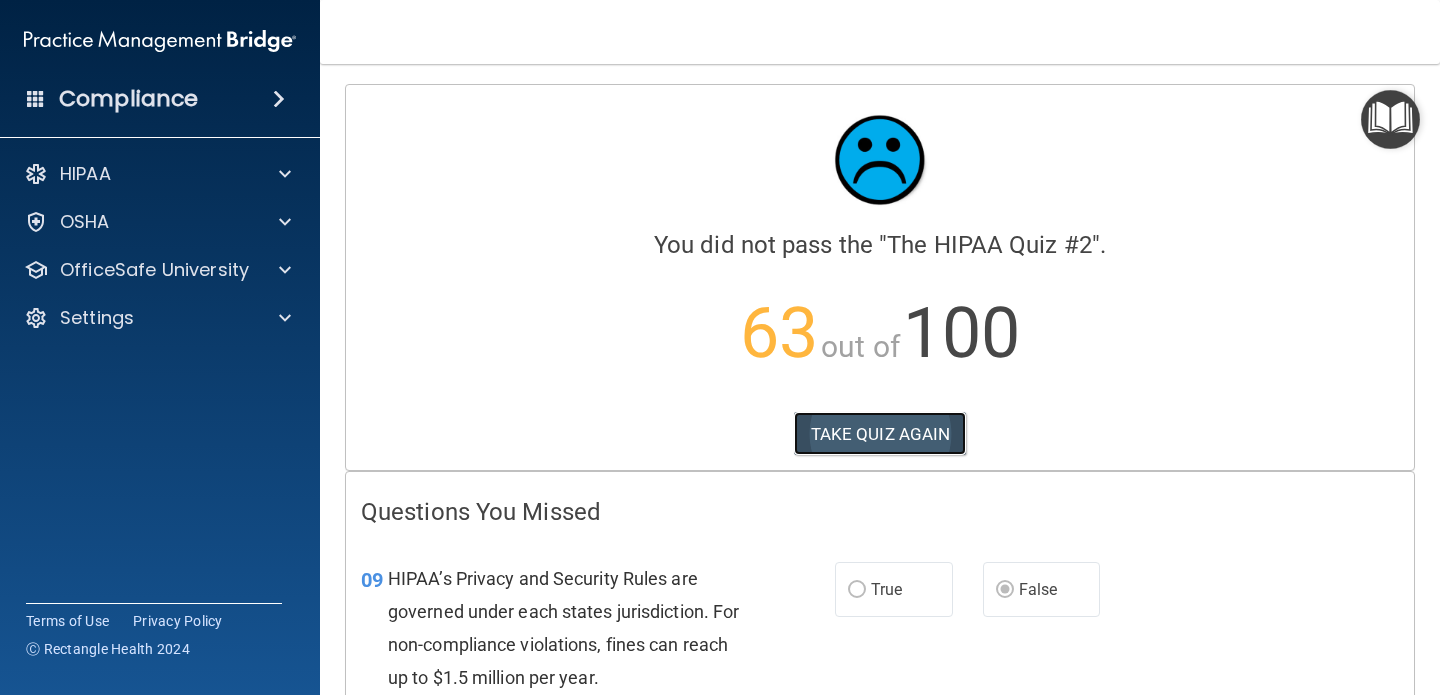 click on "TAKE QUIZ AGAIN" at bounding box center (880, 434) 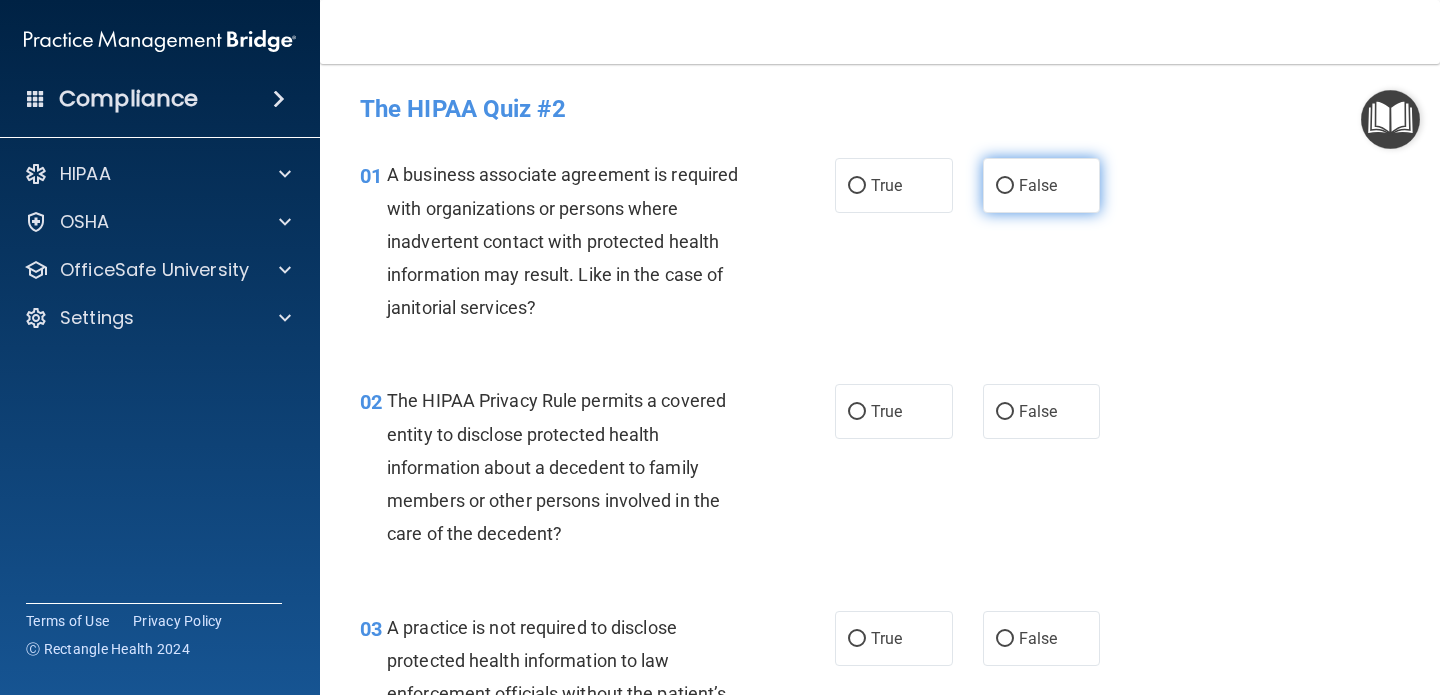 click on "False" at bounding box center (1005, 186) 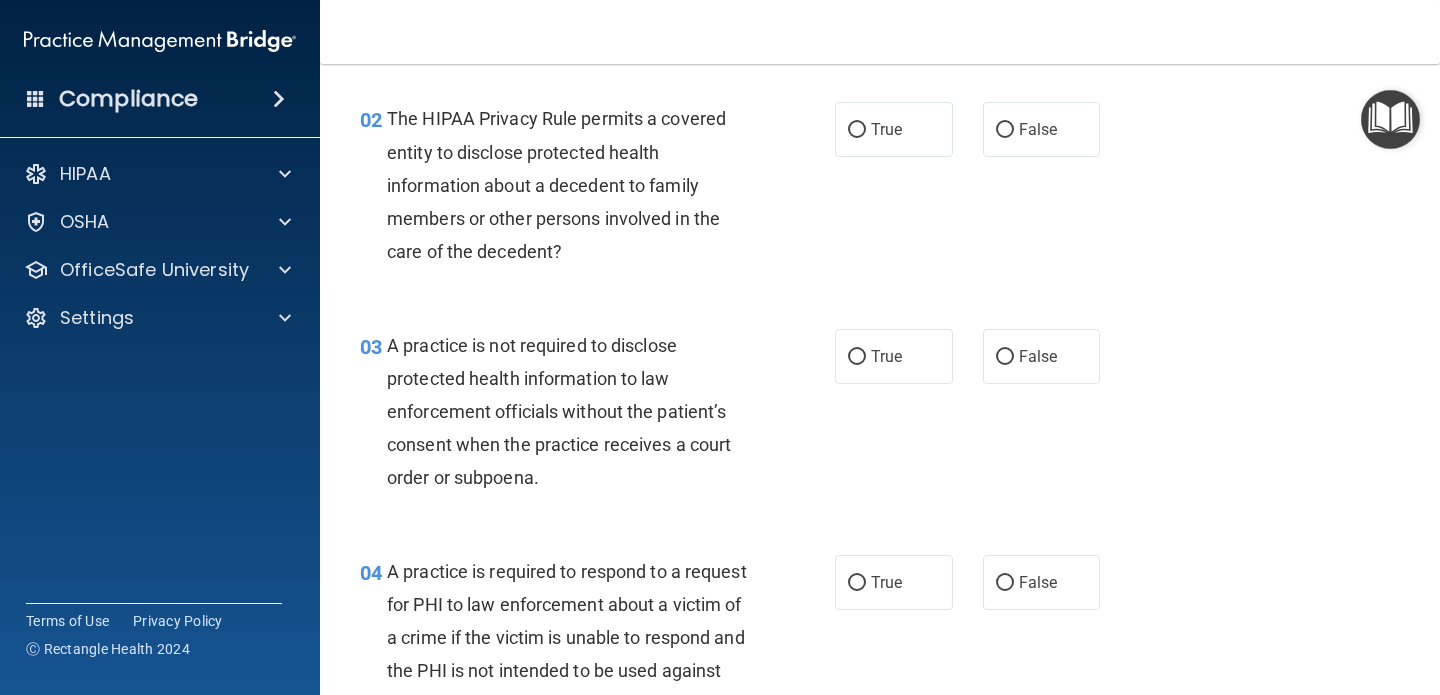 scroll, scrollTop: 299, scrollLeft: 0, axis: vertical 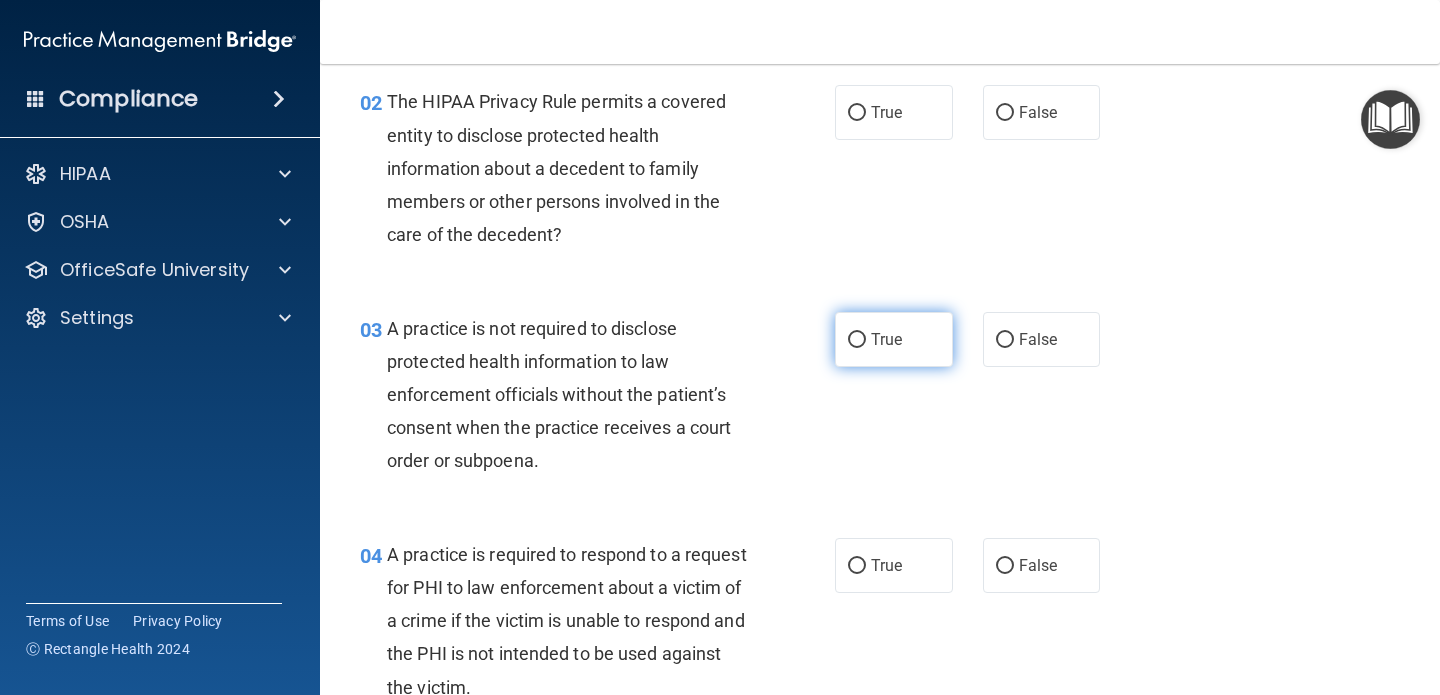 click on "True" at bounding box center (857, 340) 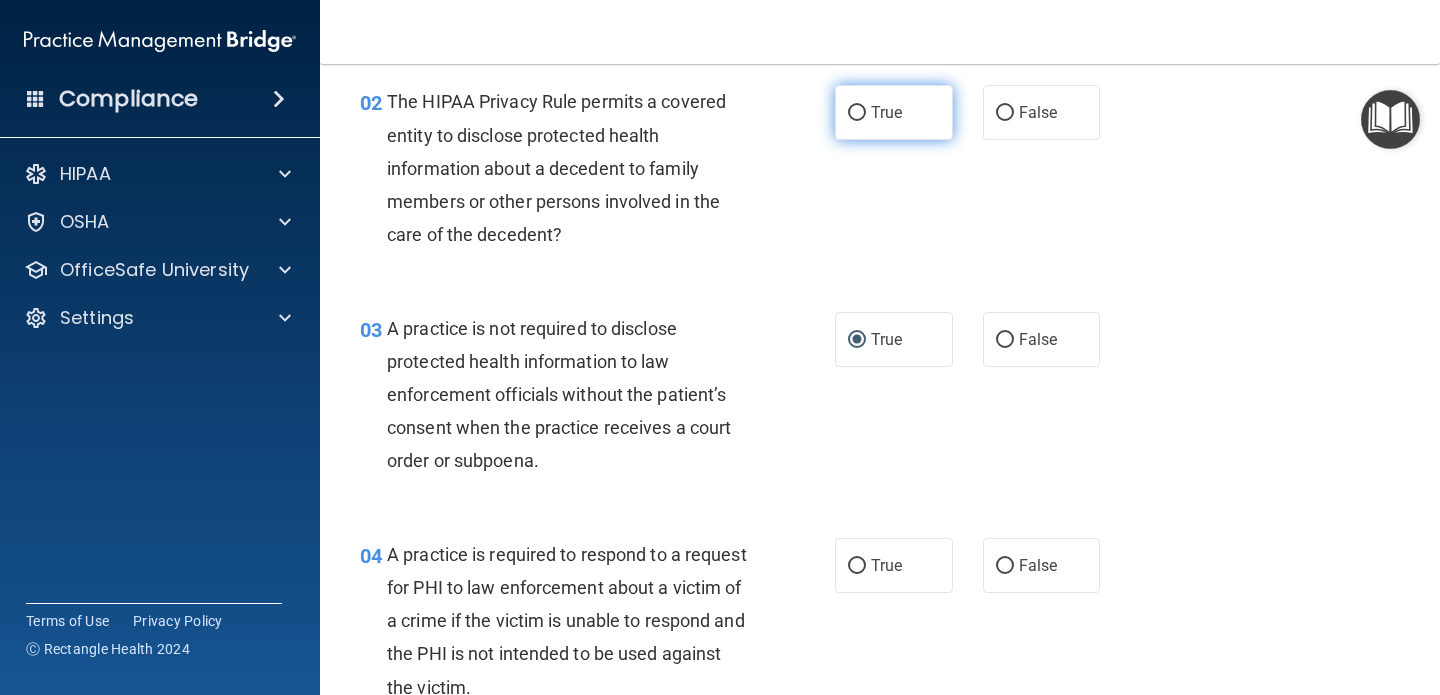 click on "True" at bounding box center (857, 113) 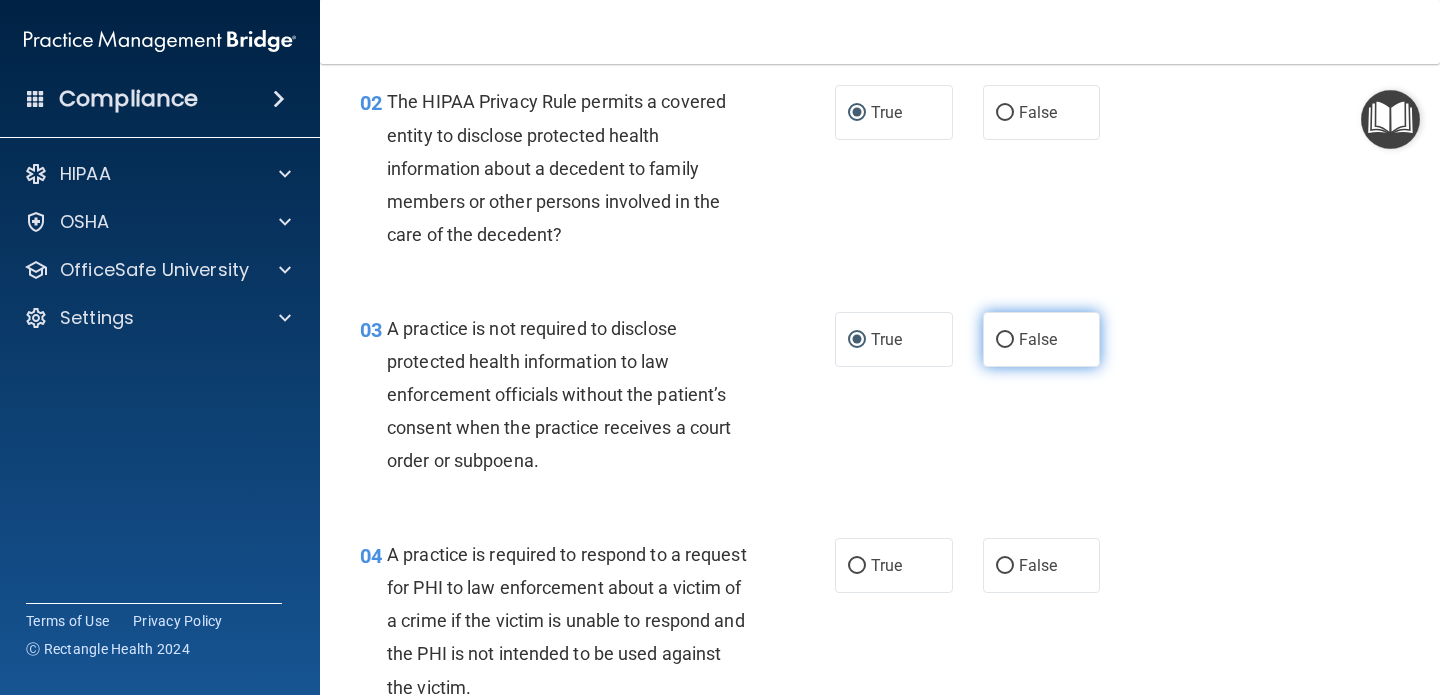 click on "False" at bounding box center [1005, 340] 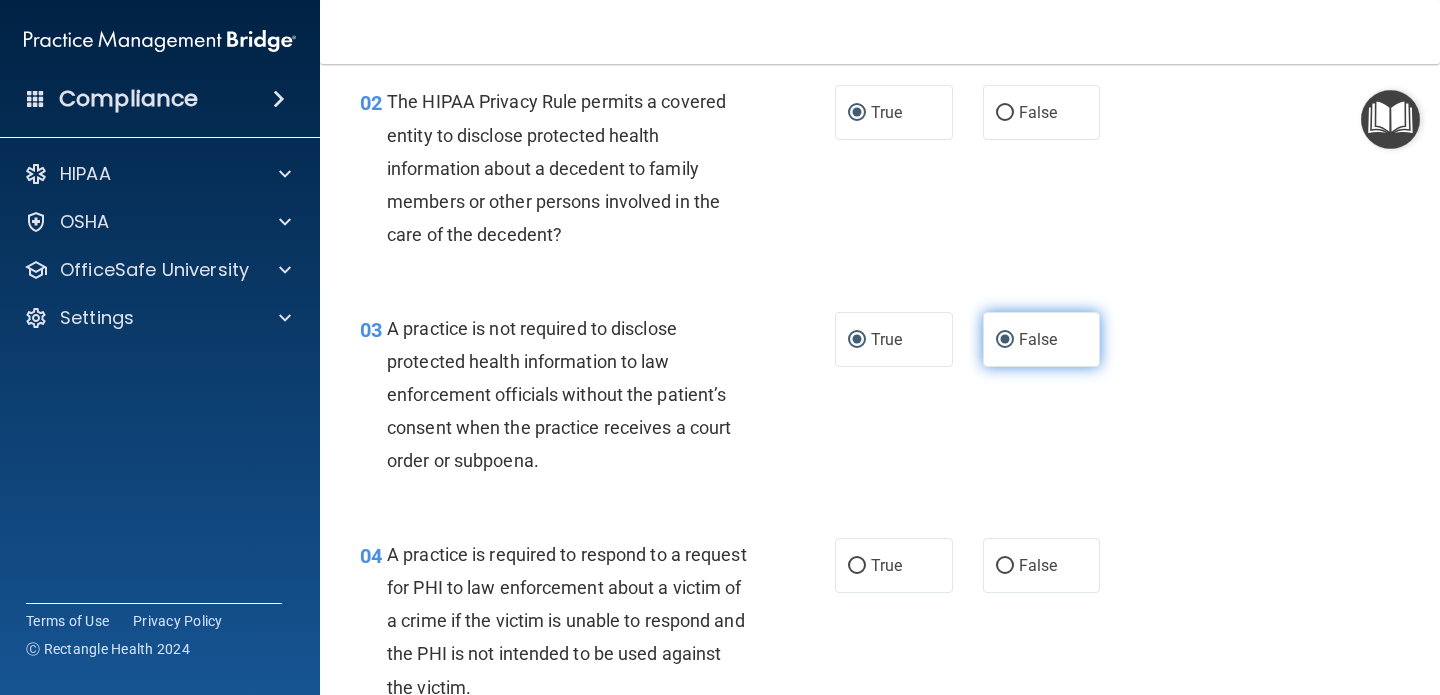radio on "false" 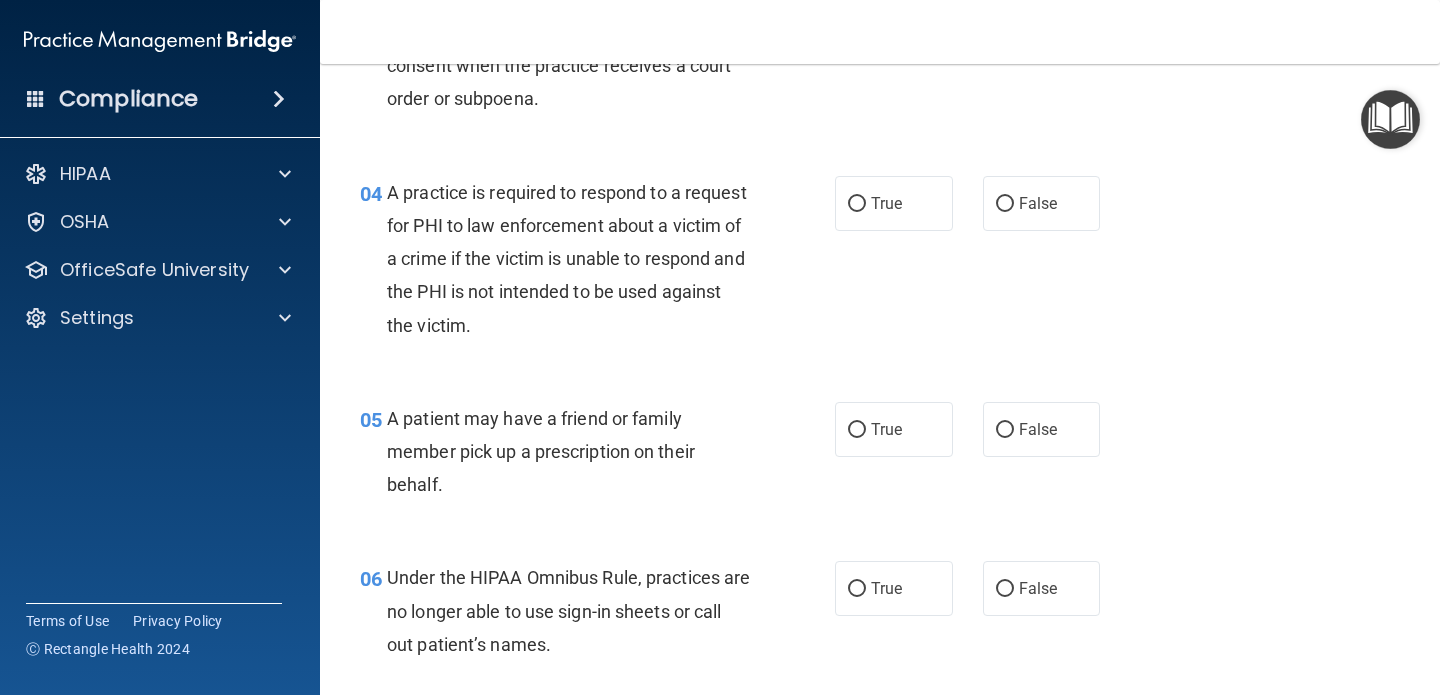 scroll, scrollTop: 667, scrollLeft: 0, axis: vertical 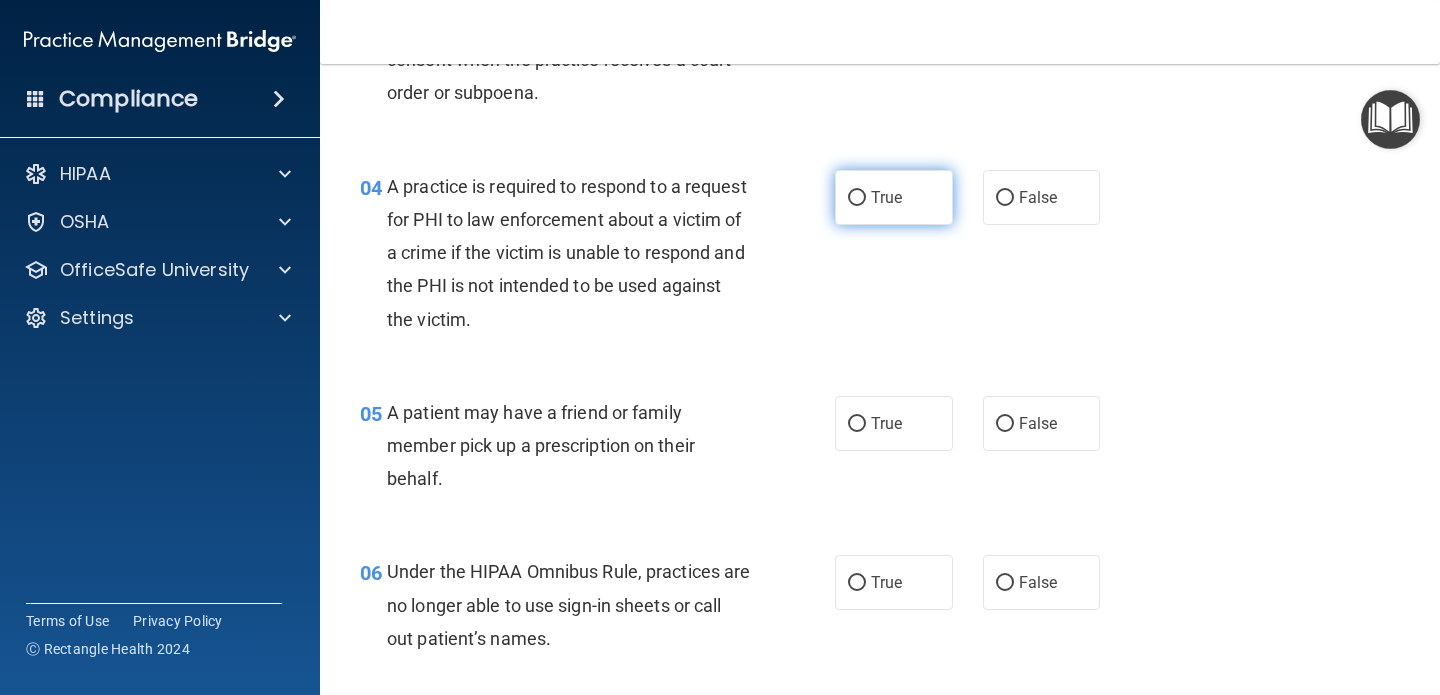 click on "True" at bounding box center [857, 198] 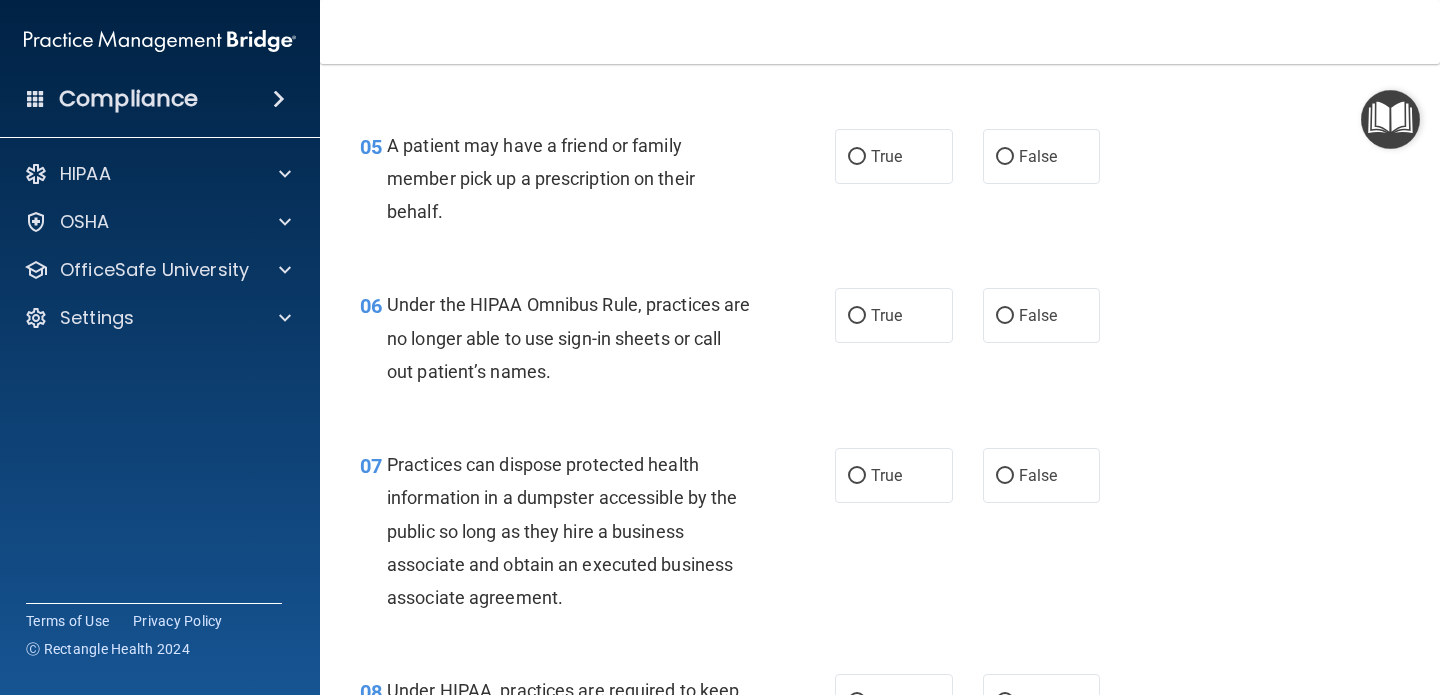 scroll, scrollTop: 941, scrollLeft: 0, axis: vertical 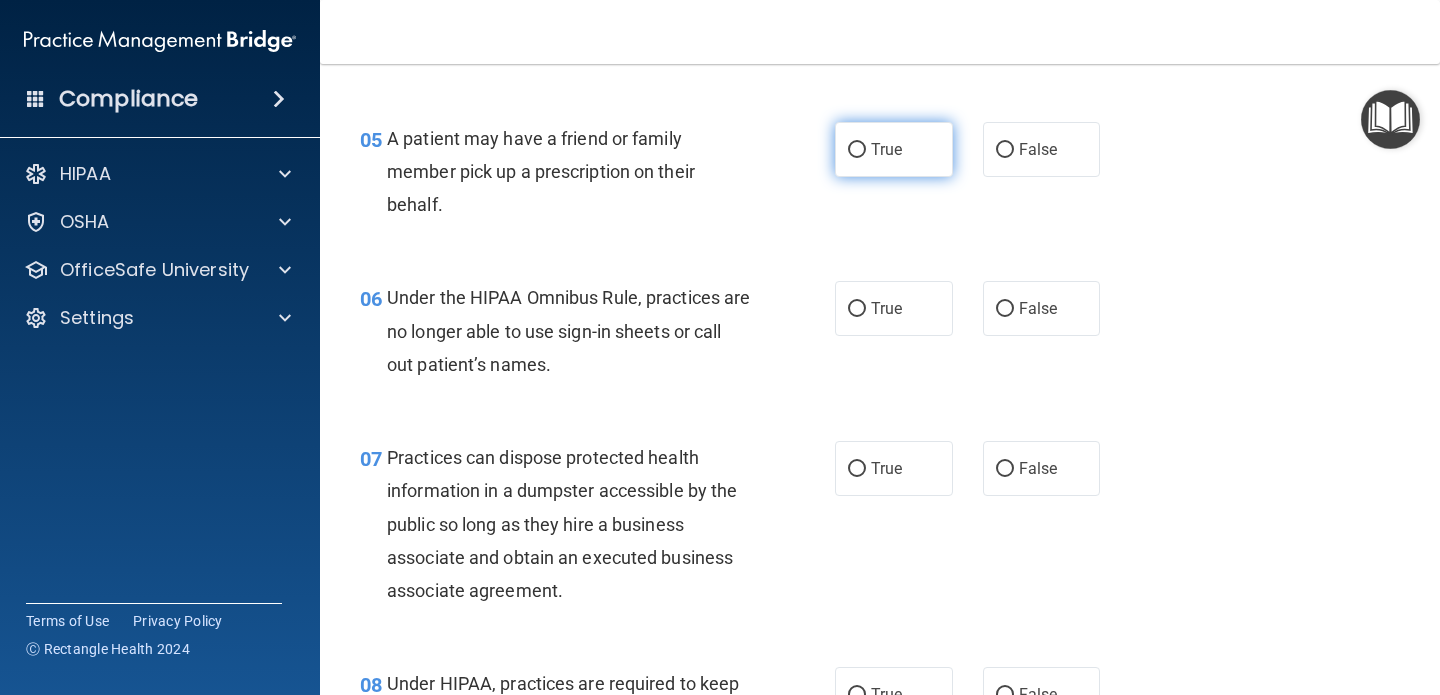 click on "True" at bounding box center [857, 150] 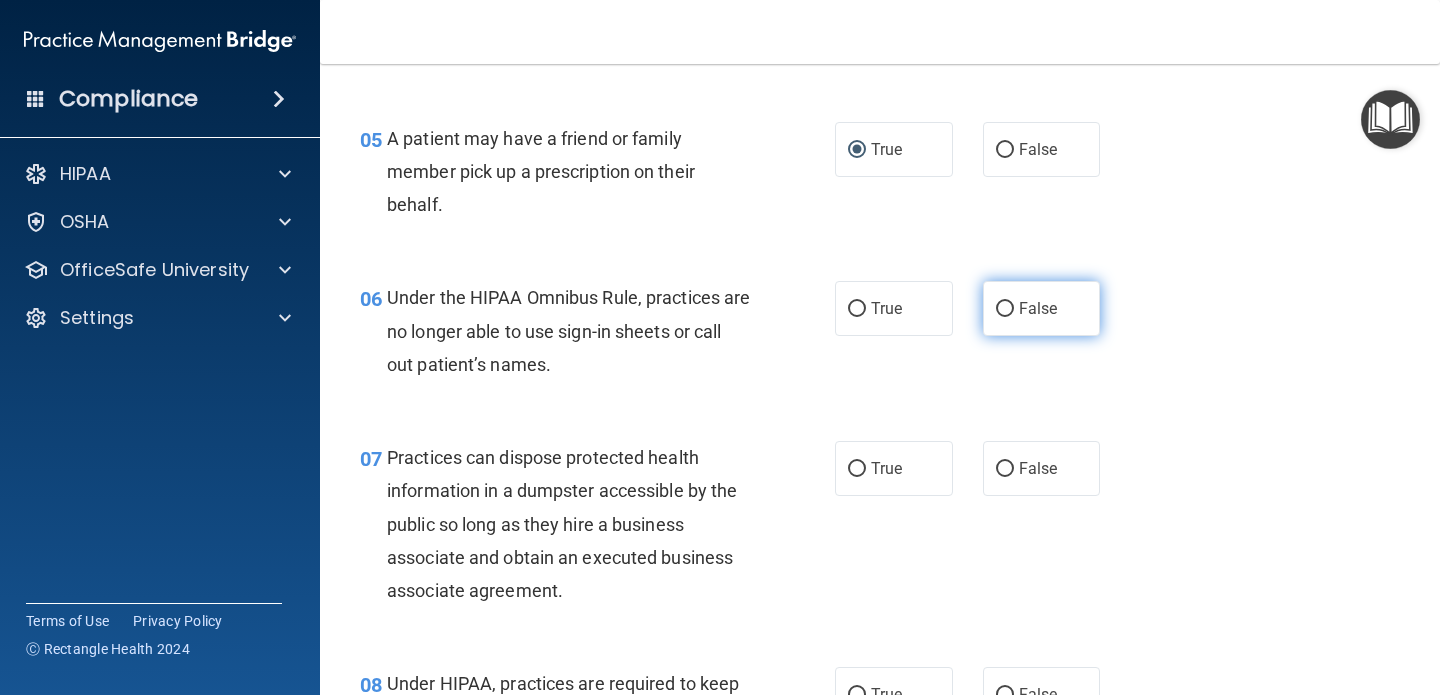 click on "False" at bounding box center (1005, 309) 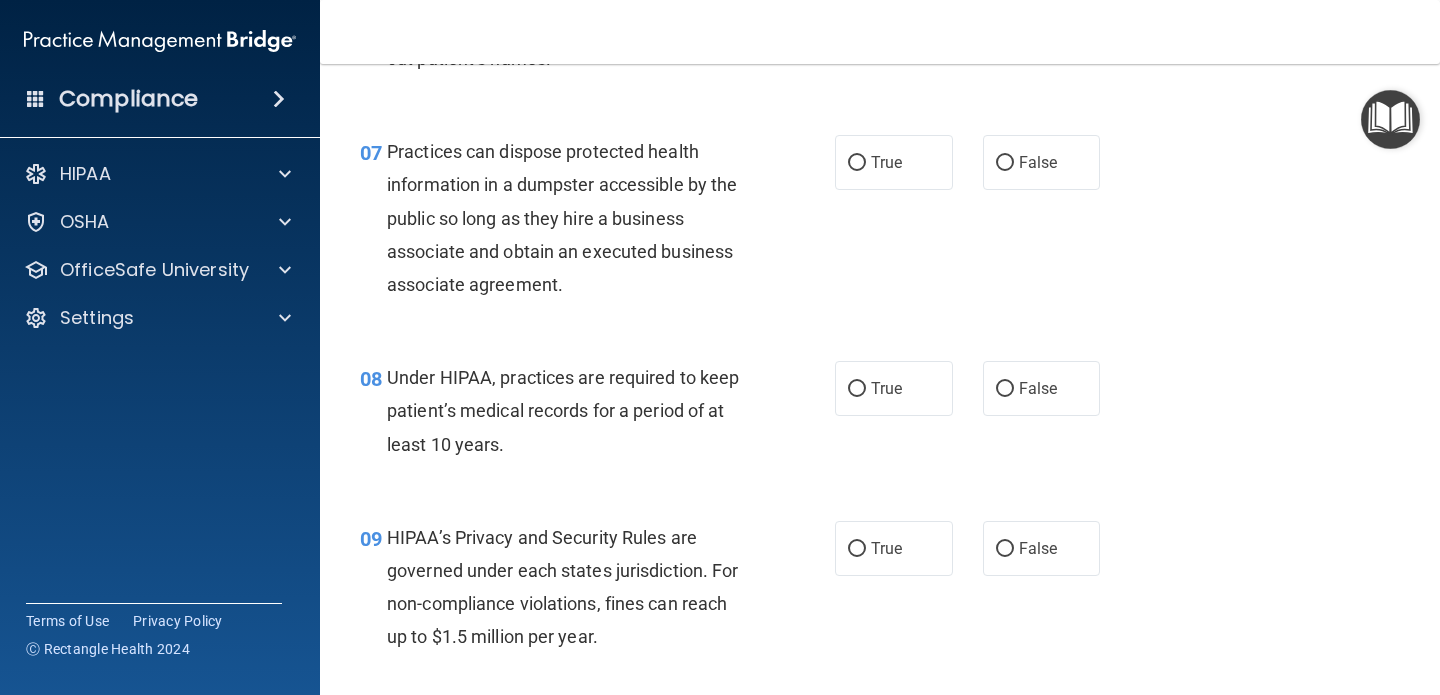 scroll, scrollTop: 1252, scrollLeft: 0, axis: vertical 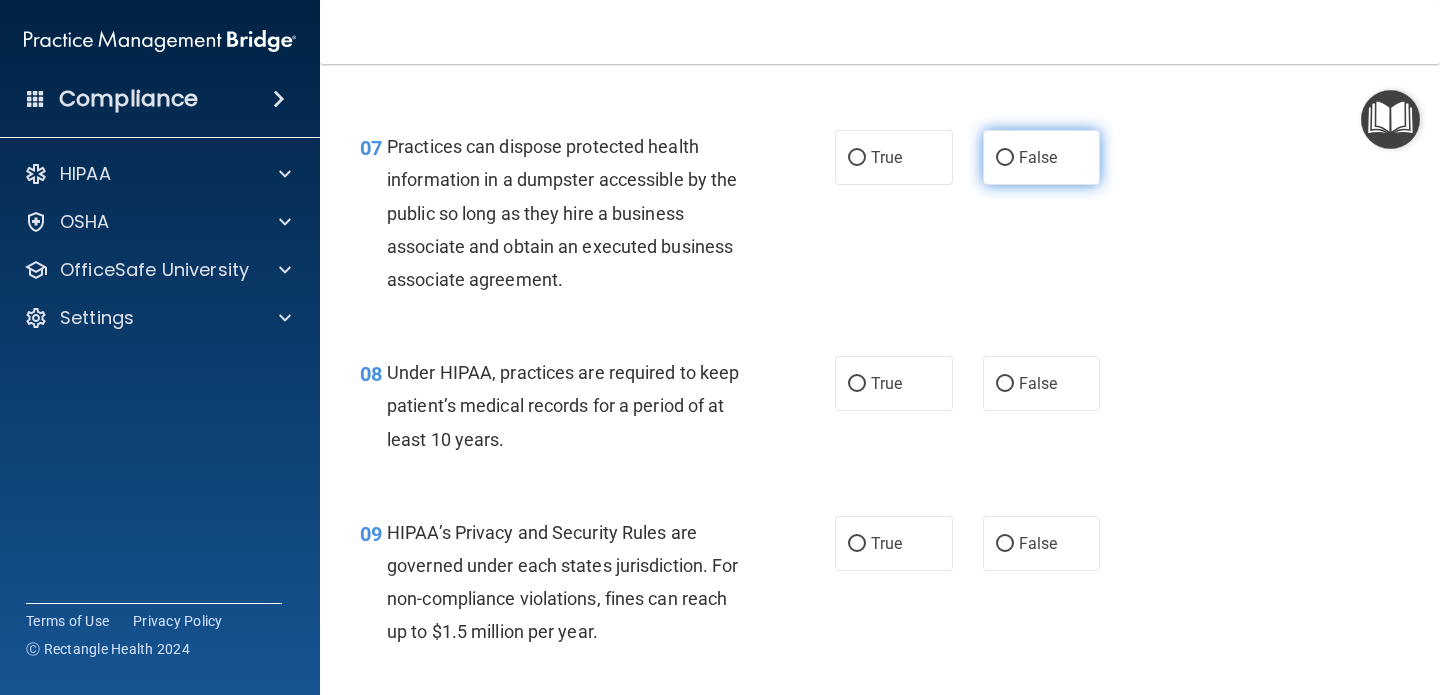 click on "False" at bounding box center (1005, 158) 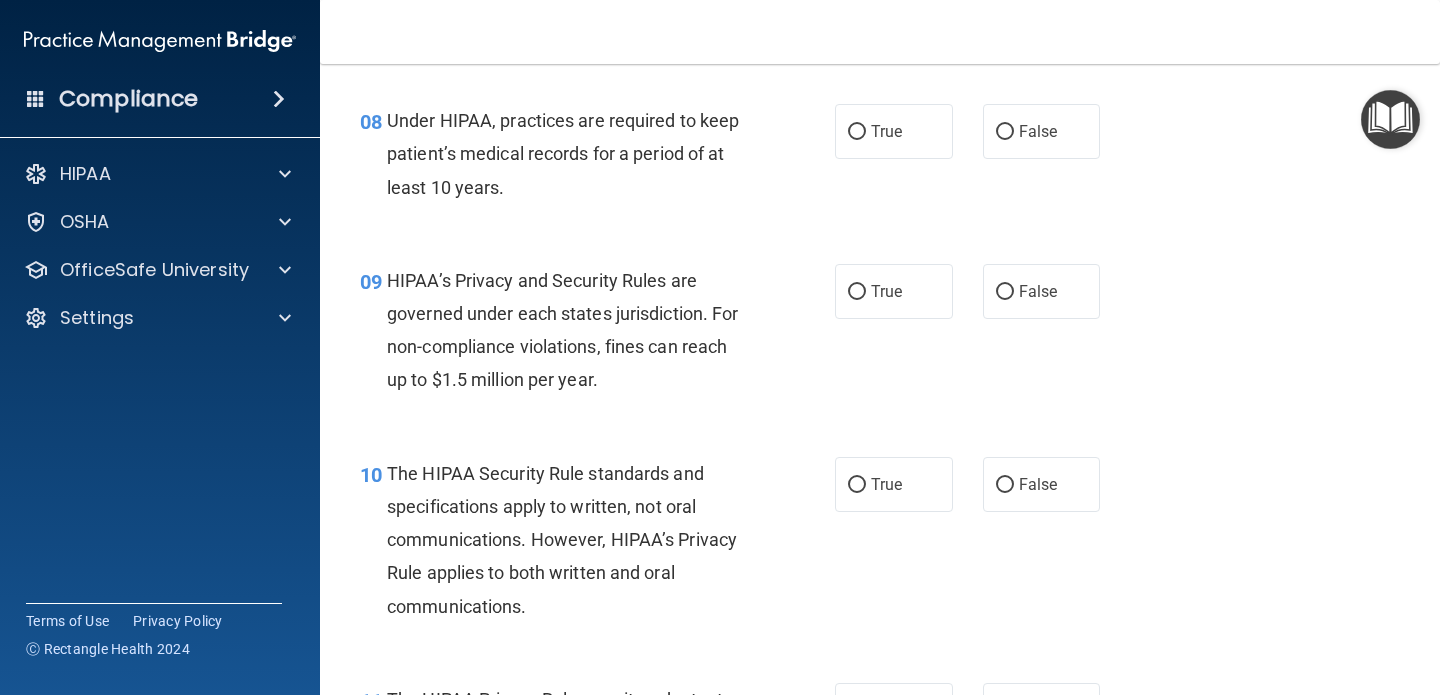 scroll, scrollTop: 1505, scrollLeft: 0, axis: vertical 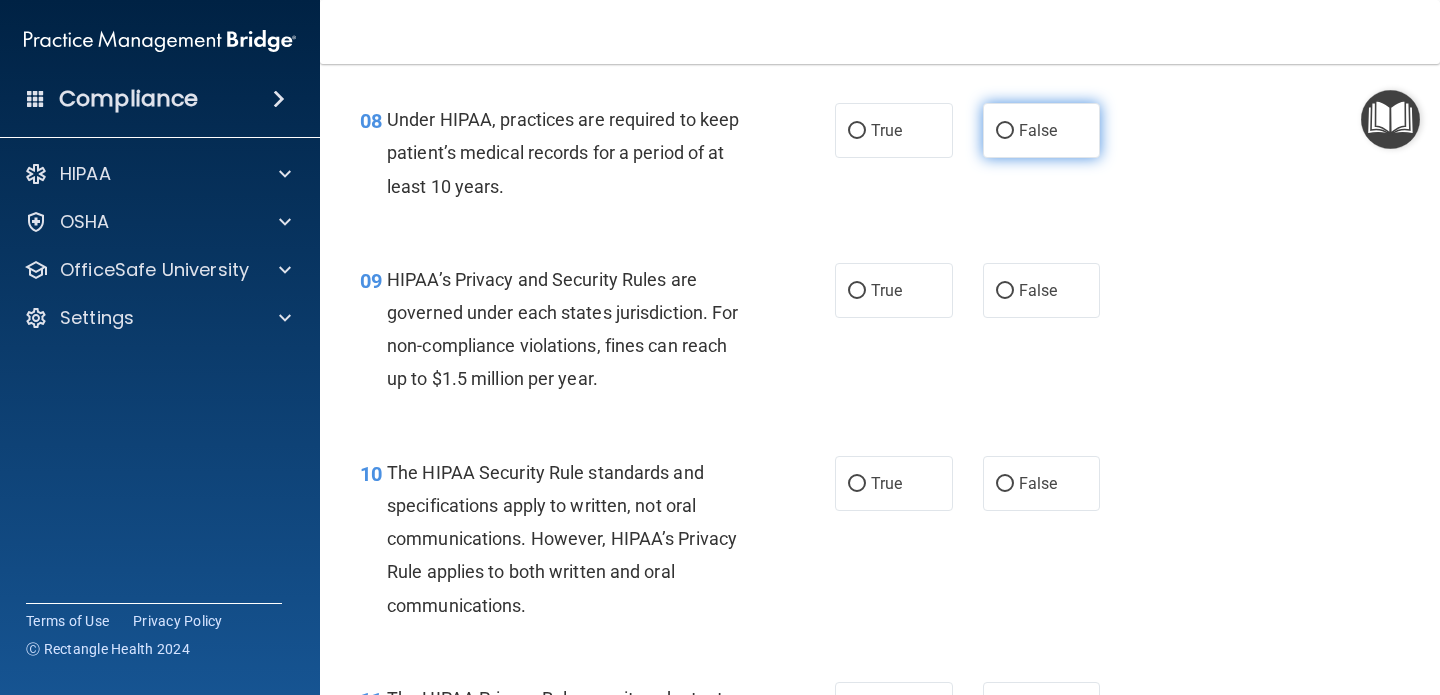 click on "False" at bounding box center [1005, 131] 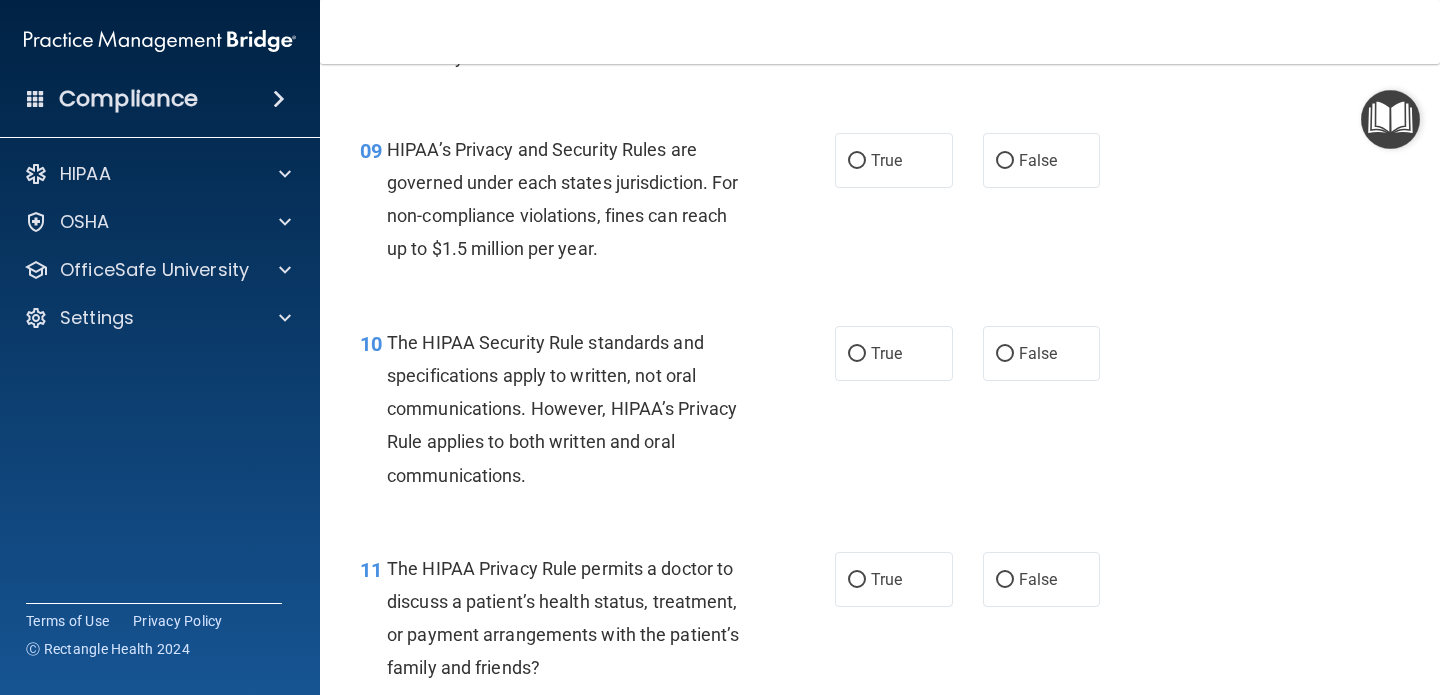 scroll, scrollTop: 1647, scrollLeft: 0, axis: vertical 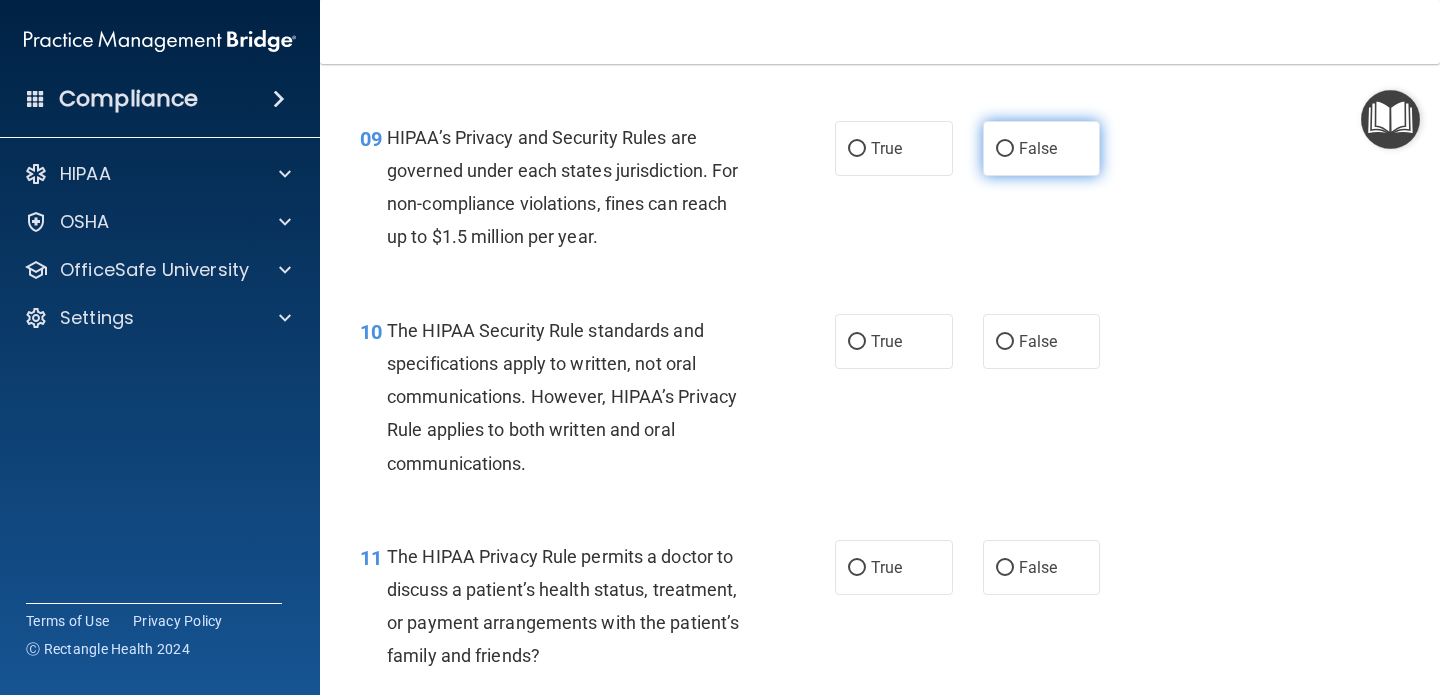 click on "False" at bounding box center (1005, 149) 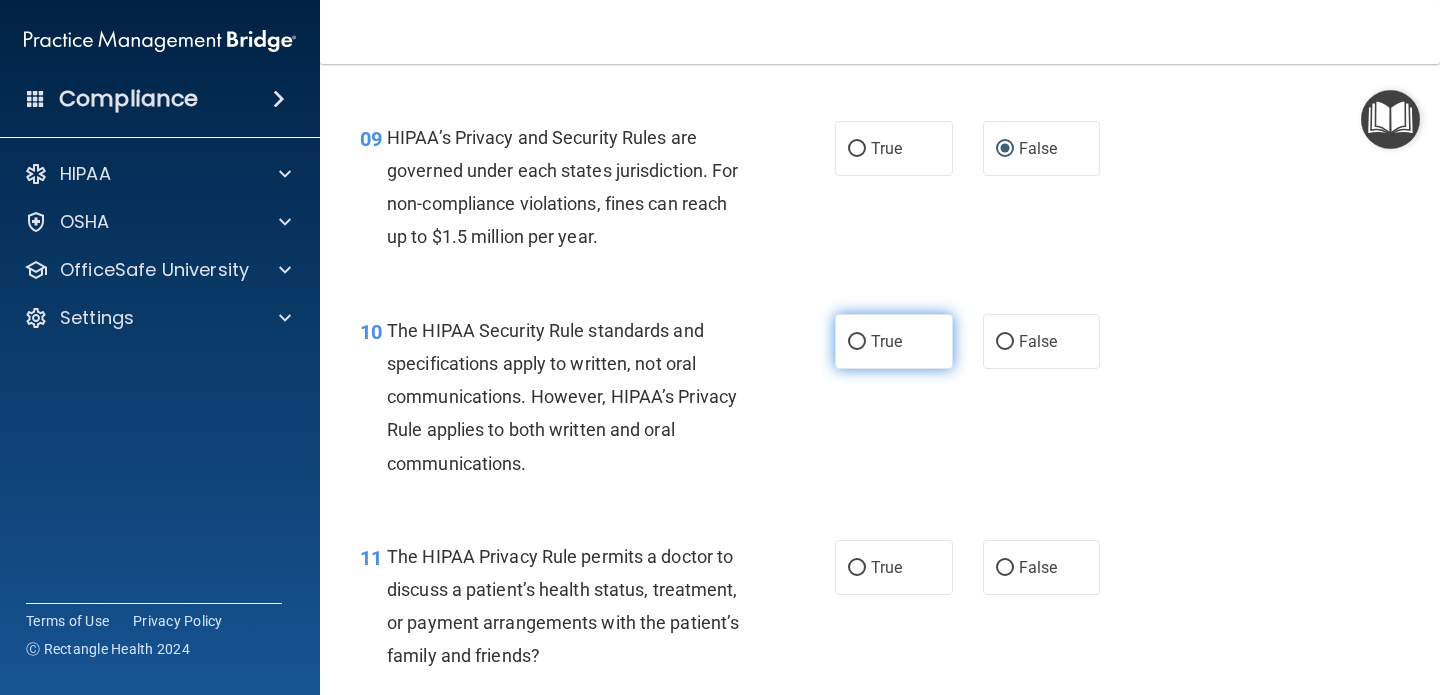 click on "True" at bounding box center [857, 342] 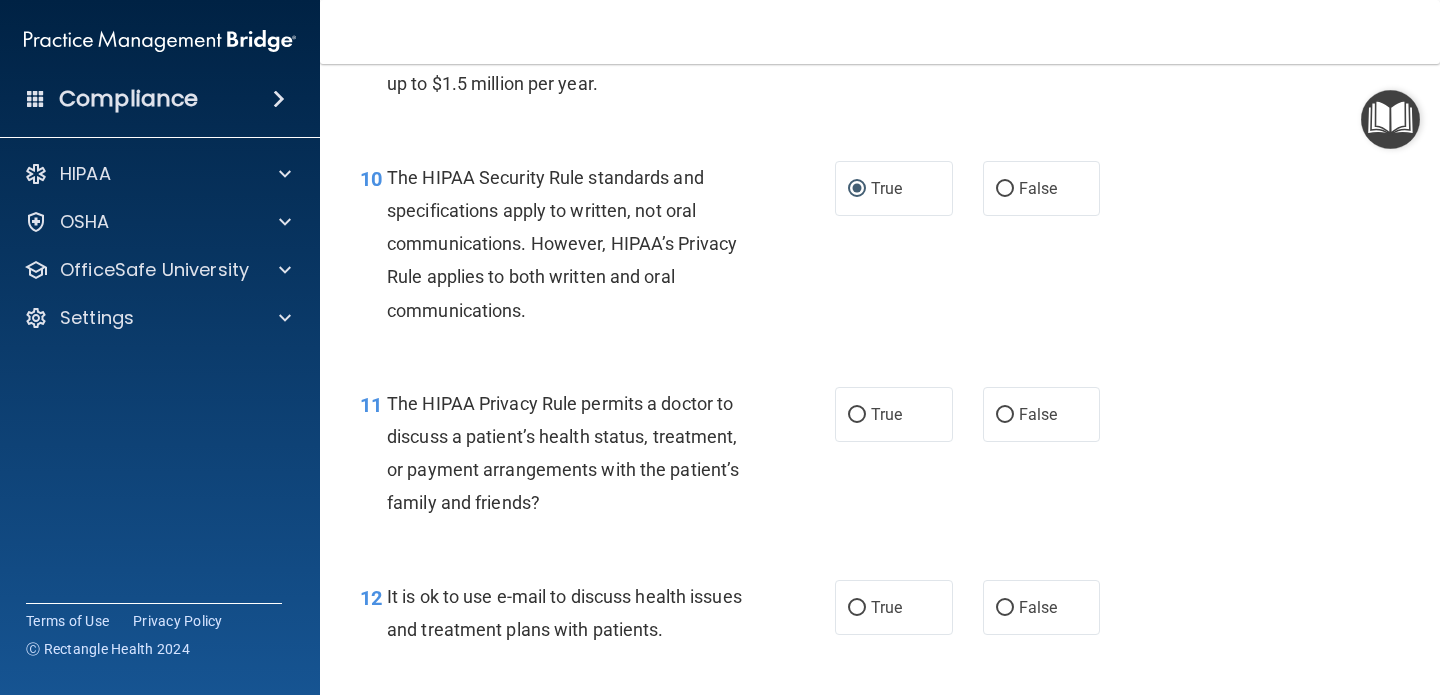 scroll, scrollTop: 1892, scrollLeft: 0, axis: vertical 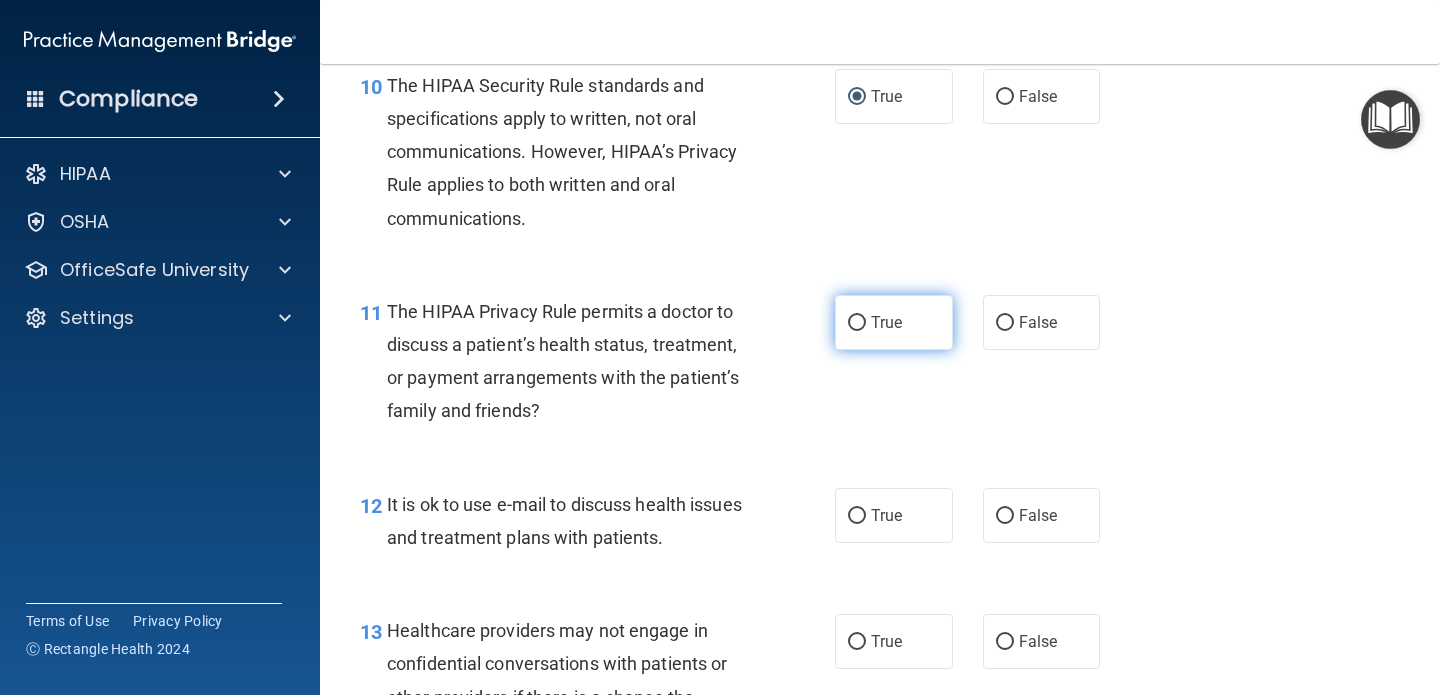click on "True" at bounding box center [857, 323] 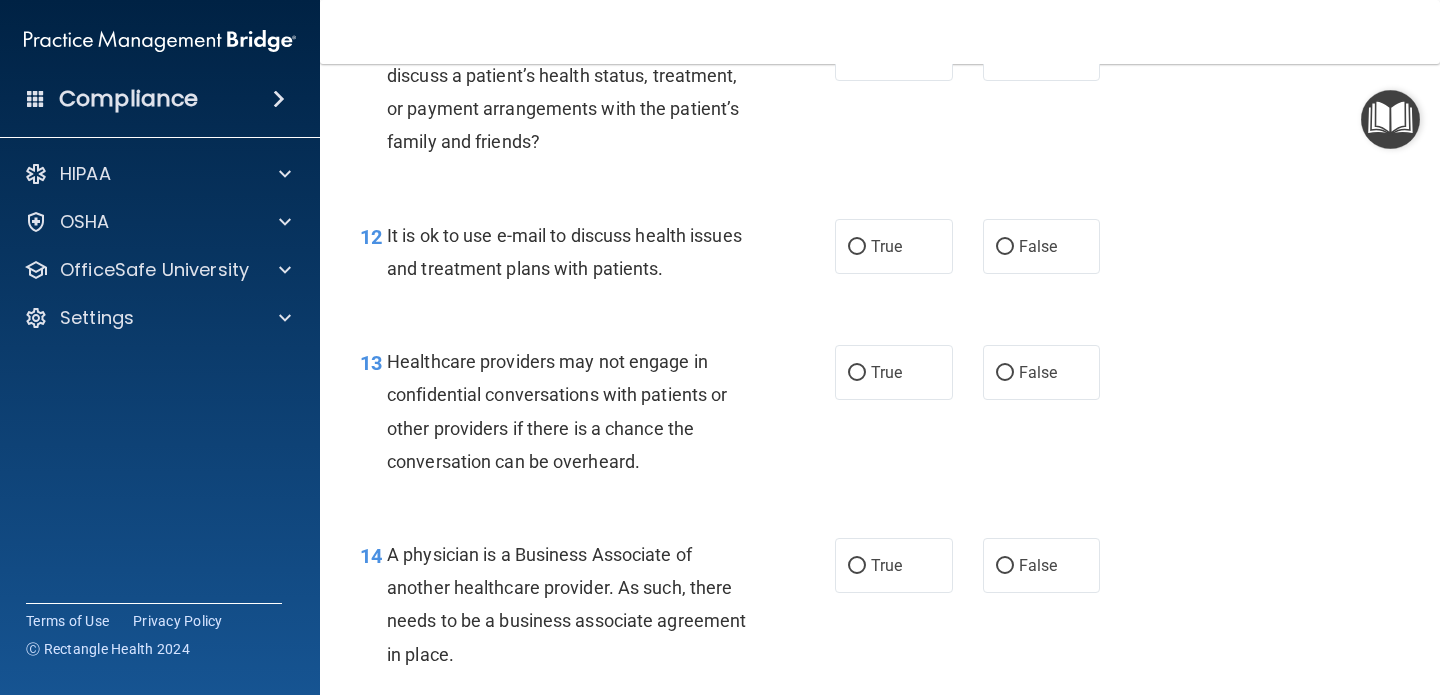 scroll, scrollTop: 2191, scrollLeft: 0, axis: vertical 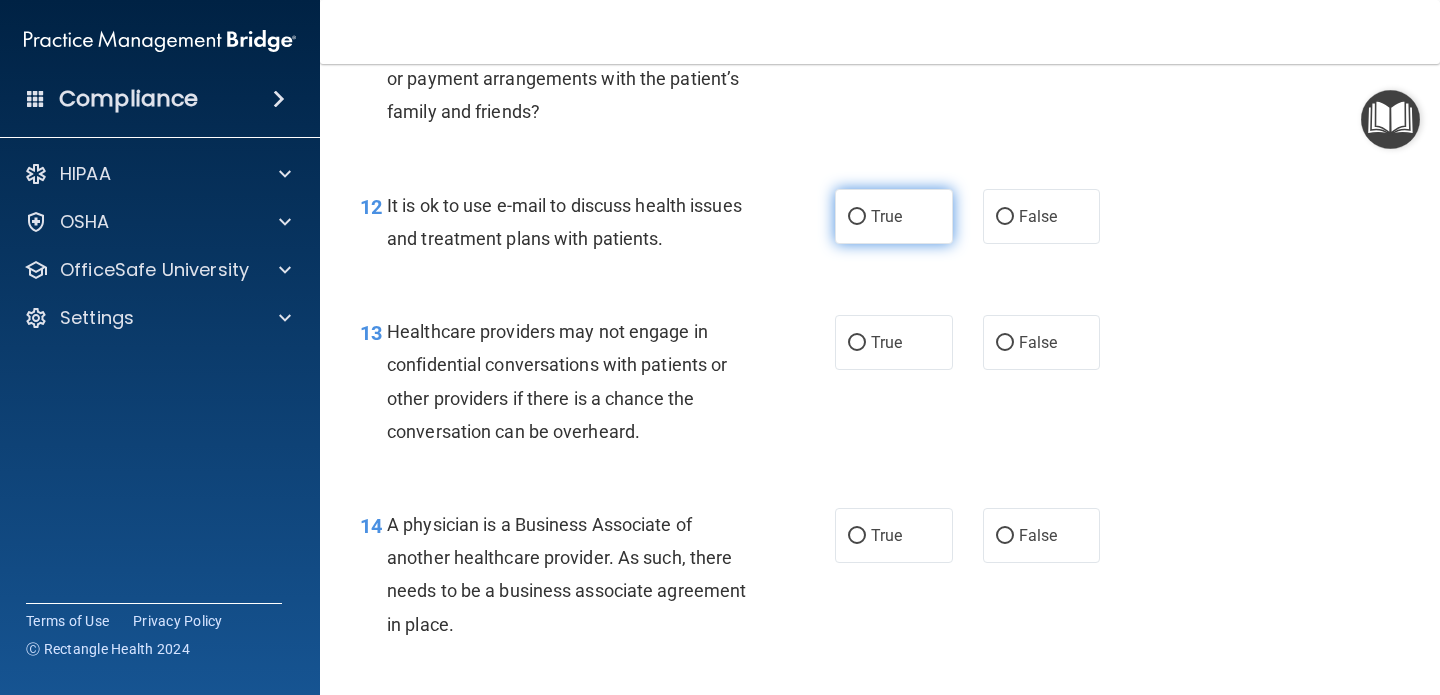 click on "True" at bounding box center (857, 217) 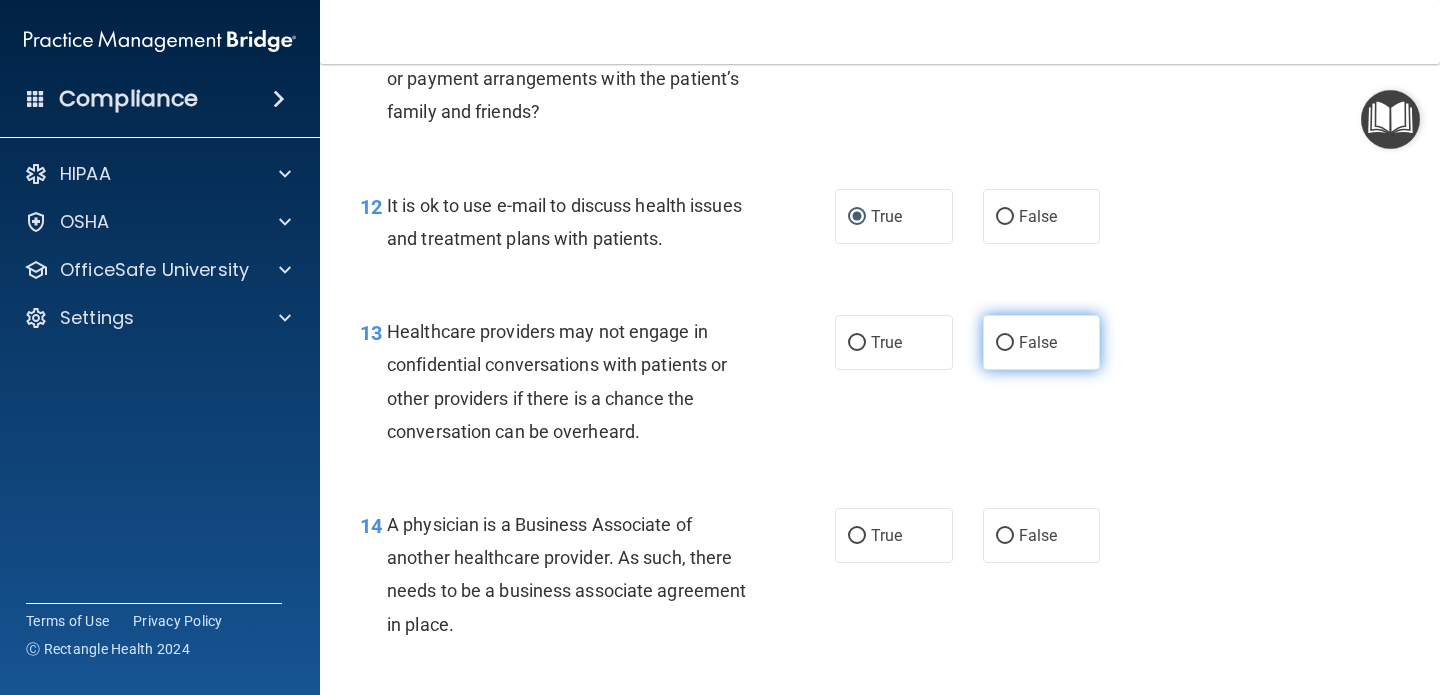 click on "False" at bounding box center [1005, 343] 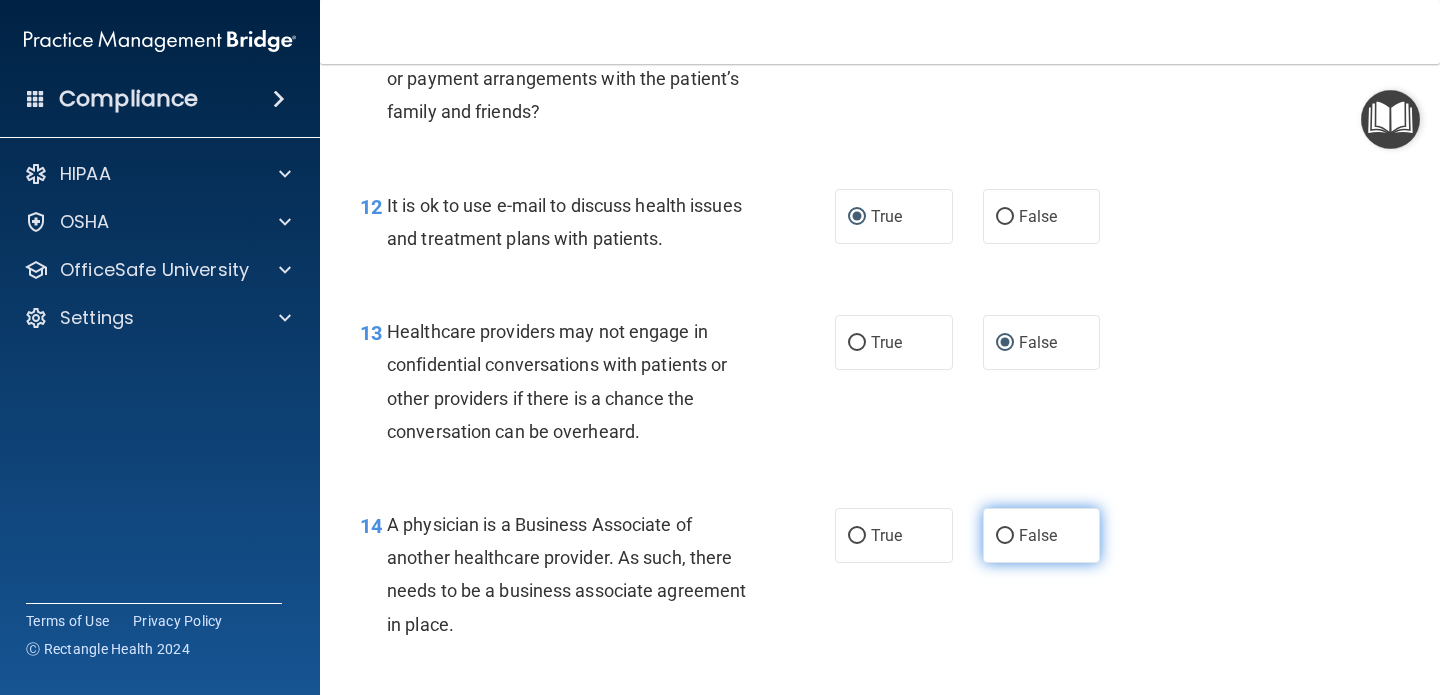 click on "False" at bounding box center [1005, 536] 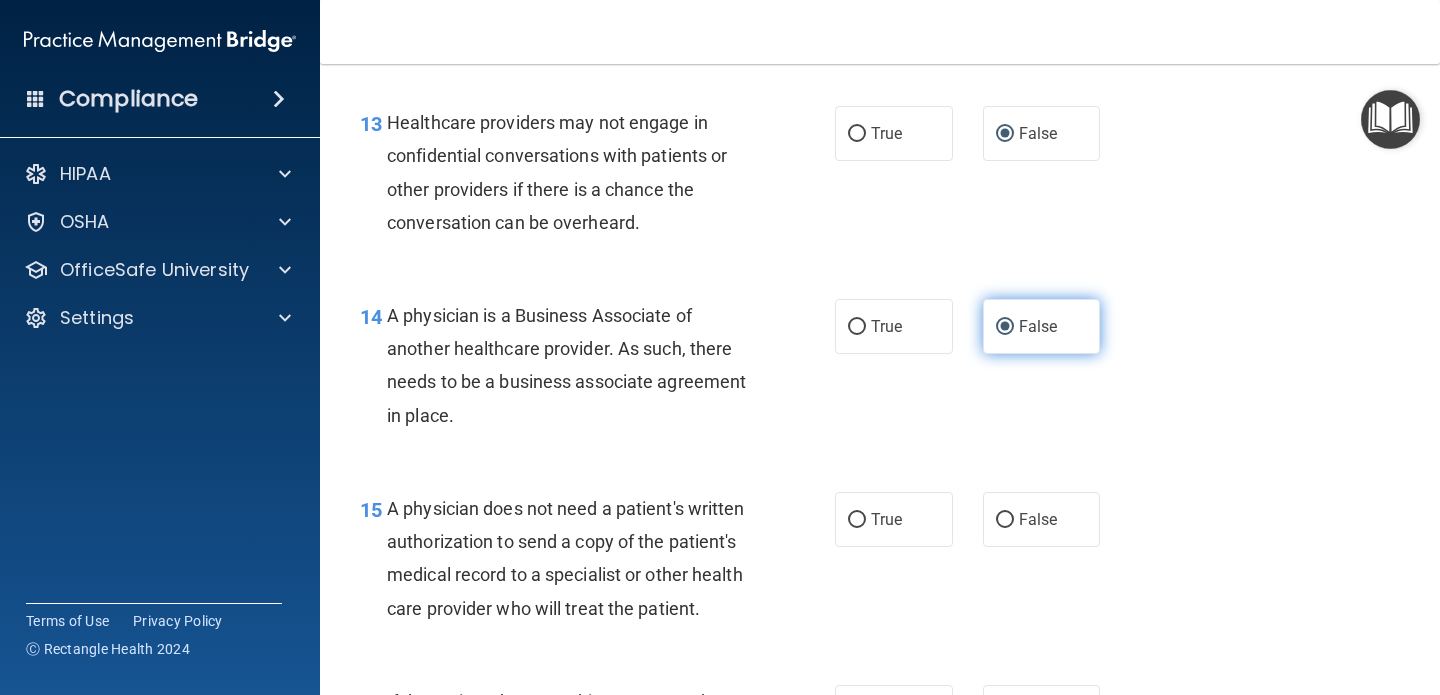 scroll, scrollTop: 2406, scrollLeft: 0, axis: vertical 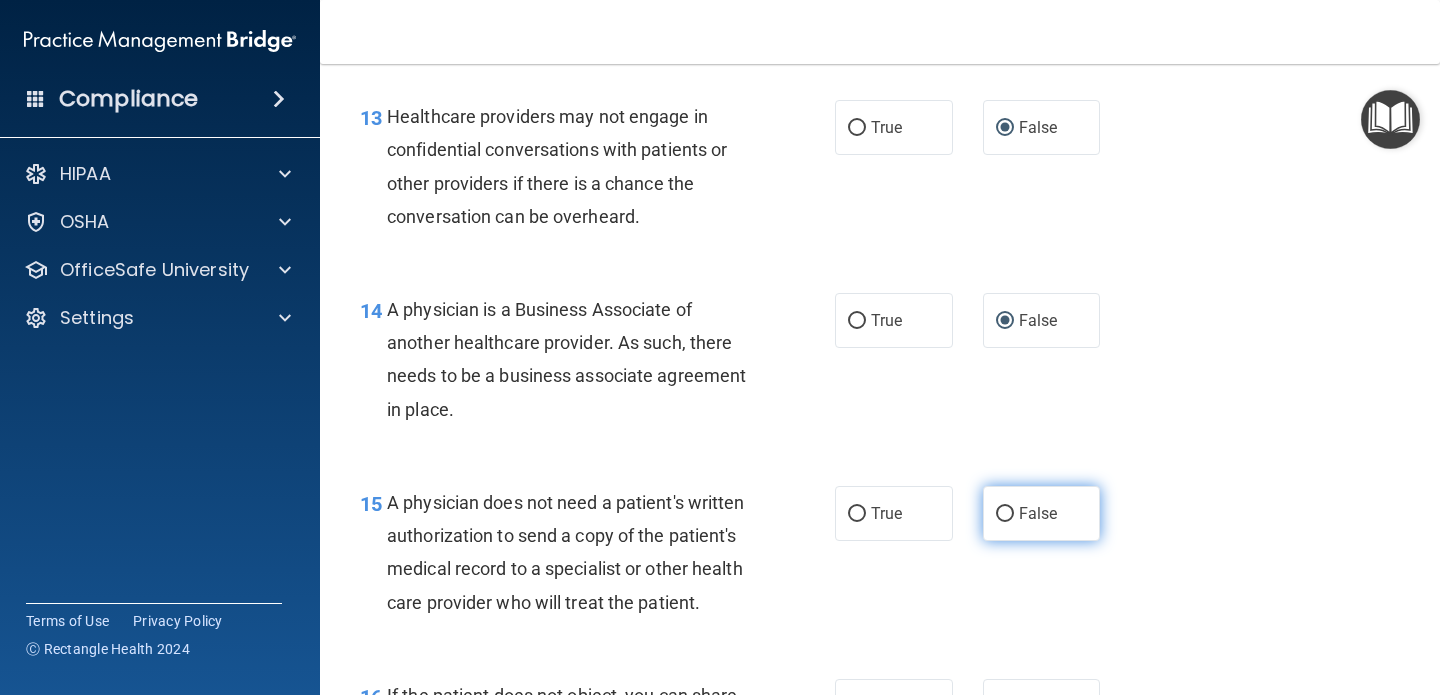 click on "False" at bounding box center [1005, 514] 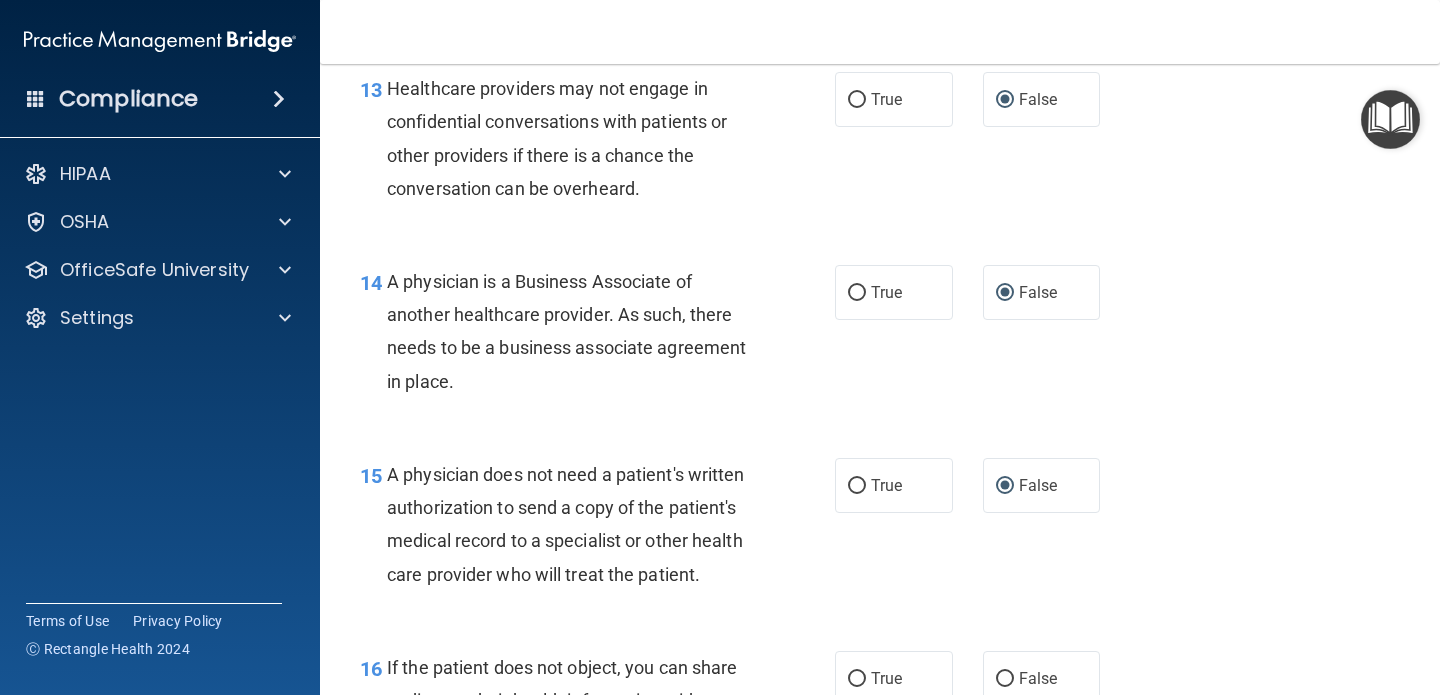 scroll, scrollTop: 2446, scrollLeft: 0, axis: vertical 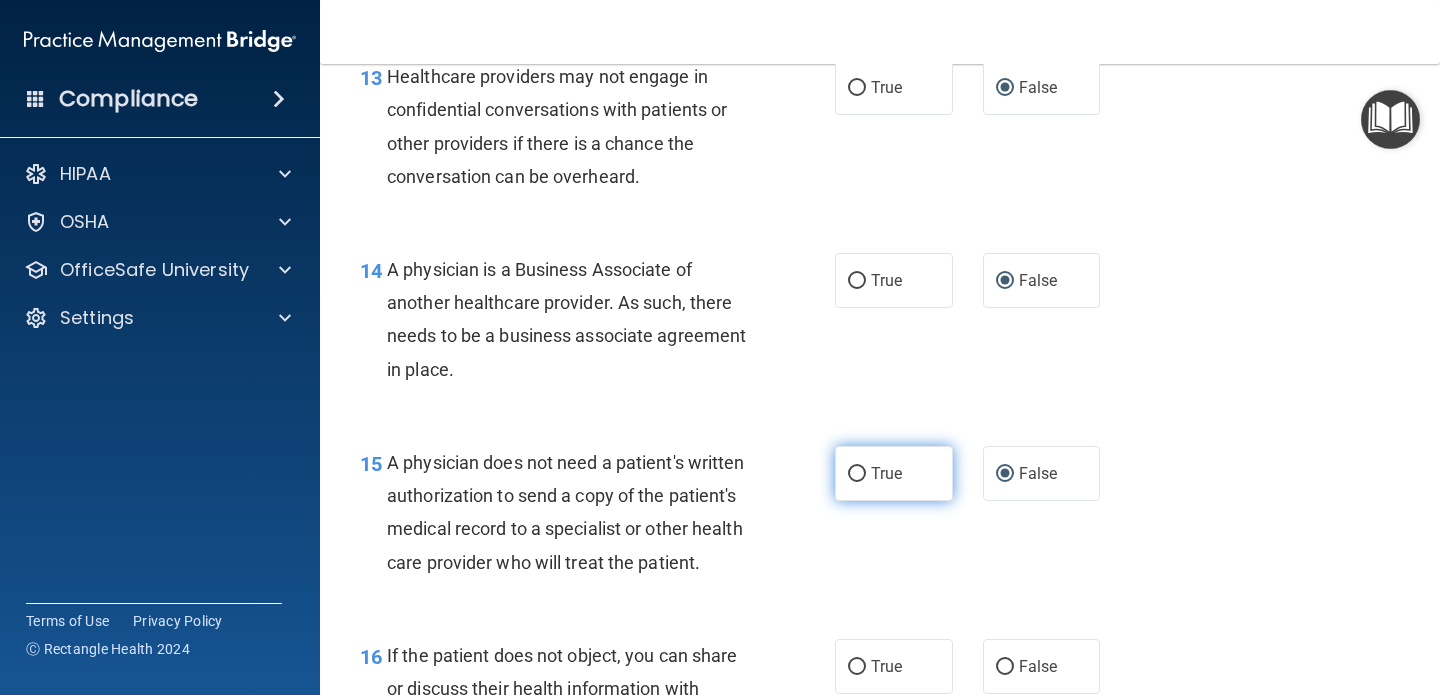 click on "True" at bounding box center (857, 474) 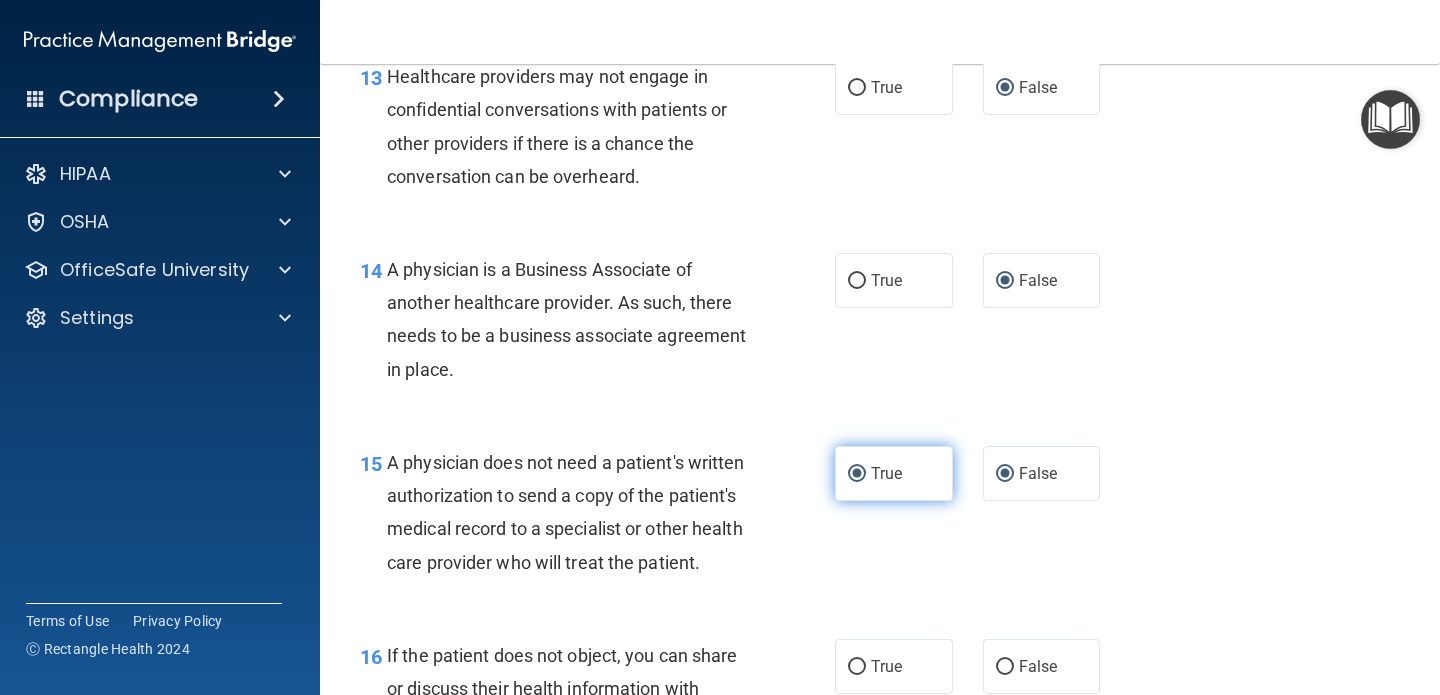 radio on "false" 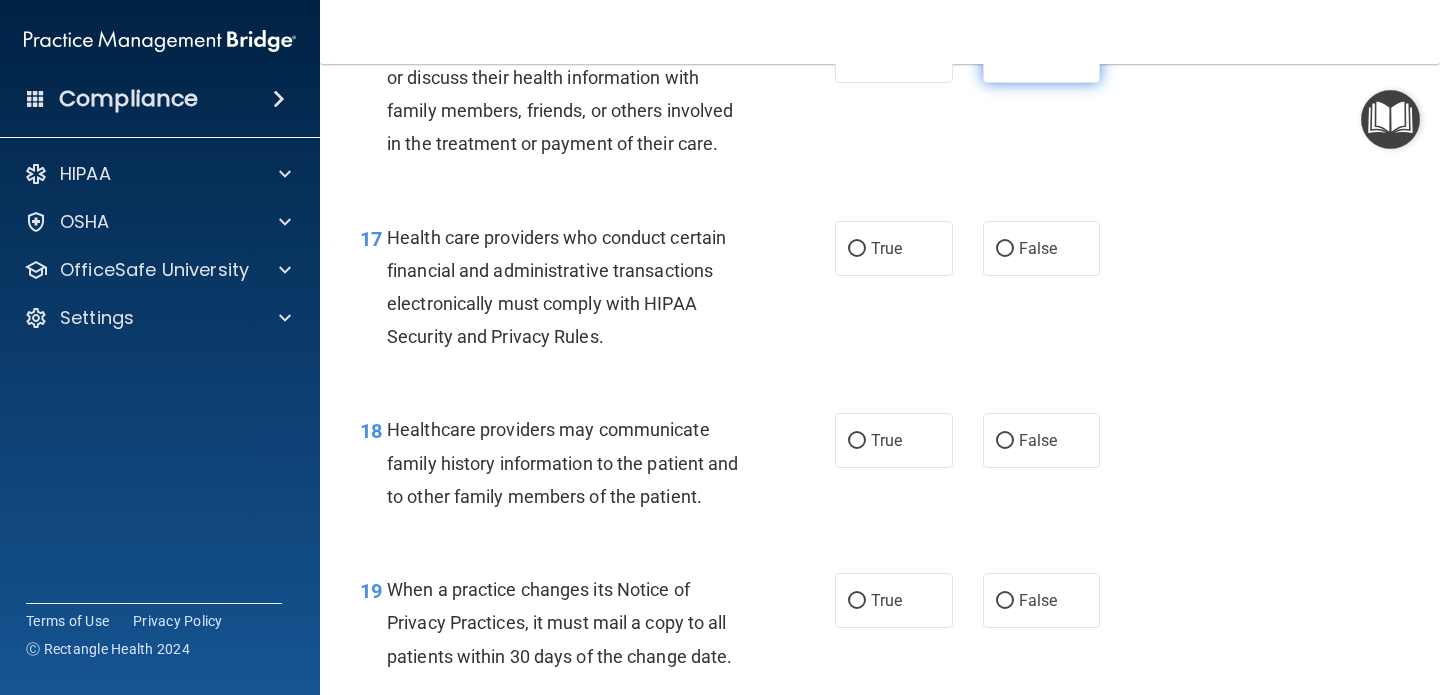 scroll, scrollTop: 3061, scrollLeft: 0, axis: vertical 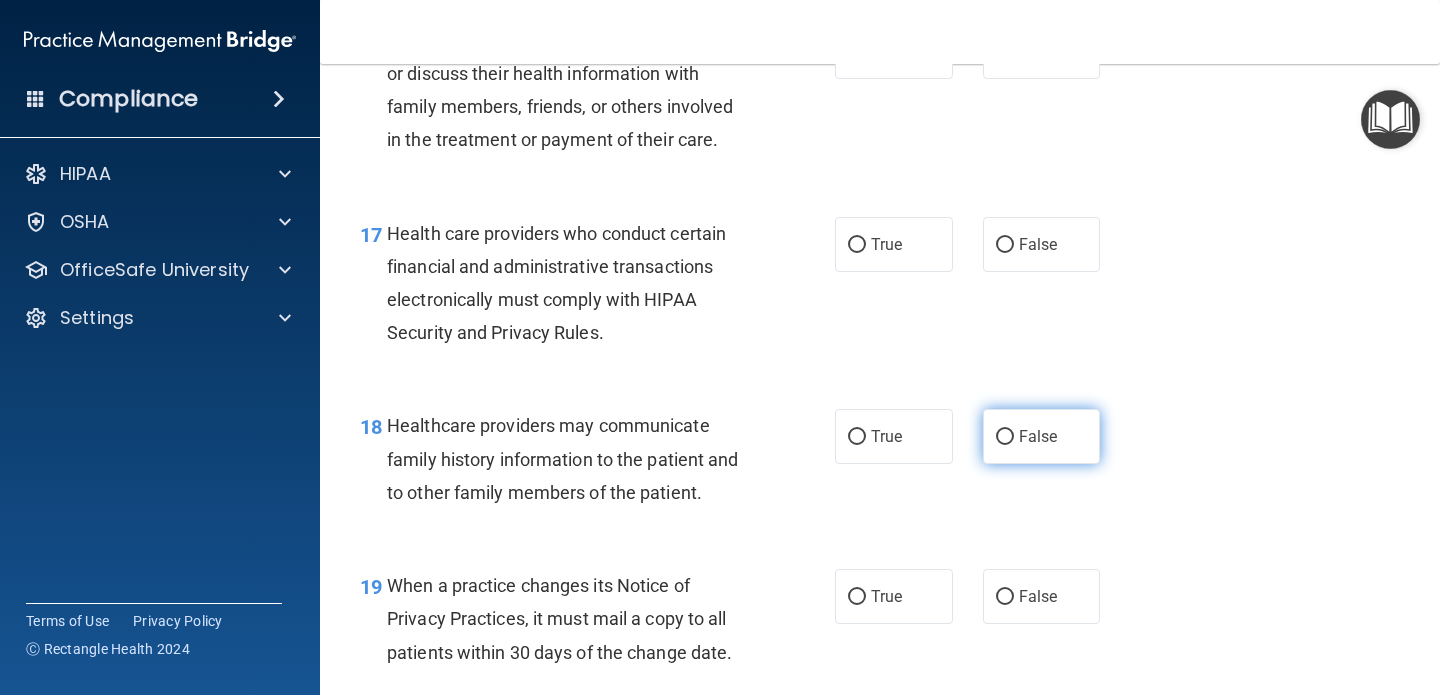 click on "False" at bounding box center [1005, 437] 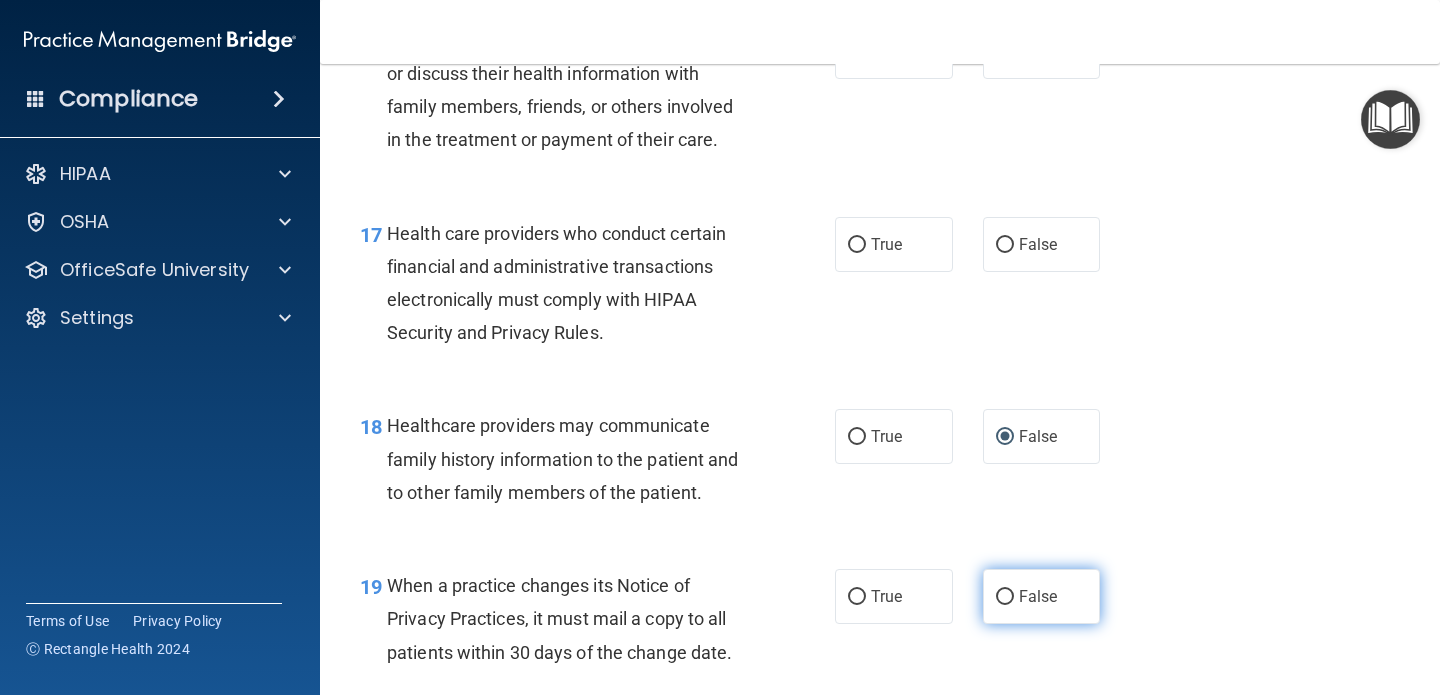 click on "False" at bounding box center (1005, 597) 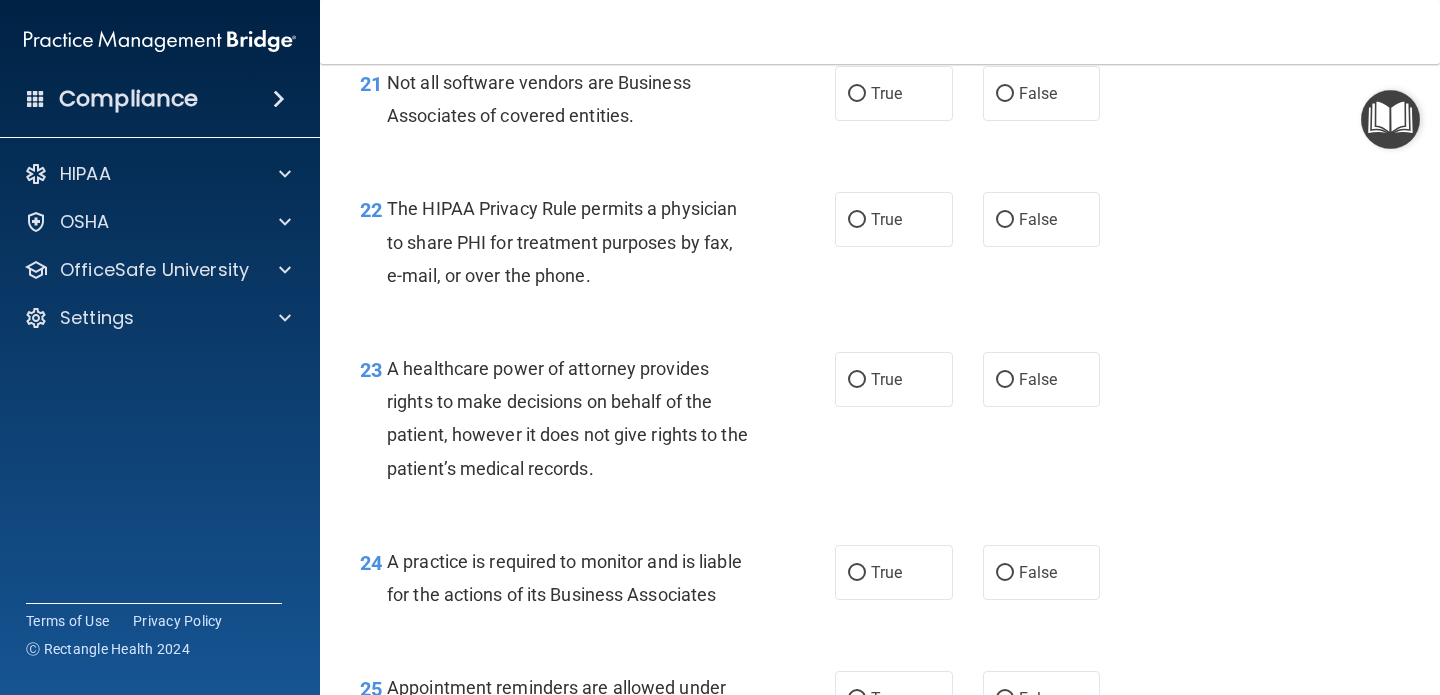 scroll, scrollTop: 3966, scrollLeft: 0, axis: vertical 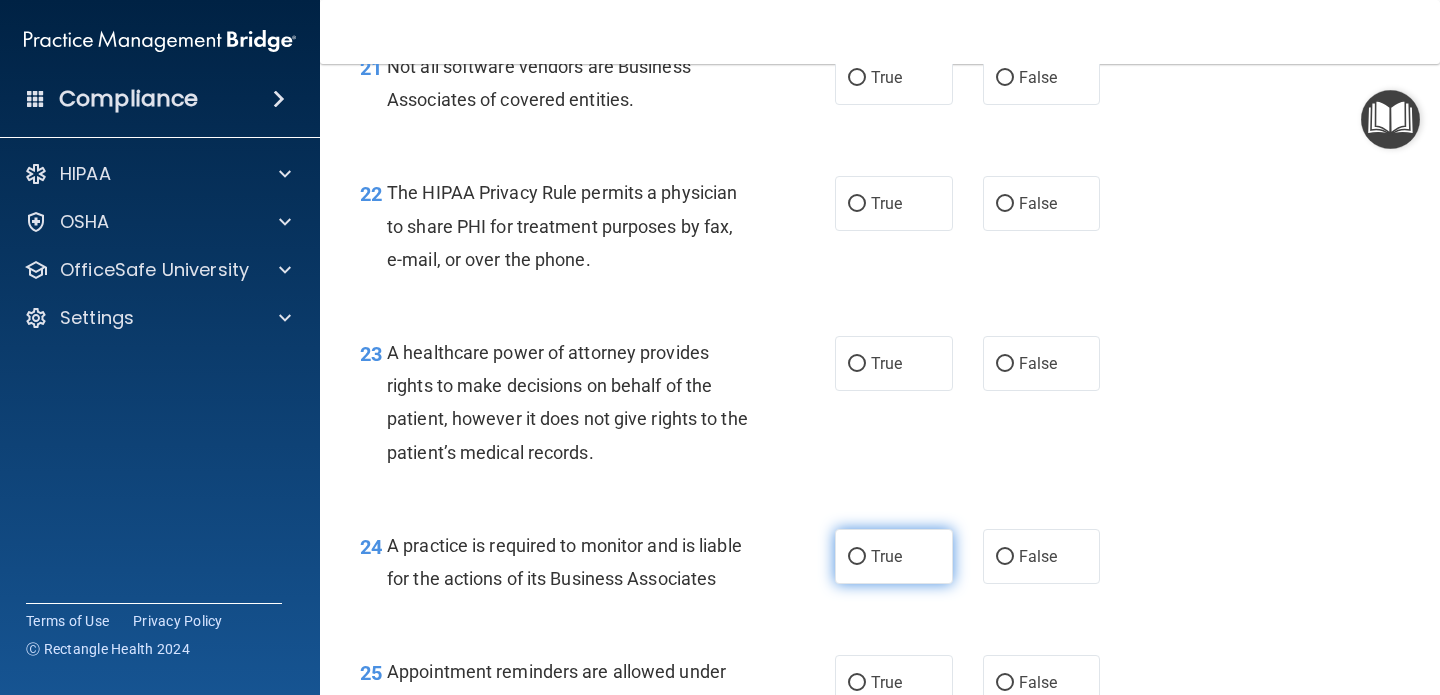 click on "True" at bounding box center [857, 557] 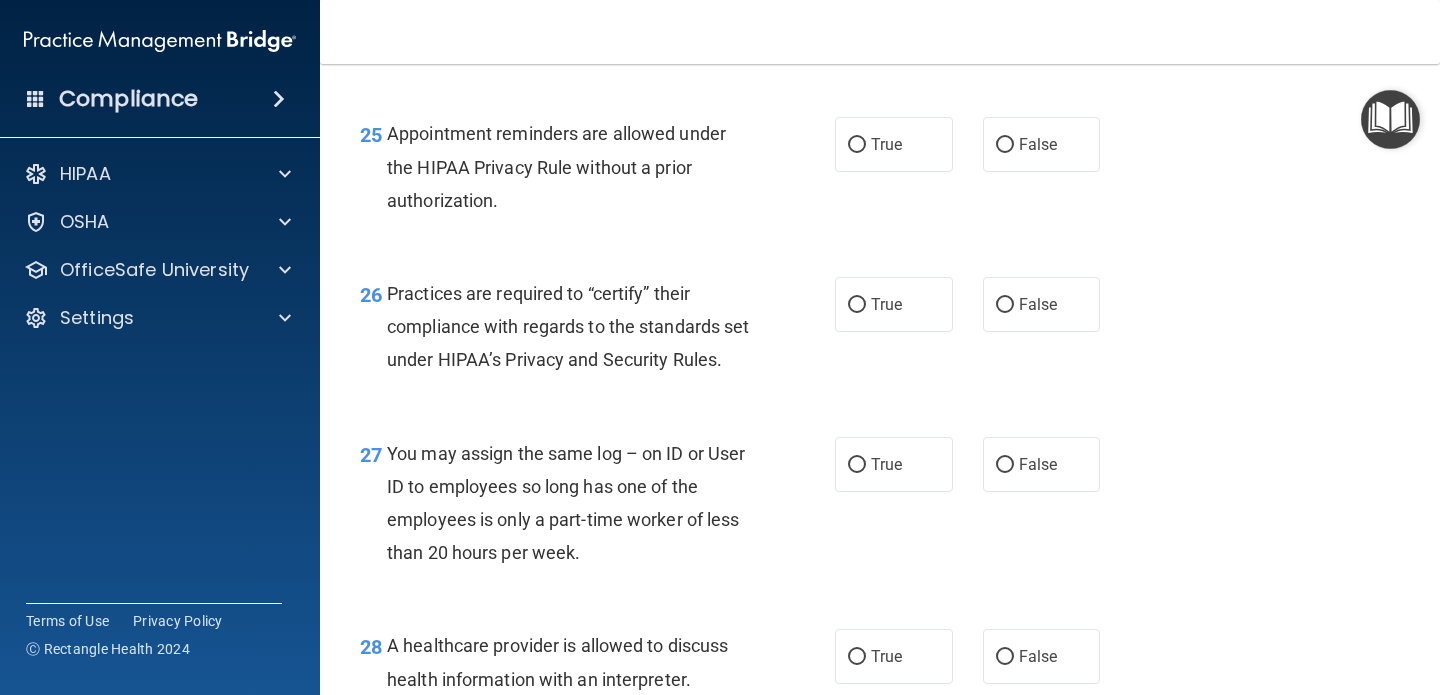 scroll, scrollTop: 4635, scrollLeft: 0, axis: vertical 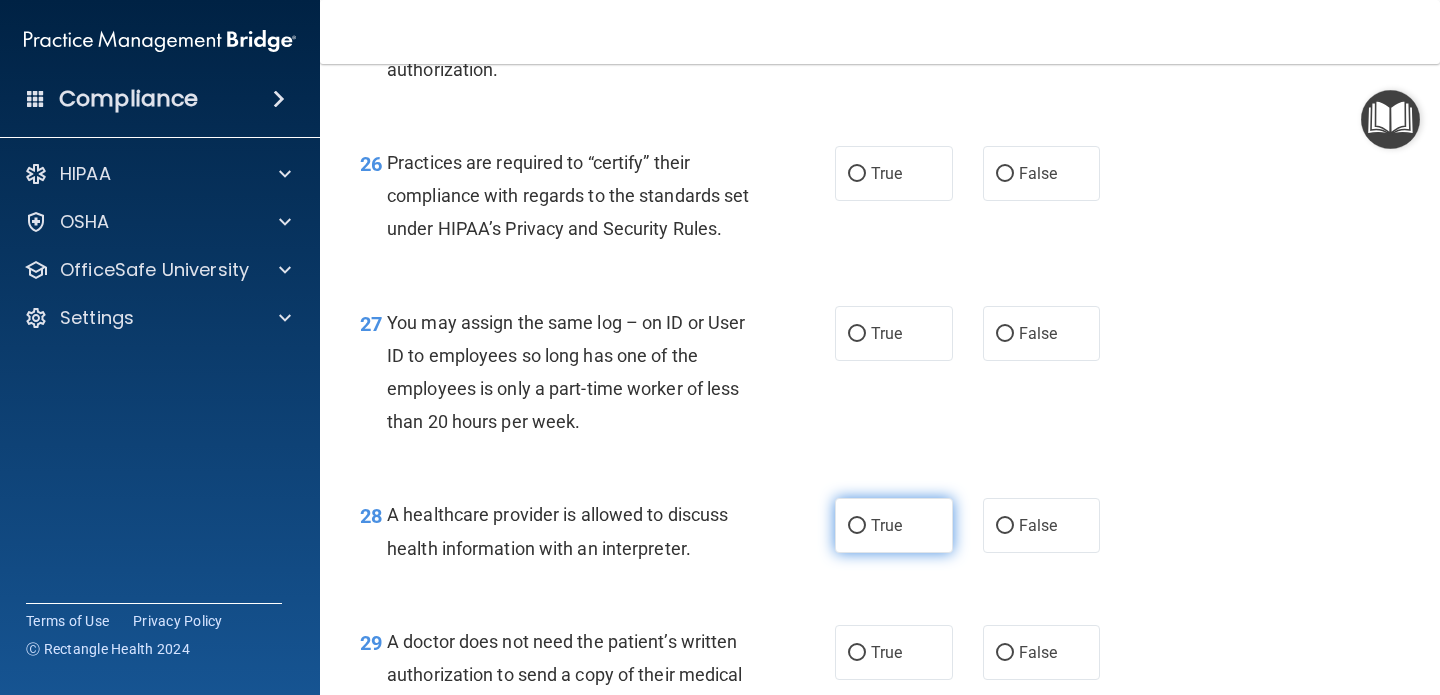 click on "True" at bounding box center [857, 526] 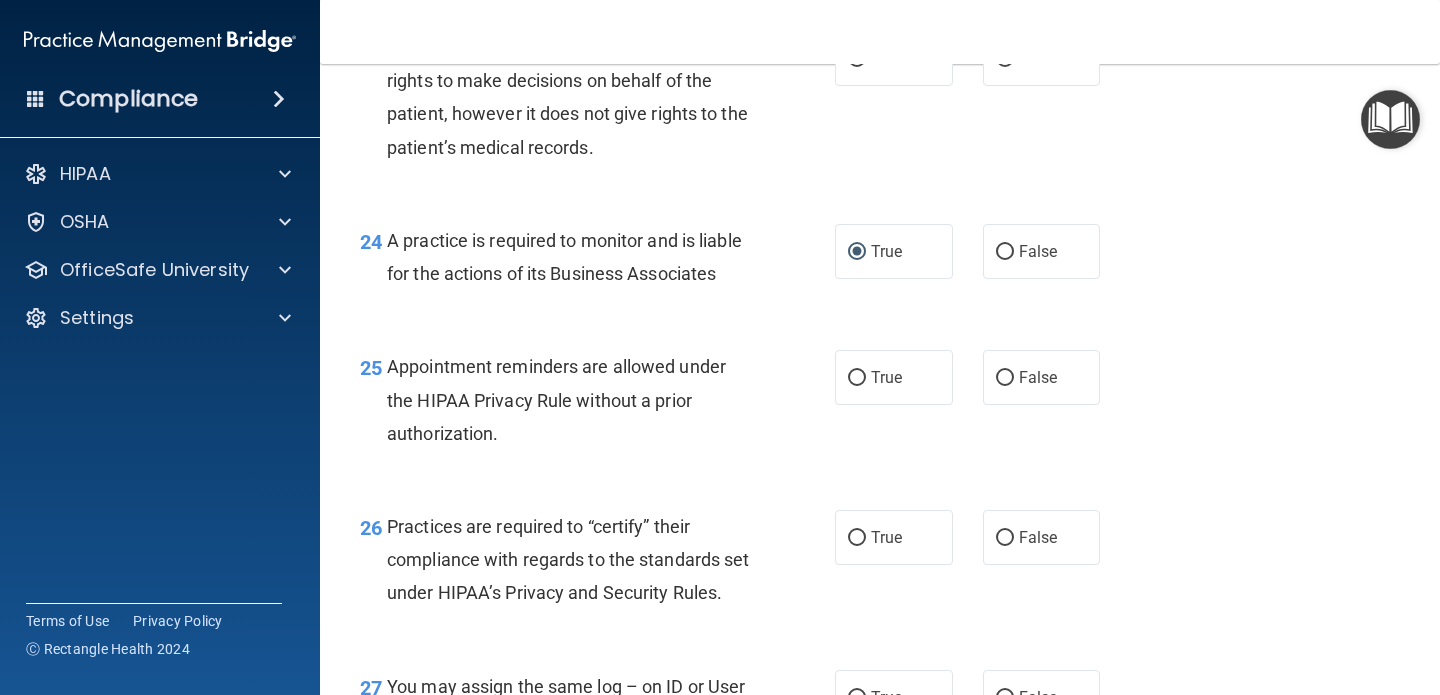 scroll, scrollTop: 4239, scrollLeft: 0, axis: vertical 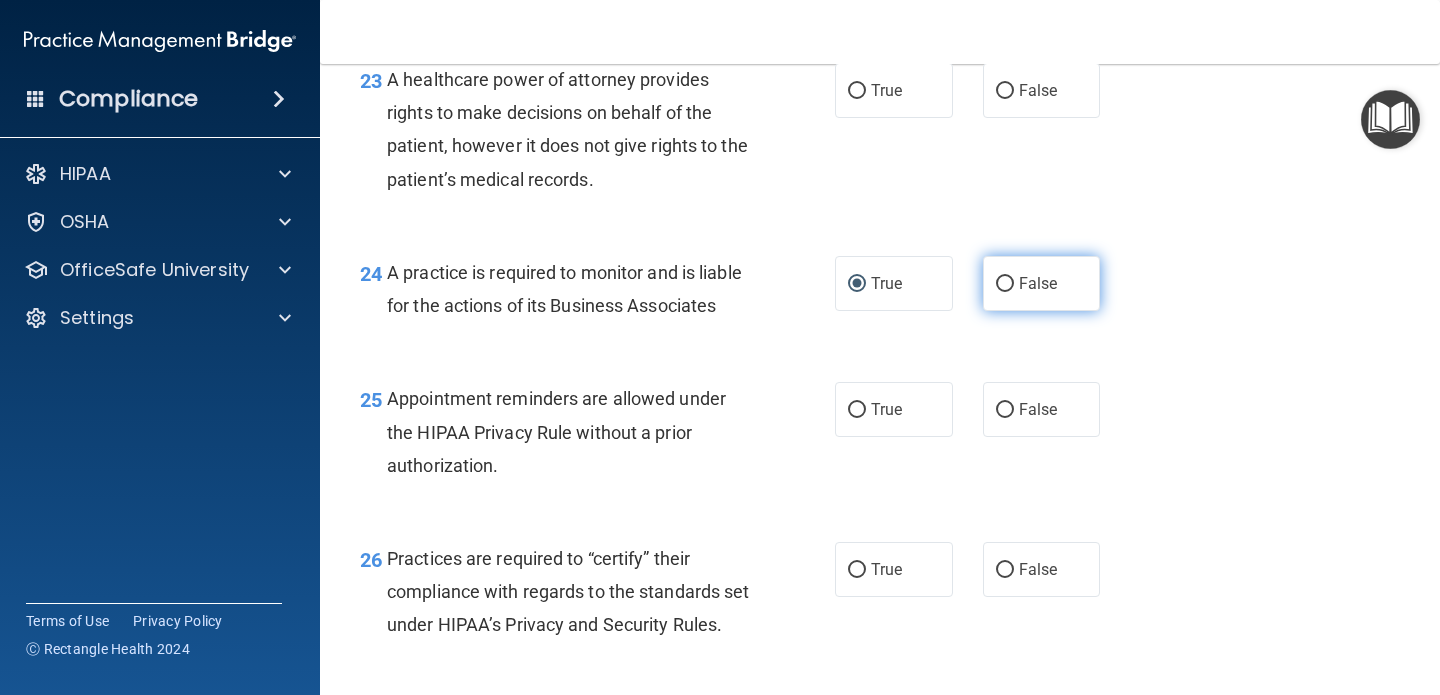 click on "False" at bounding box center (1005, 284) 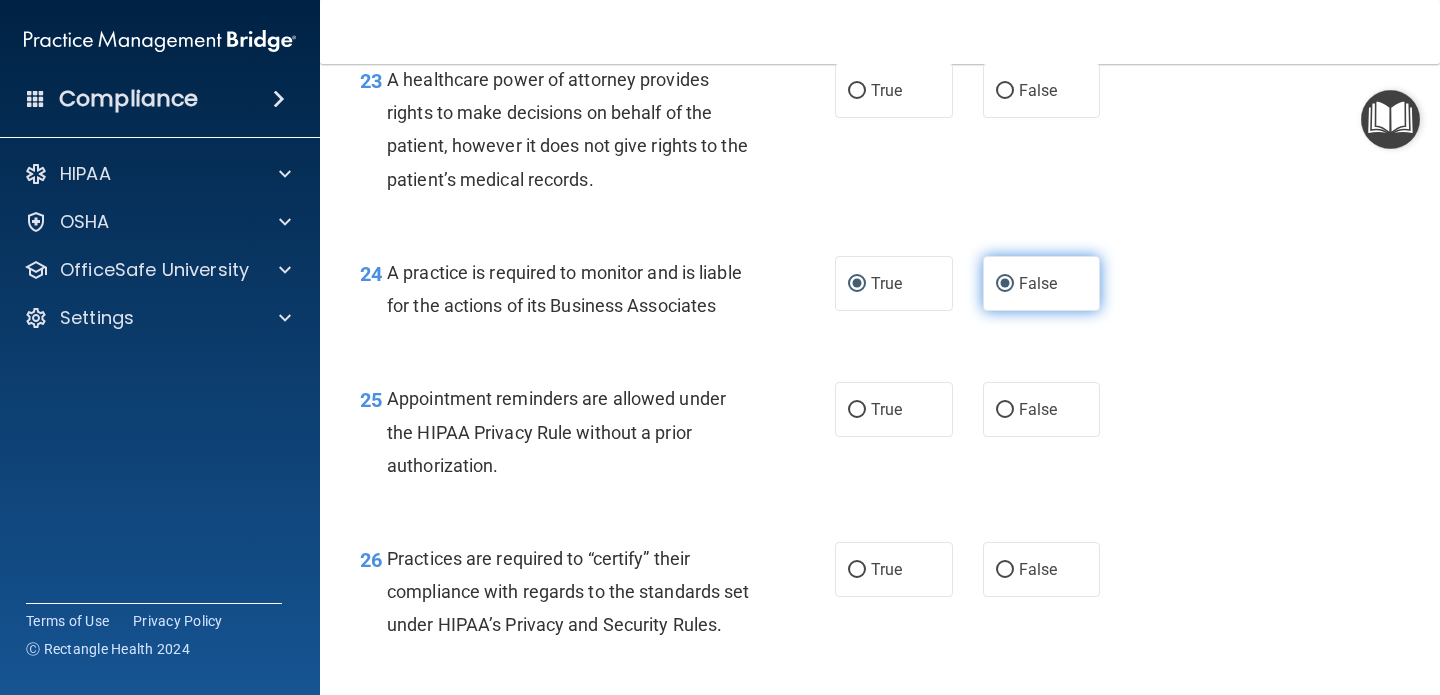 radio on "false" 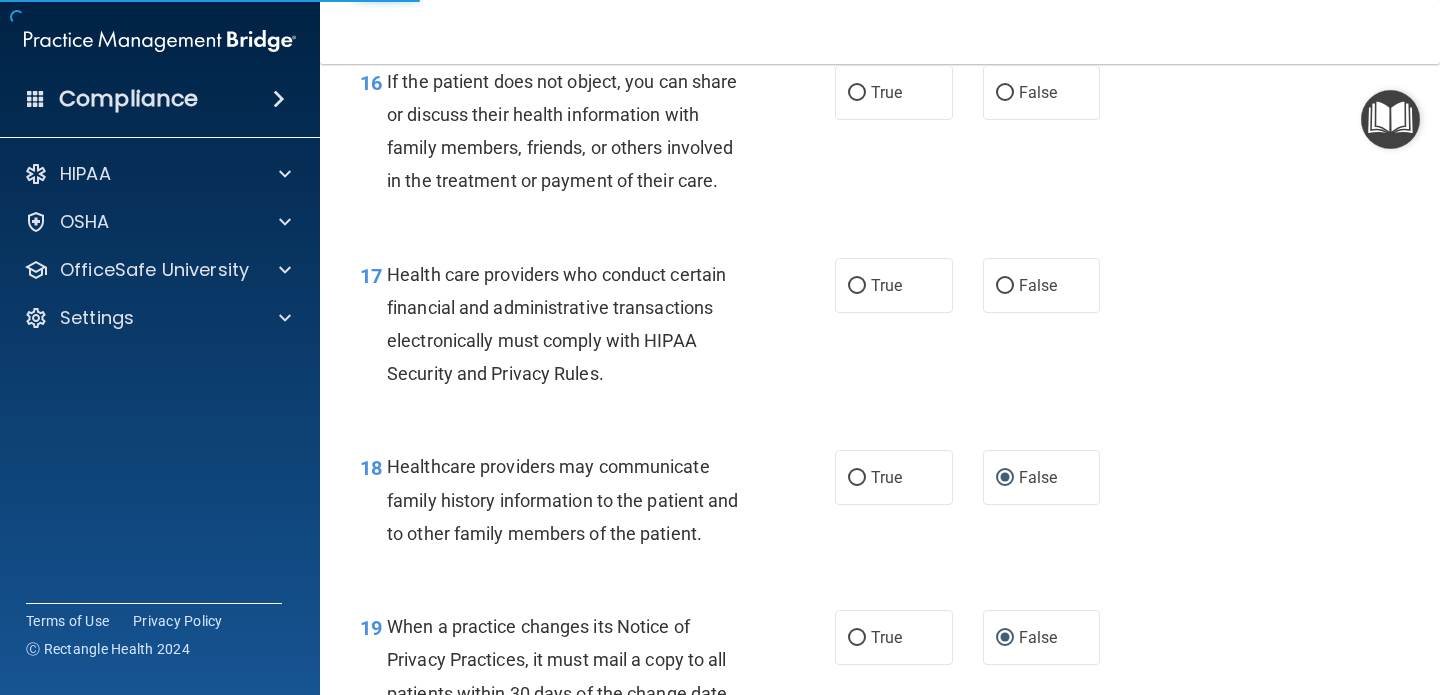 scroll, scrollTop: 0, scrollLeft: 0, axis: both 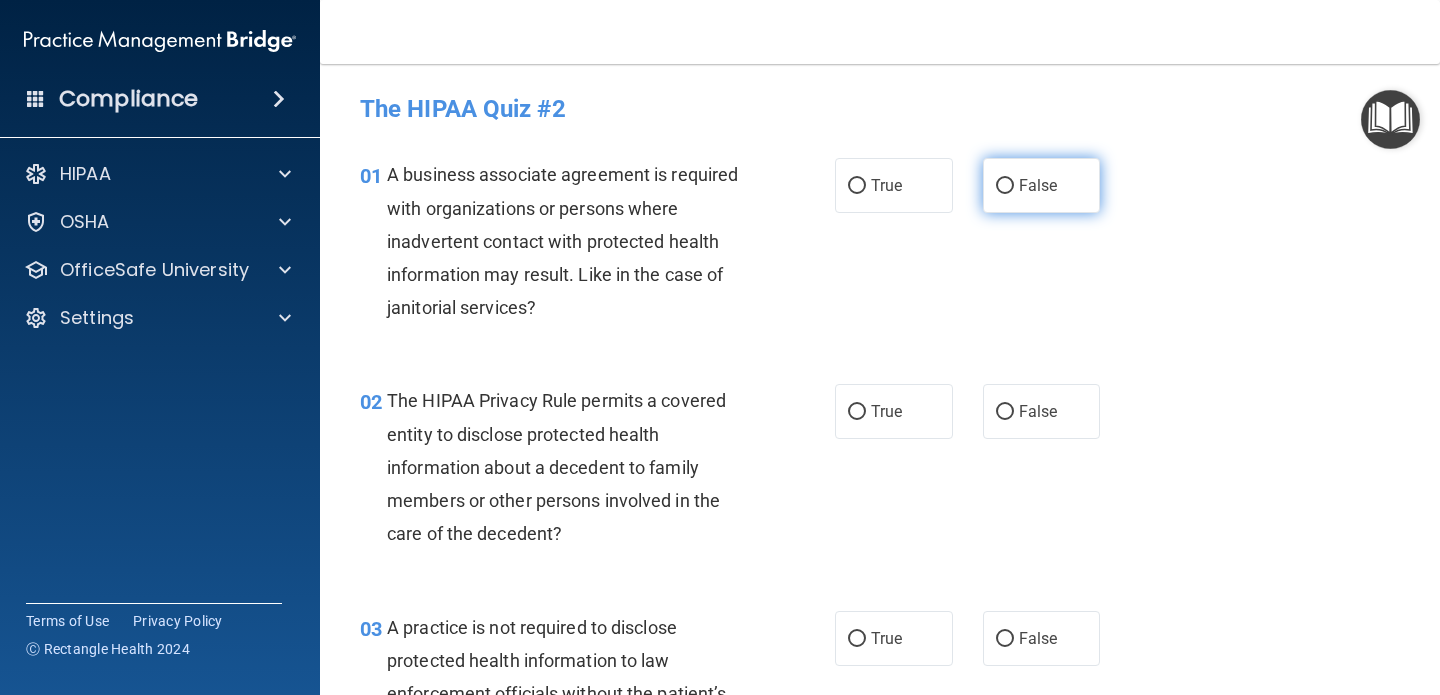 click on "False" at bounding box center (1005, 186) 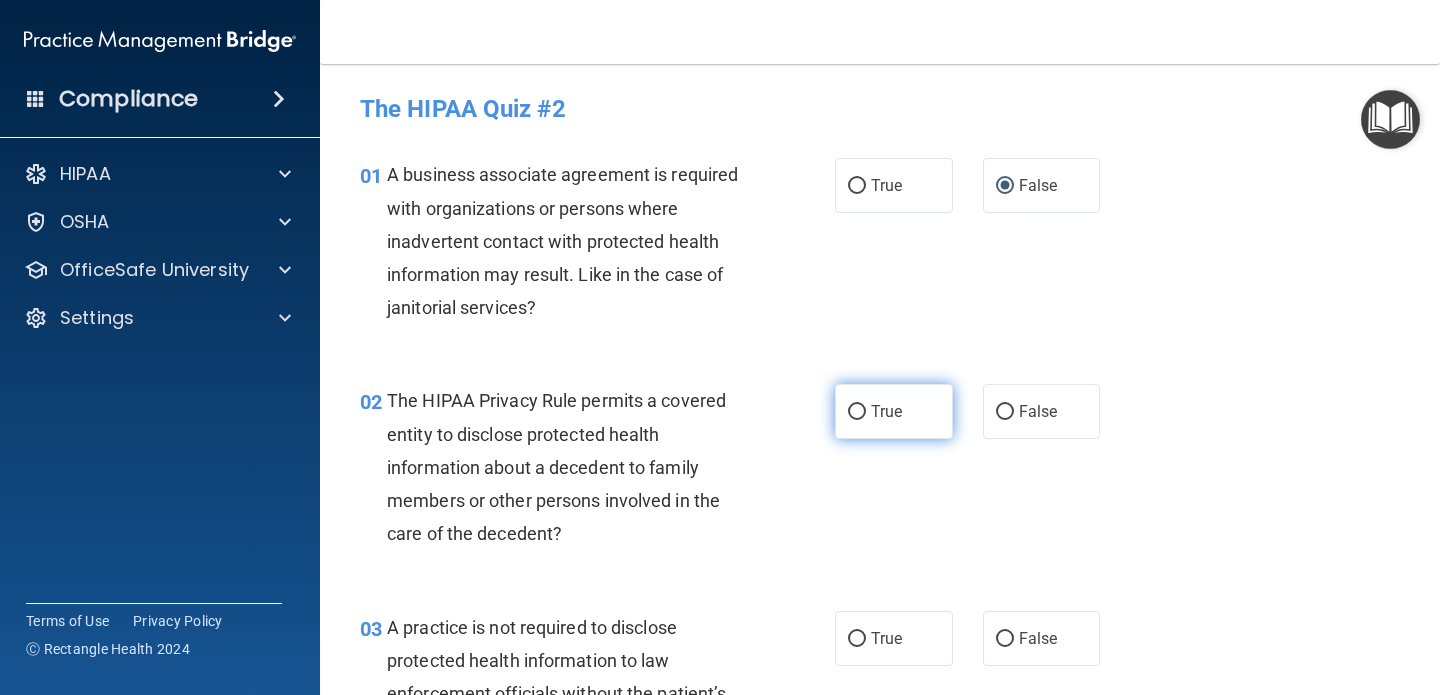 click on "True" at bounding box center [857, 412] 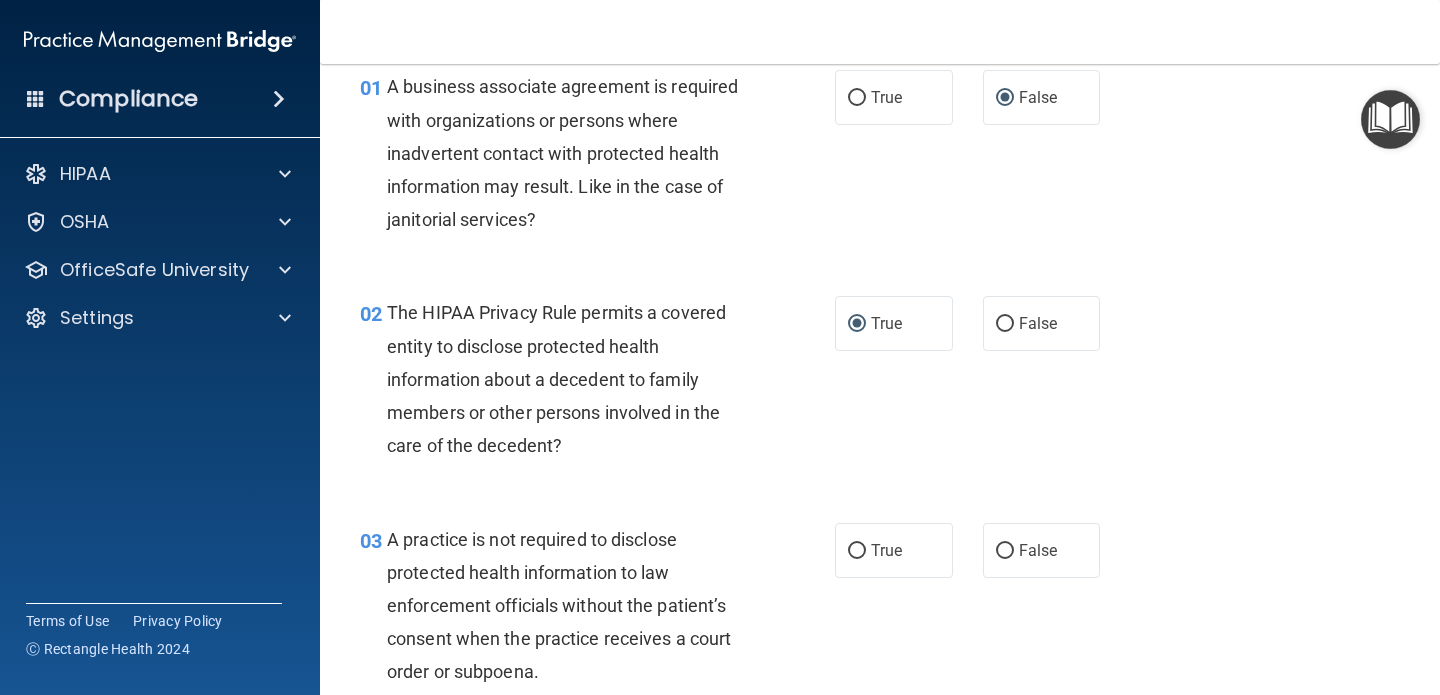 scroll, scrollTop: 92, scrollLeft: 0, axis: vertical 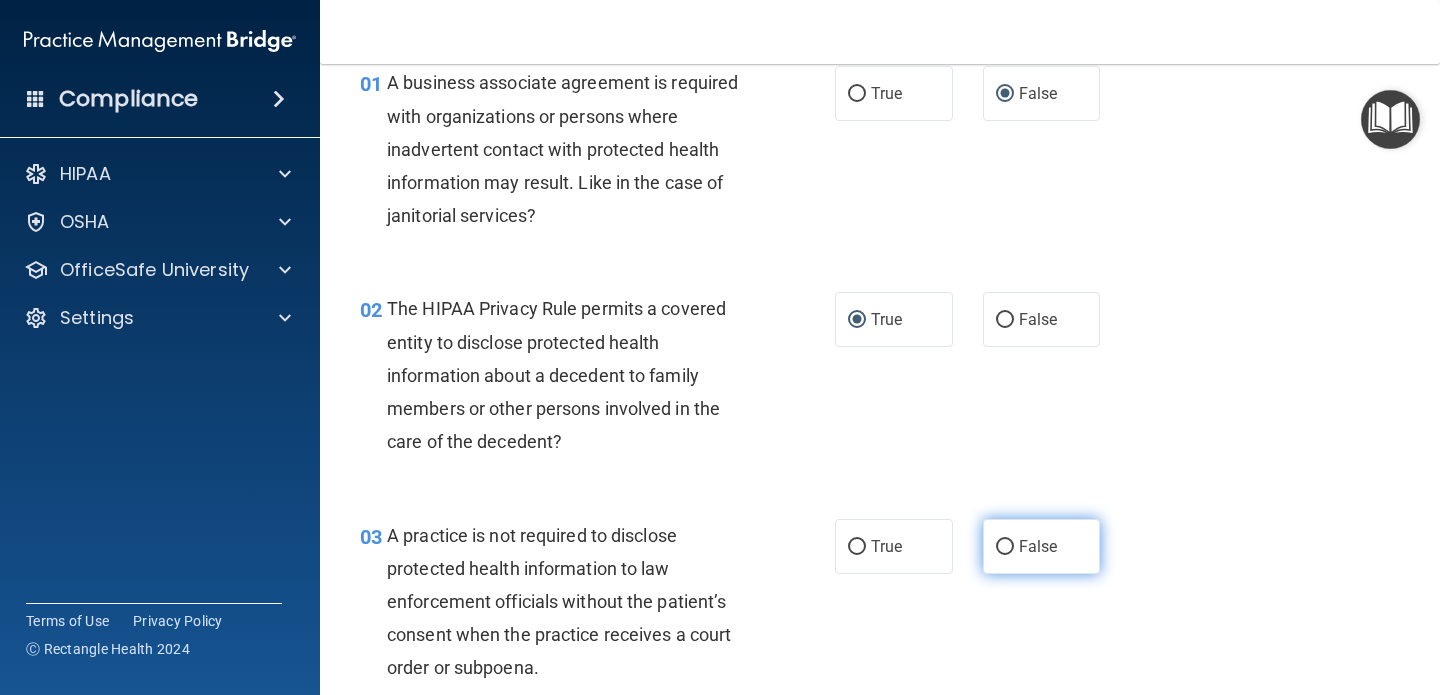 click on "False" at bounding box center (1005, 547) 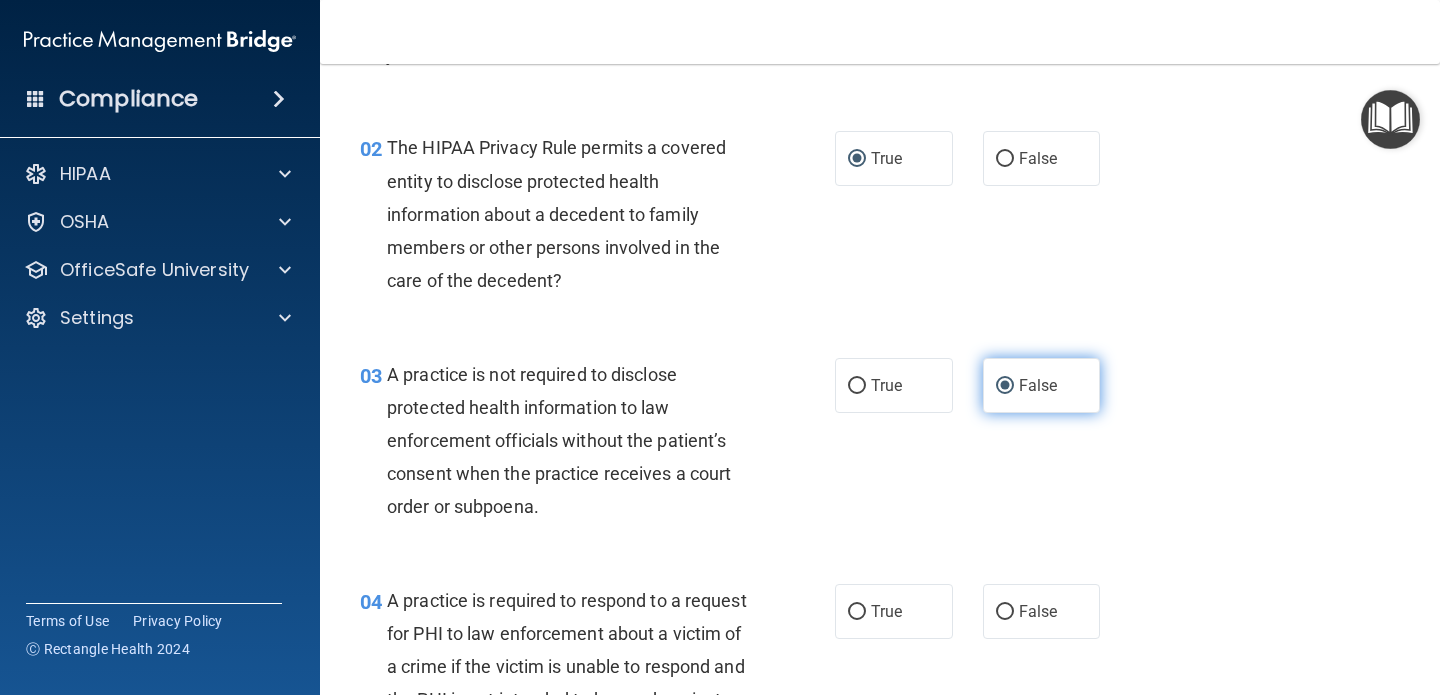 scroll, scrollTop: 430, scrollLeft: 0, axis: vertical 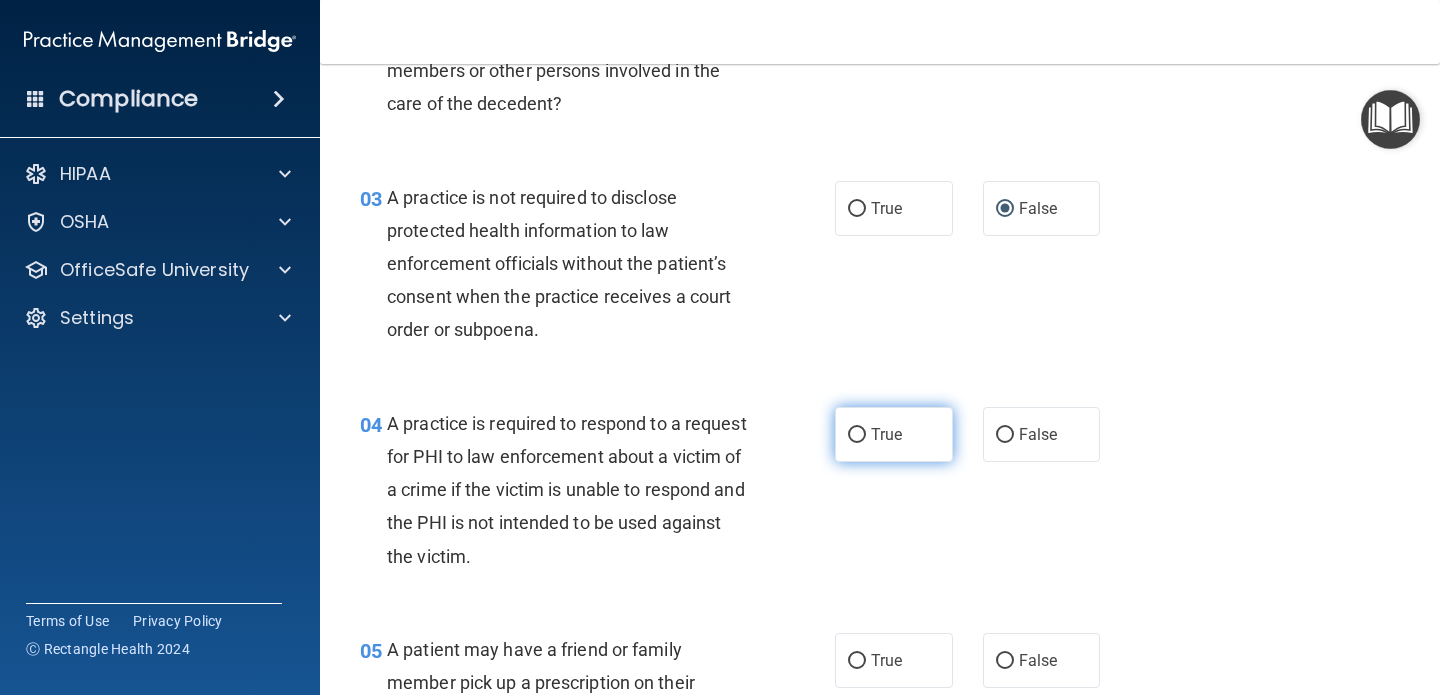 click on "True" at bounding box center (857, 435) 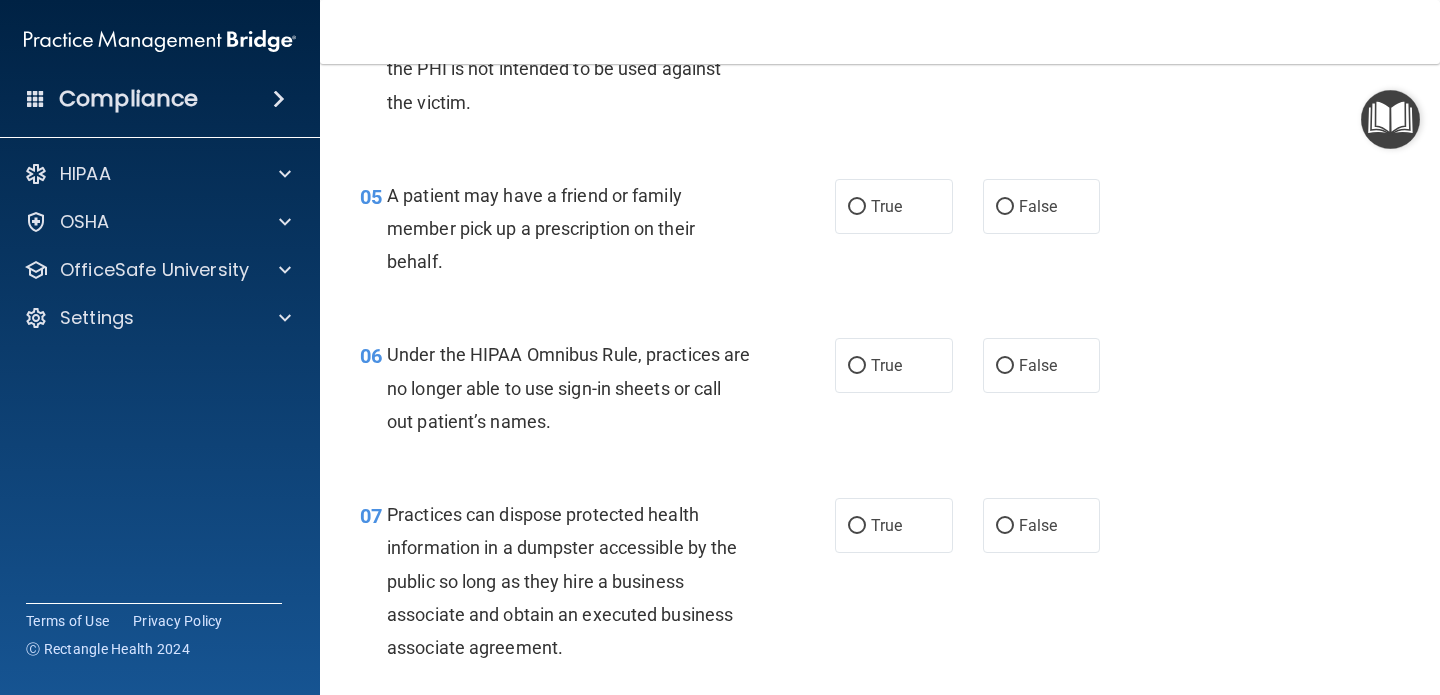 scroll, scrollTop: 890, scrollLeft: 0, axis: vertical 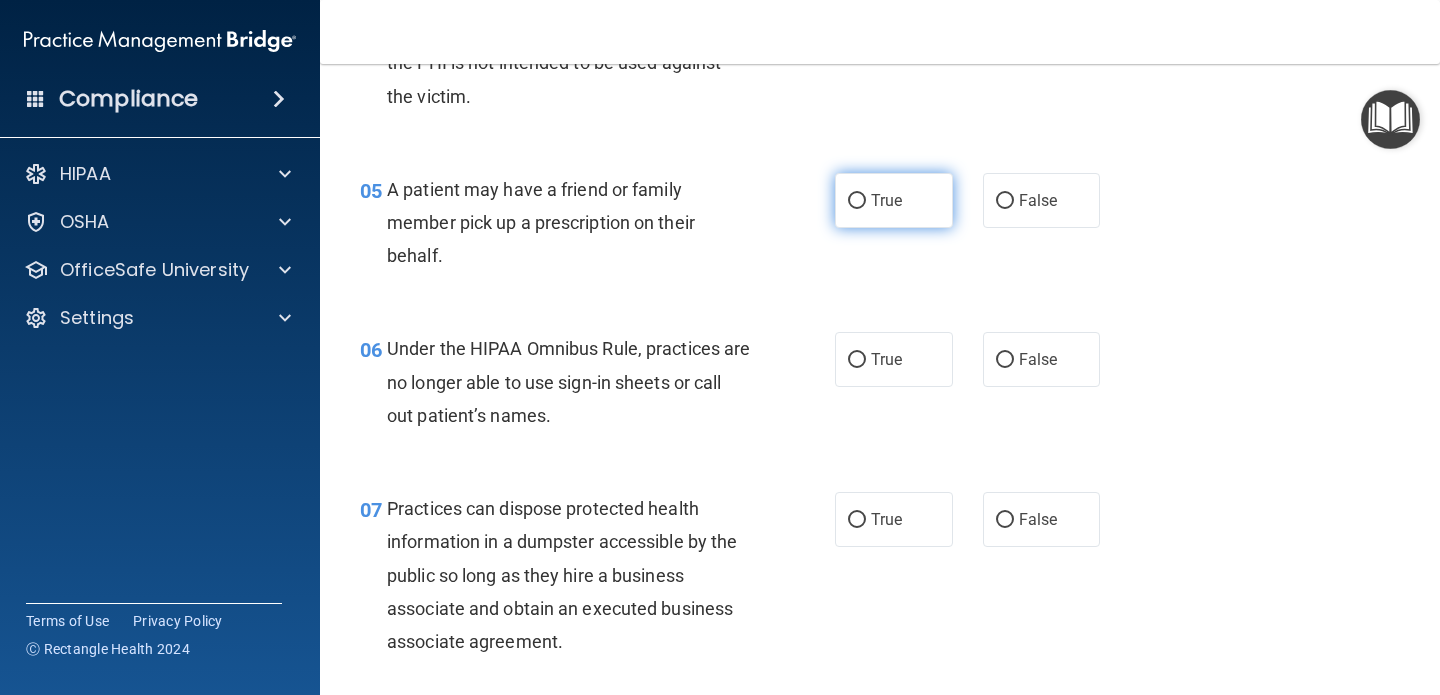 click on "True" at bounding box center [857, 201] 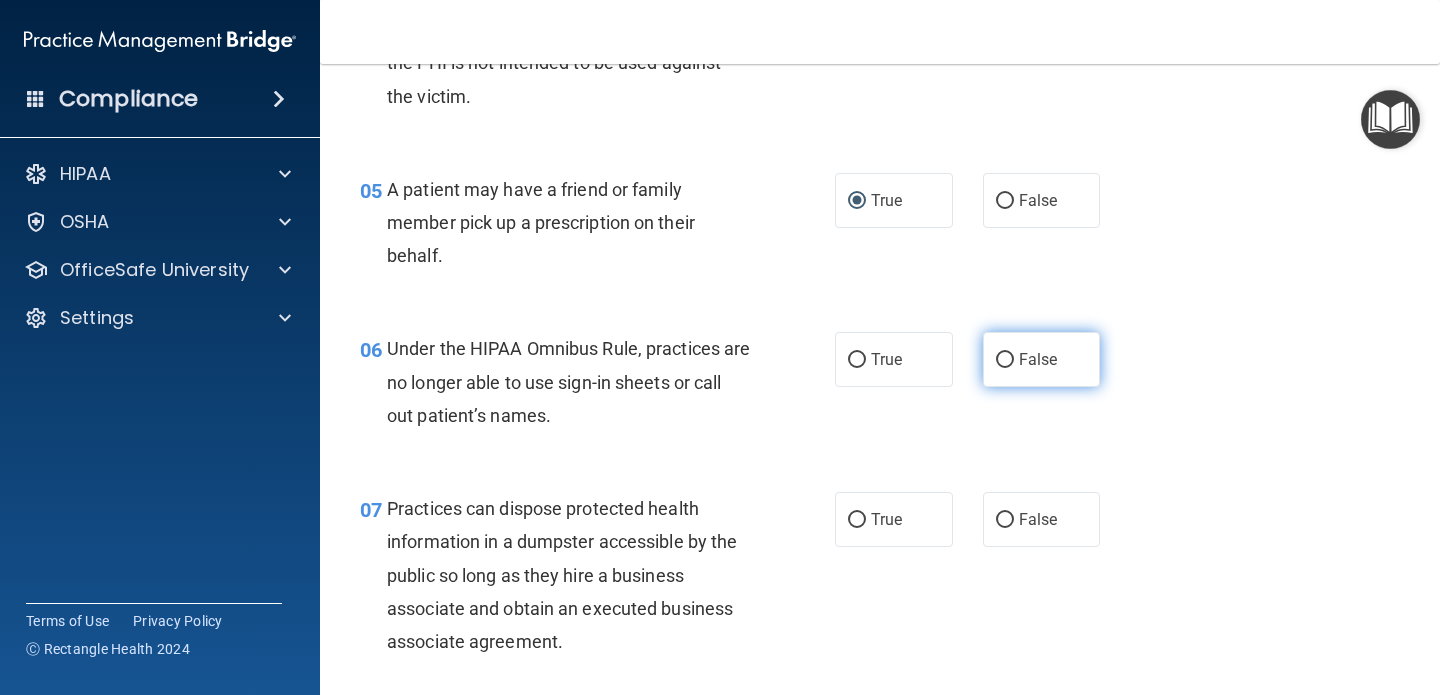 click on "False" at bounding box center (1005, 360) 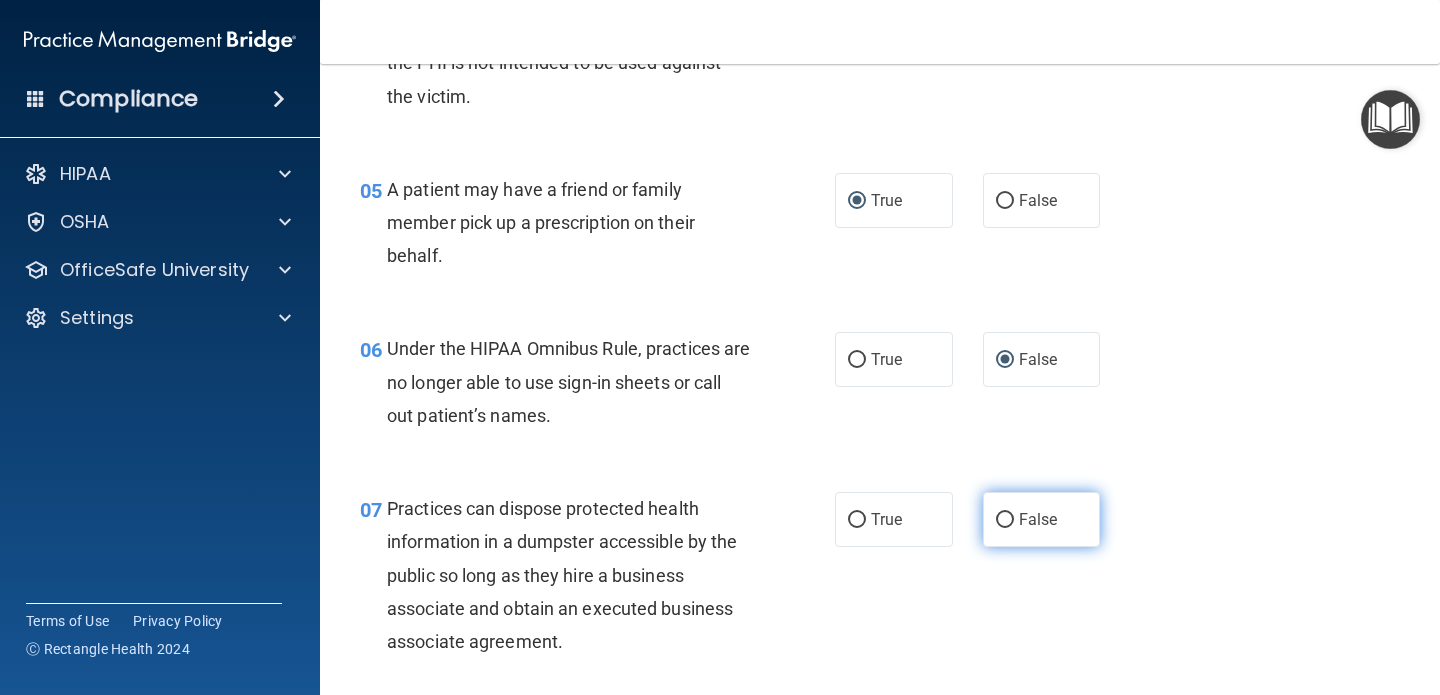click on "False" at bounding box center [1005, 520] 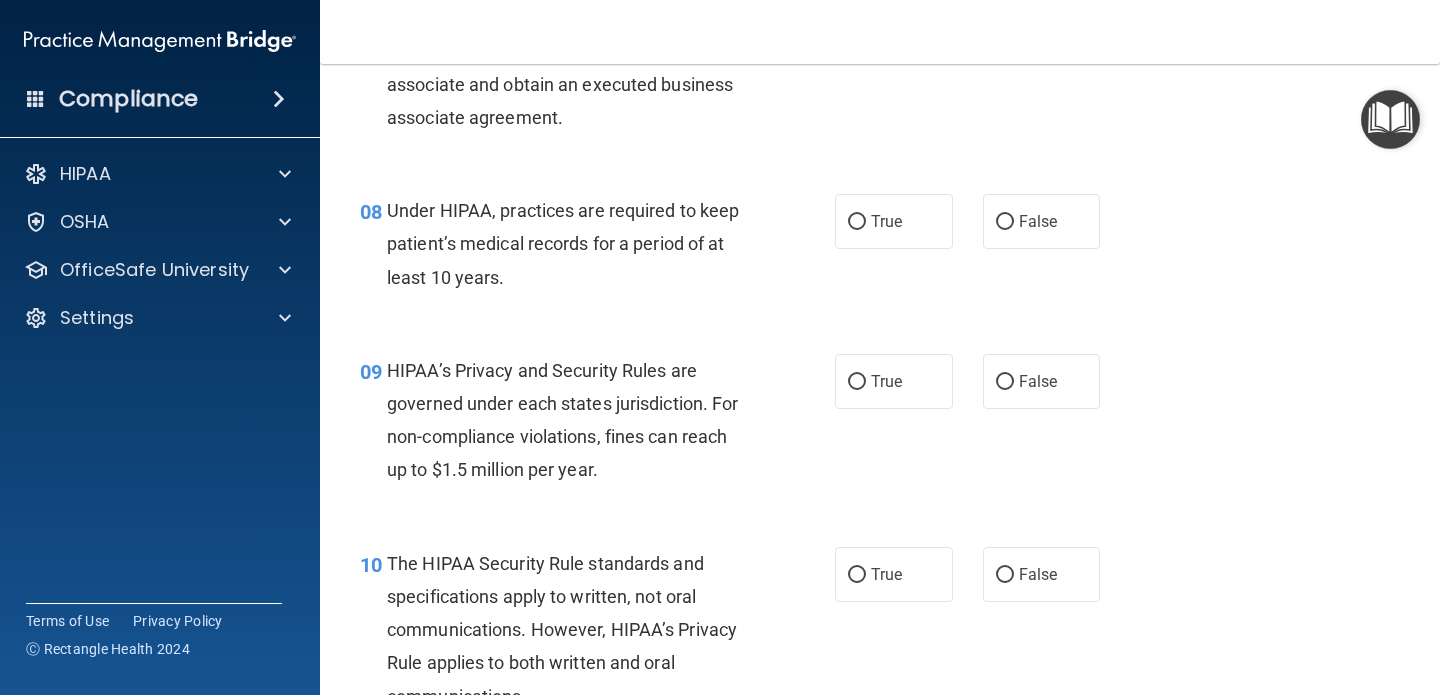 scroll, scrollTop: 1413, scrollLeft: 0, axis: vertical 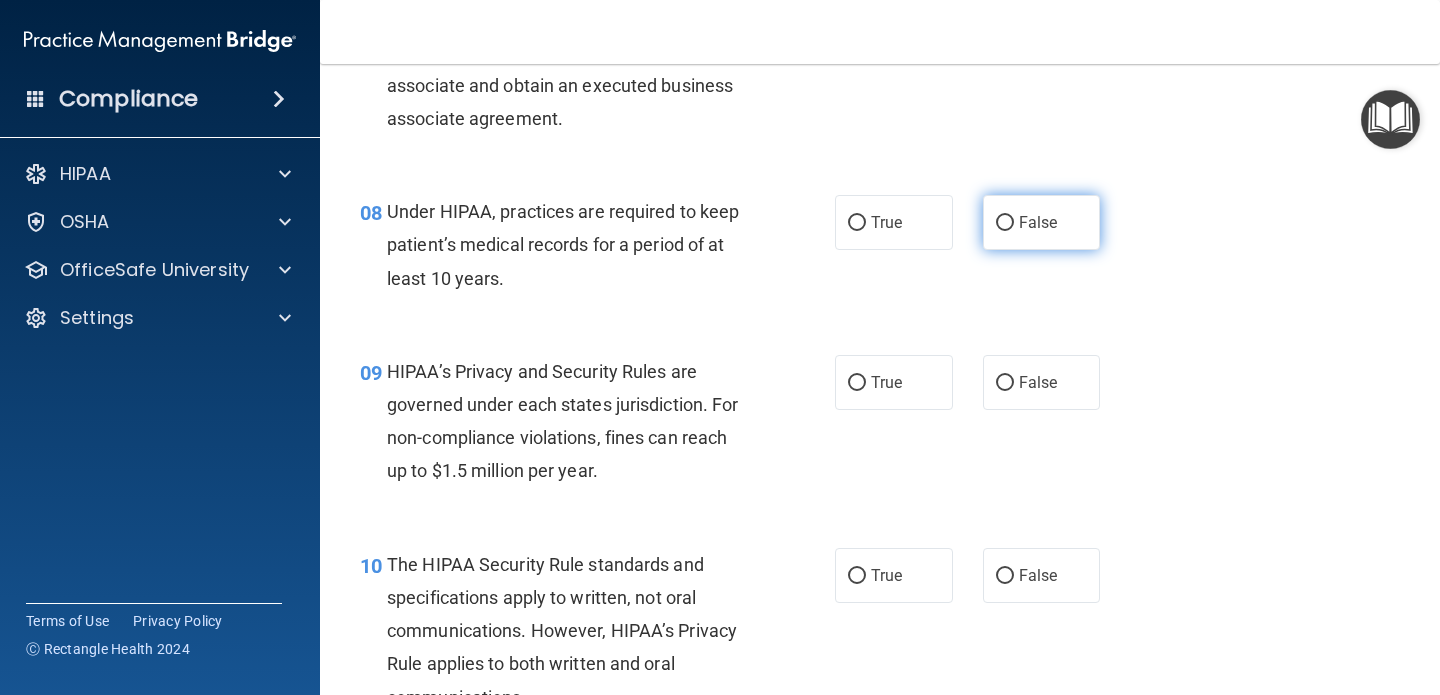 click on "False" at bounding box center (1005, 223) 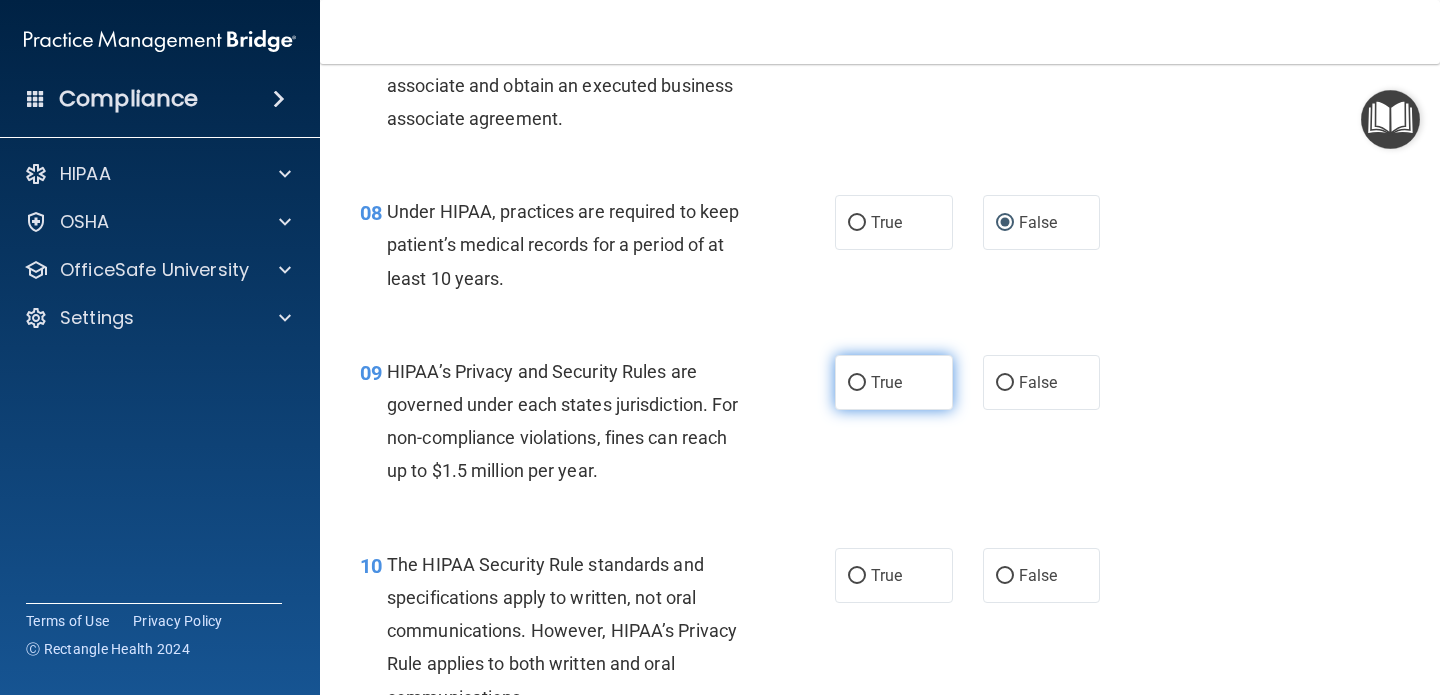 click on "True" at bounding box center (857, 383) 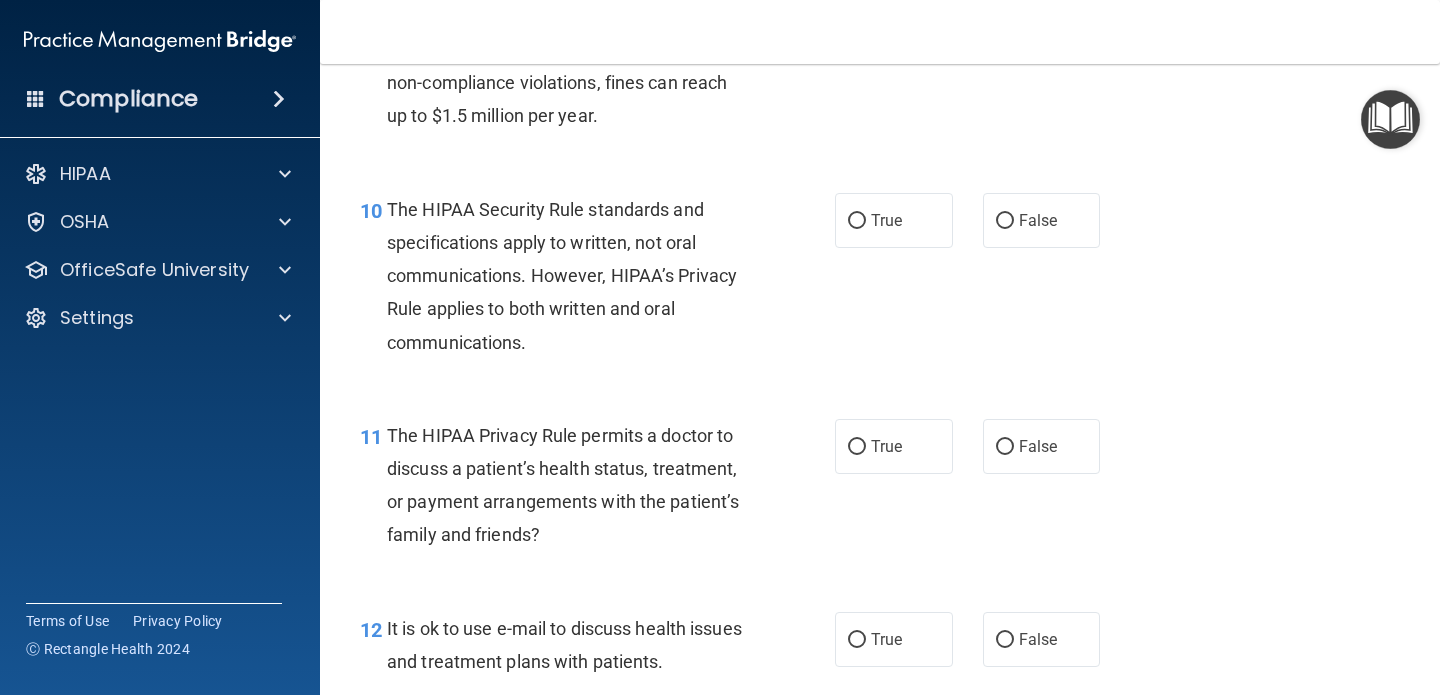 scroll, scrollTop: 1769, scrollLeft: 0, axis: vertical 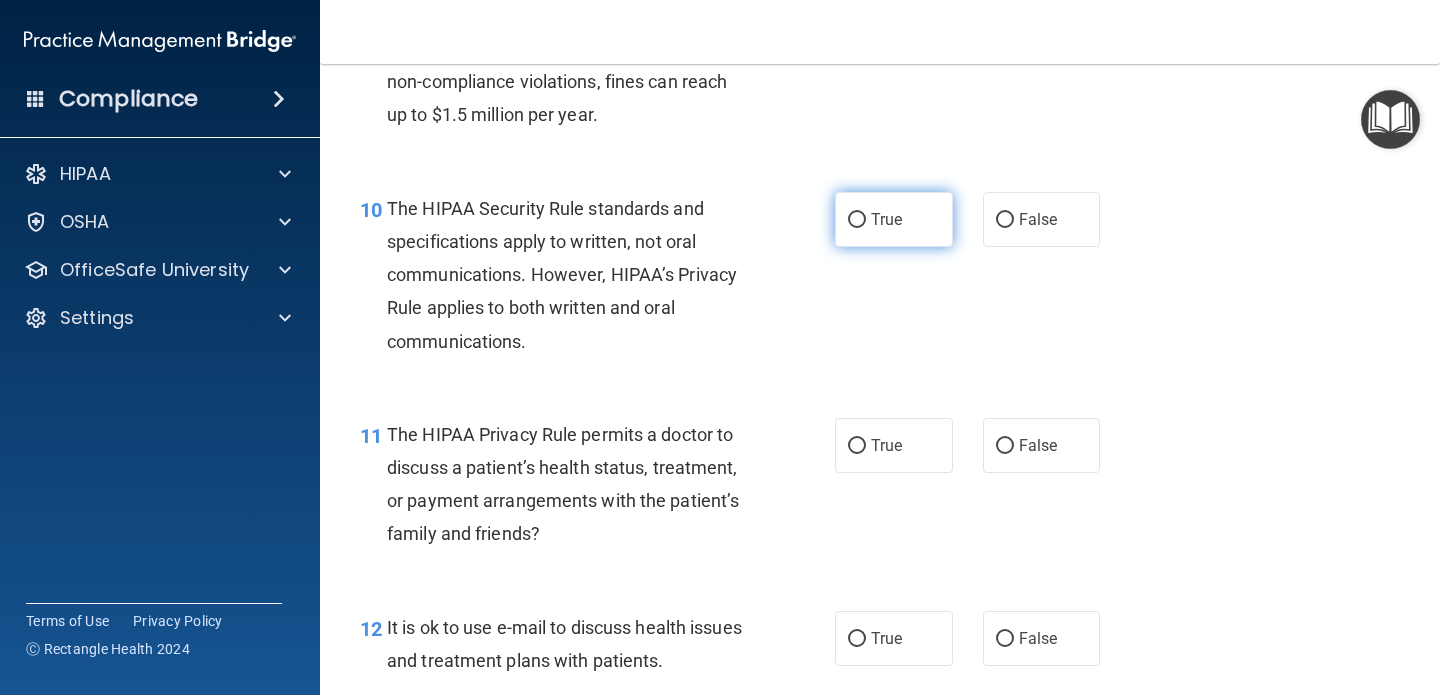 click on "True" at bounding box center (857, 220) 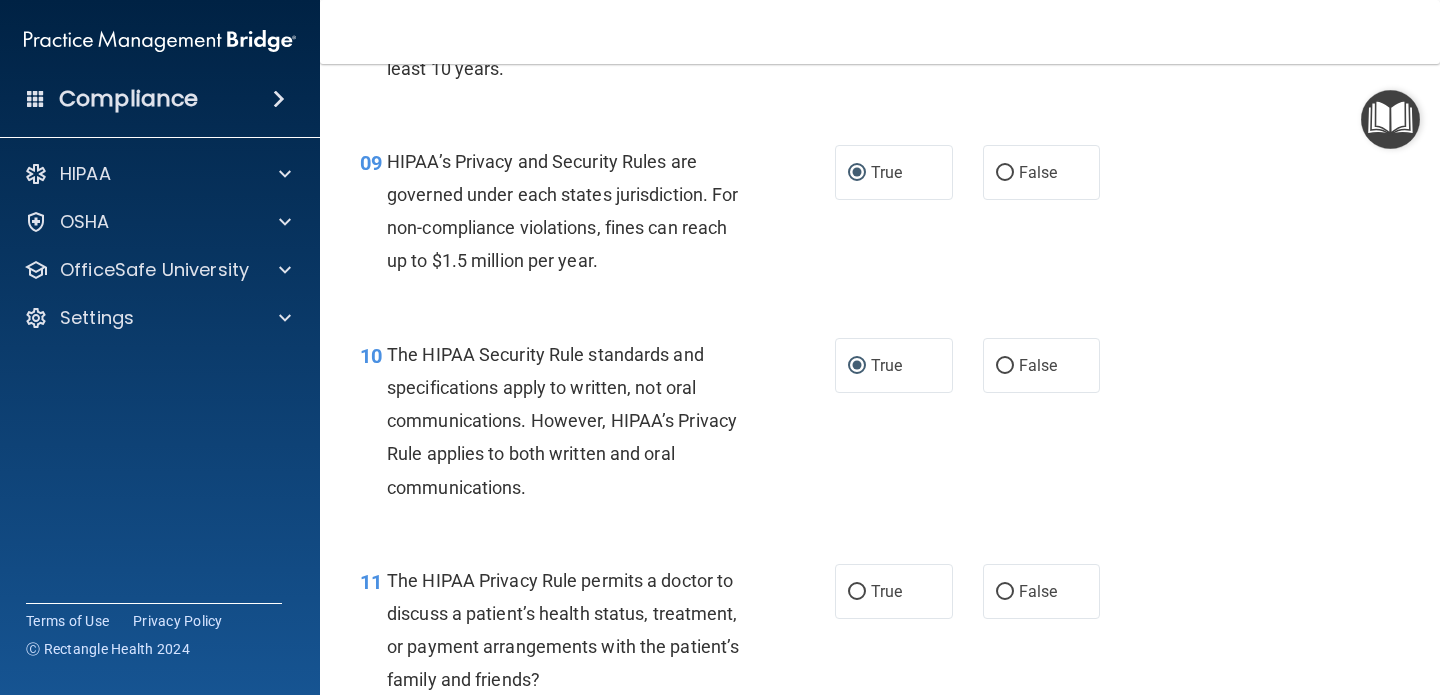 scroll, scrollTop: 1556, scrollLeft: 0, axis: vertical 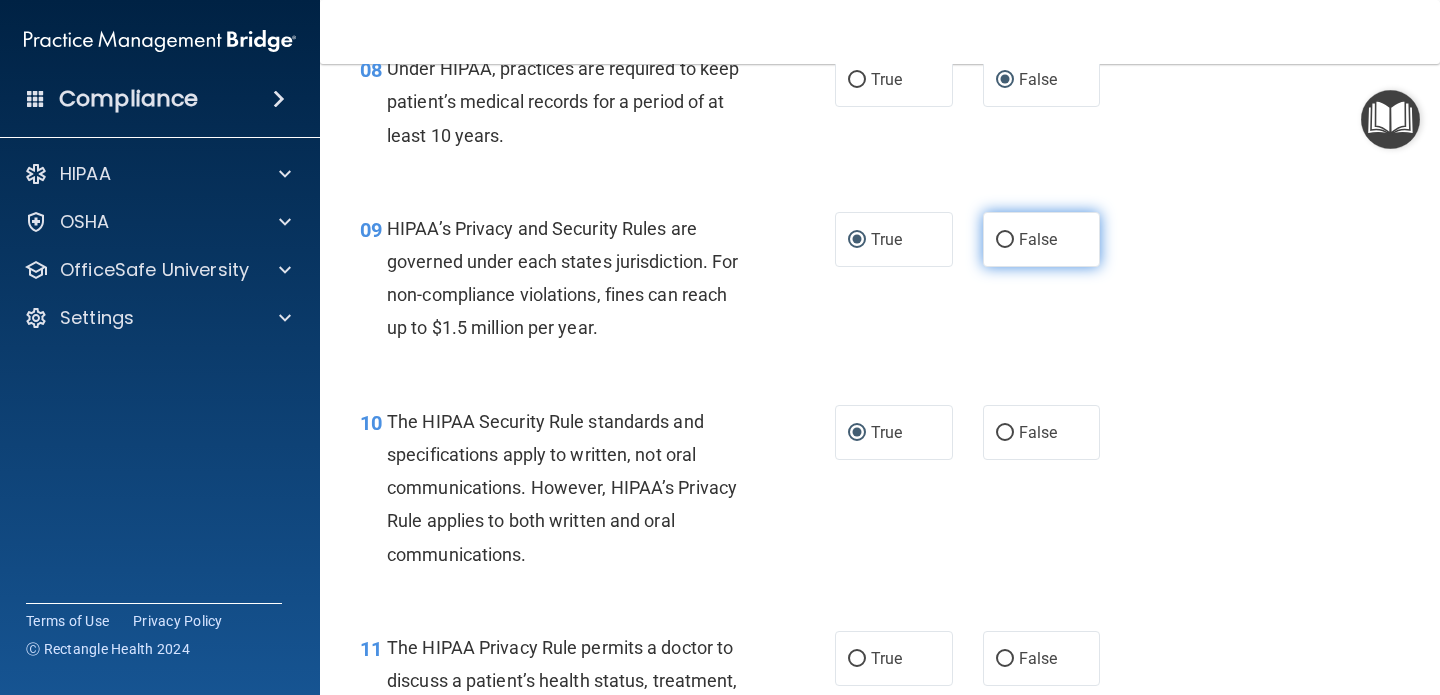 click on "False" at bounding box center (1005, 240) 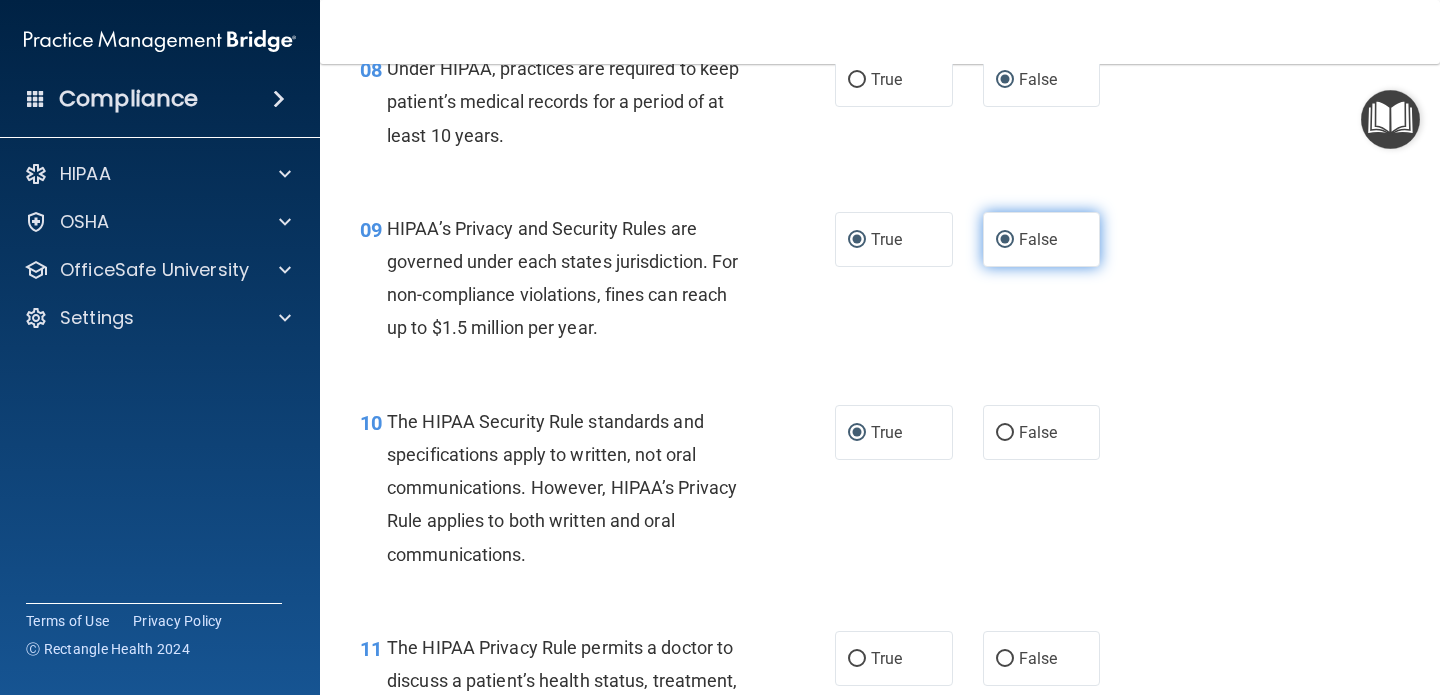 radio on "false" 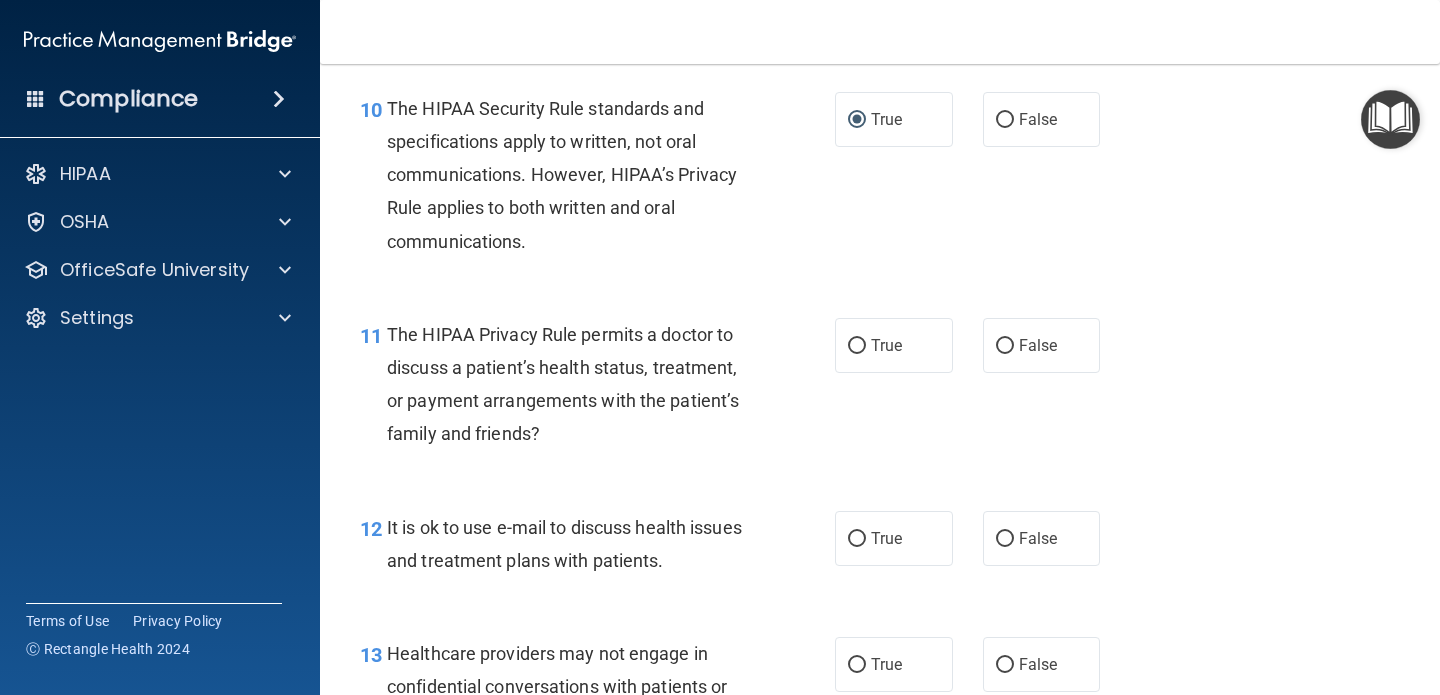scroll, scrollTop: 1889, scrollLeft: 0, axis: vertical 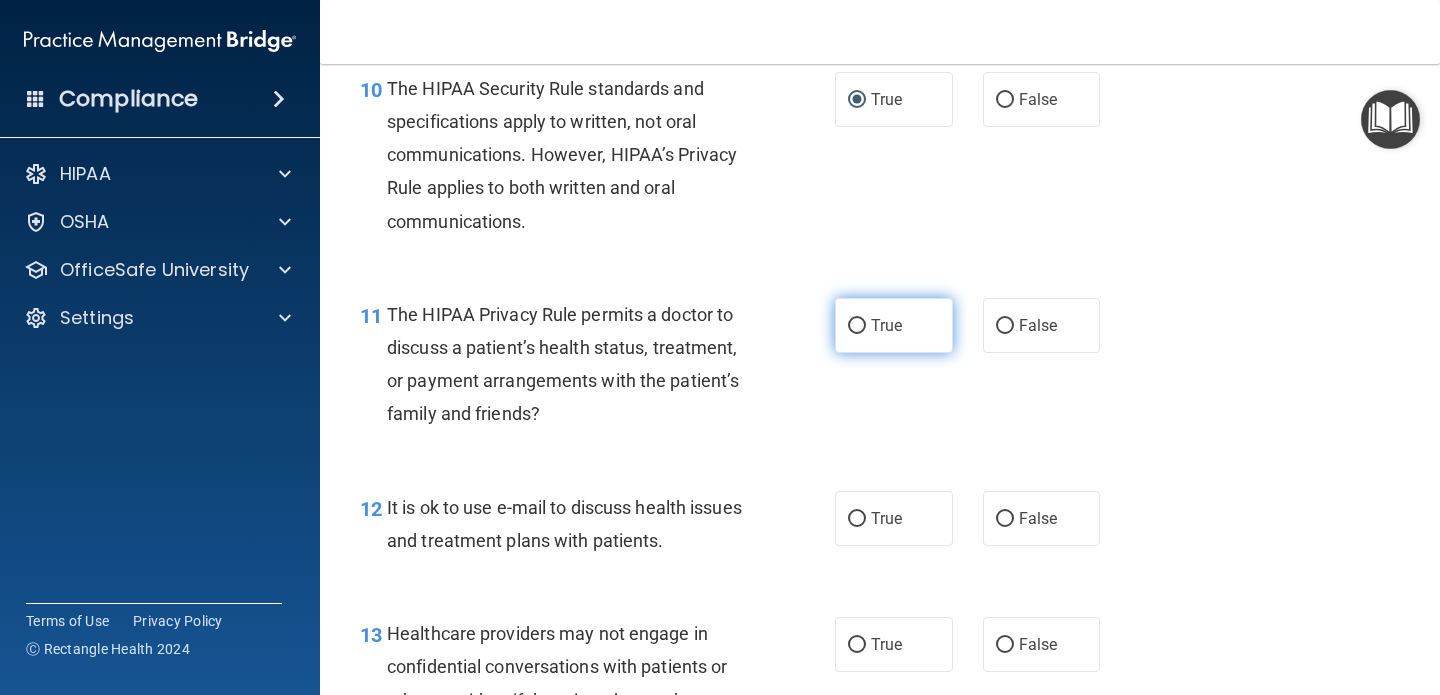 click on "True" at bounding box center (857, 326) 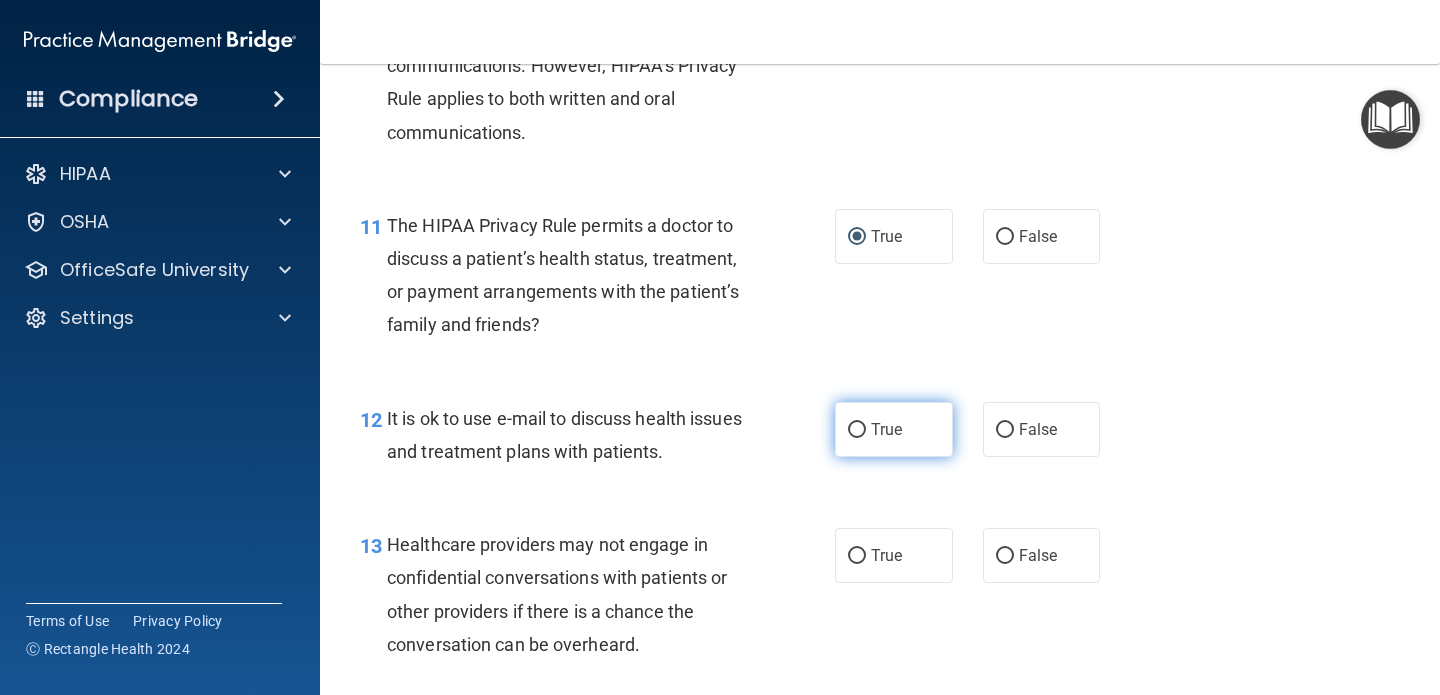 scroll, scrollTop: 1981, scrollLeft: 0, axis: vertical 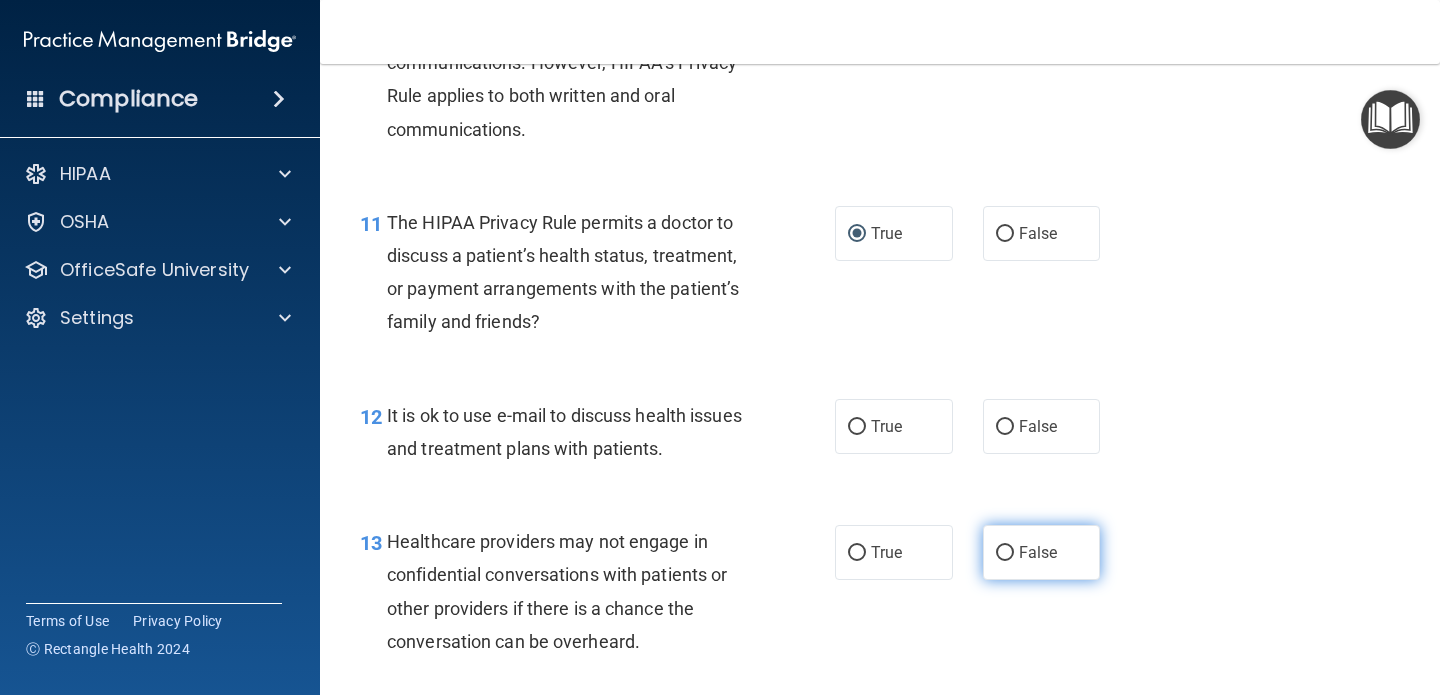 click on "False" at bounding box center (1005, 553) 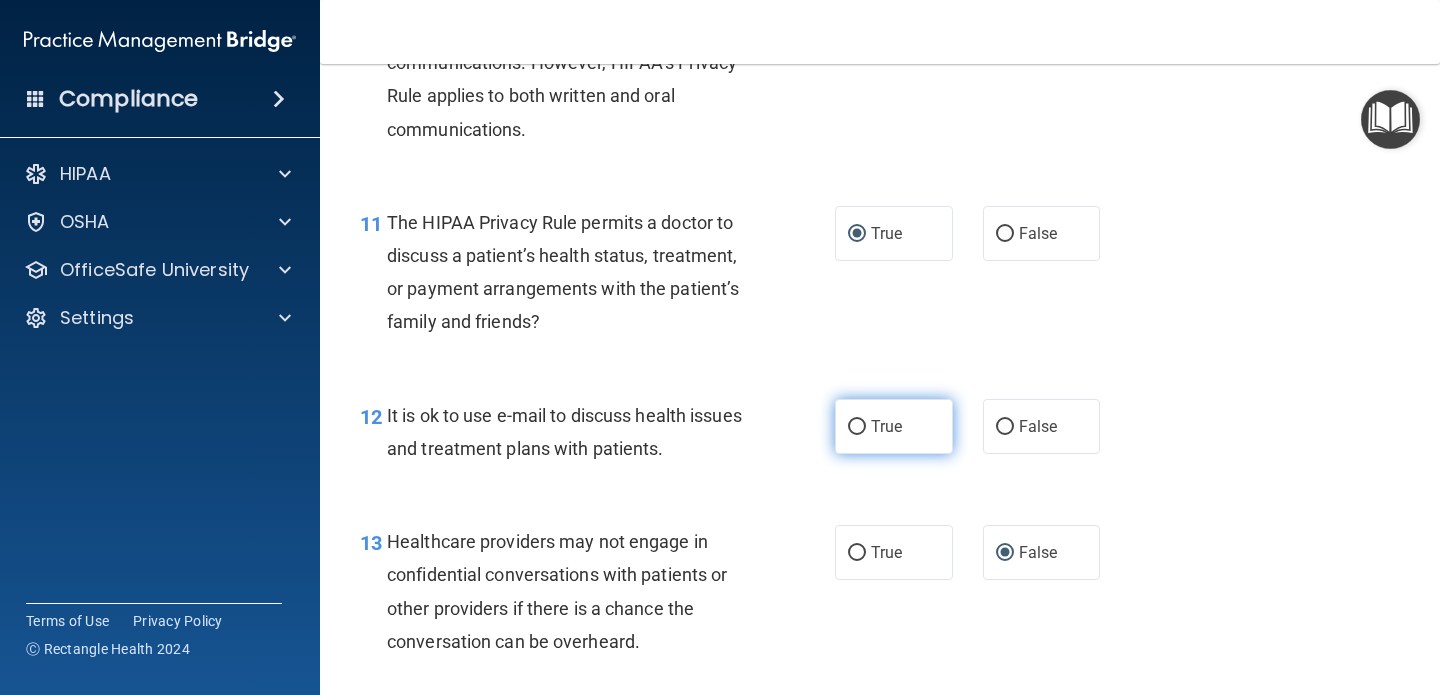 click on "True" at bounding box center (857, 427) 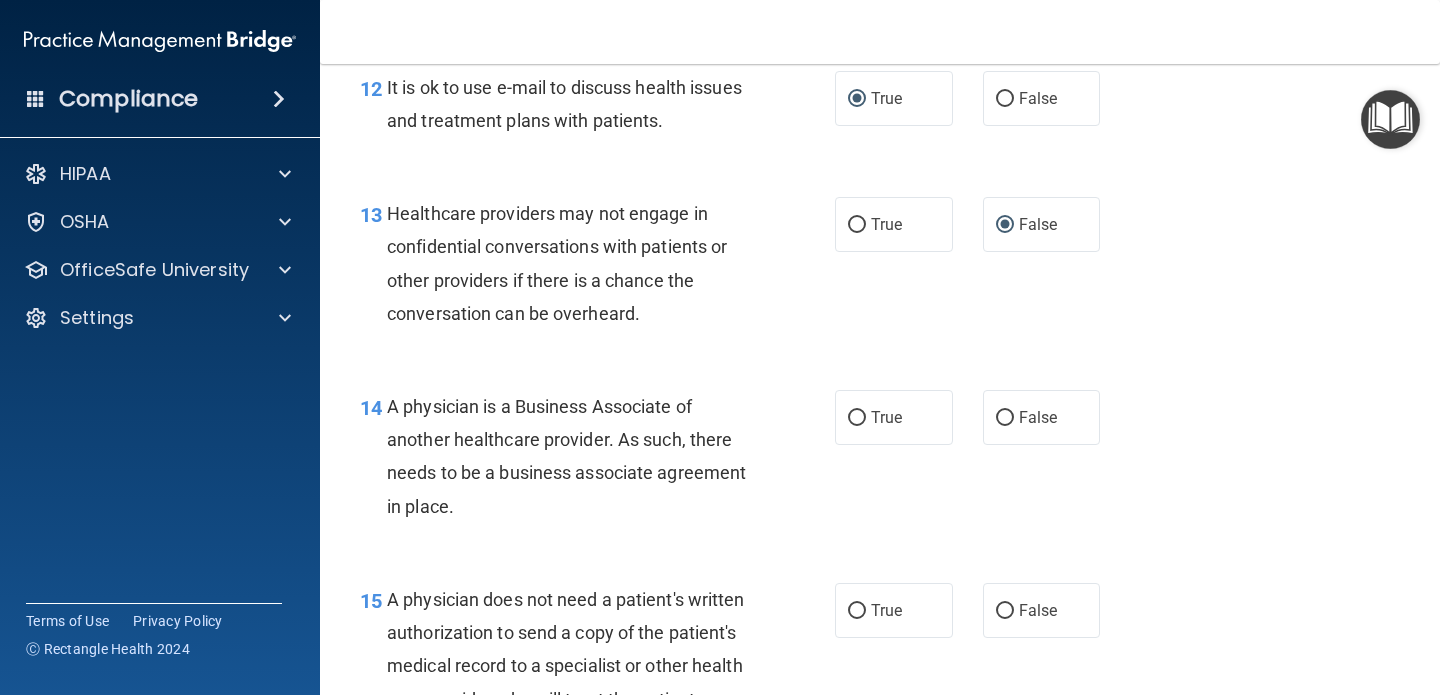 scroll, scrollTop: 2324, scrollLeft: 0, axis: vertical 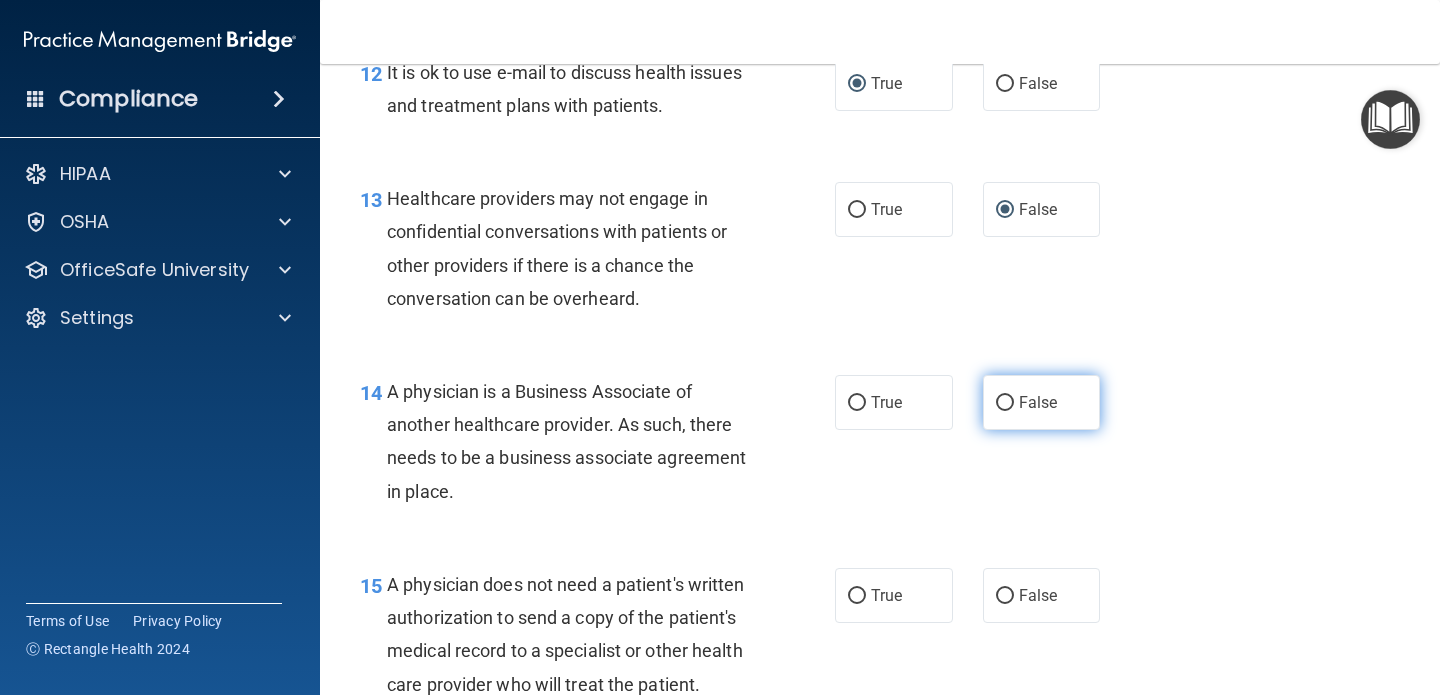 click on "False" at bounding box center [1042, 402] 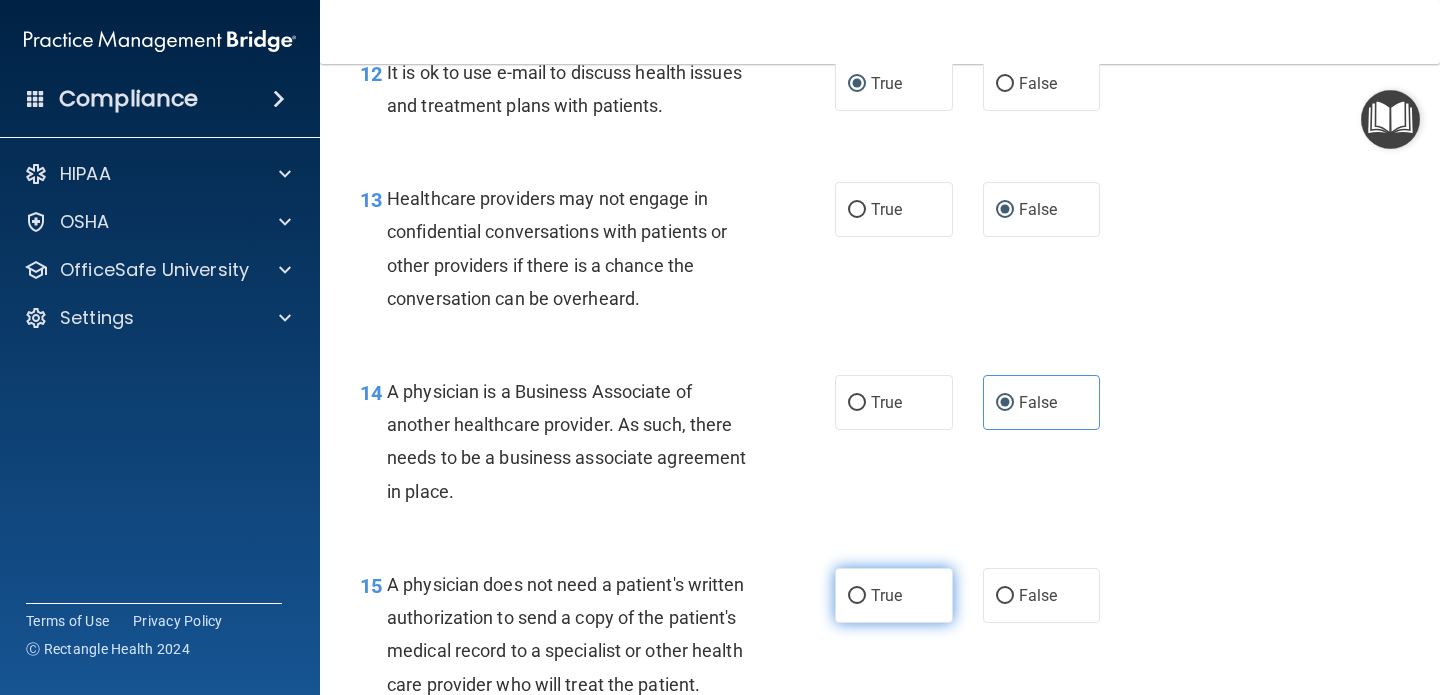 click on "True" at bounding box center (857, 596) 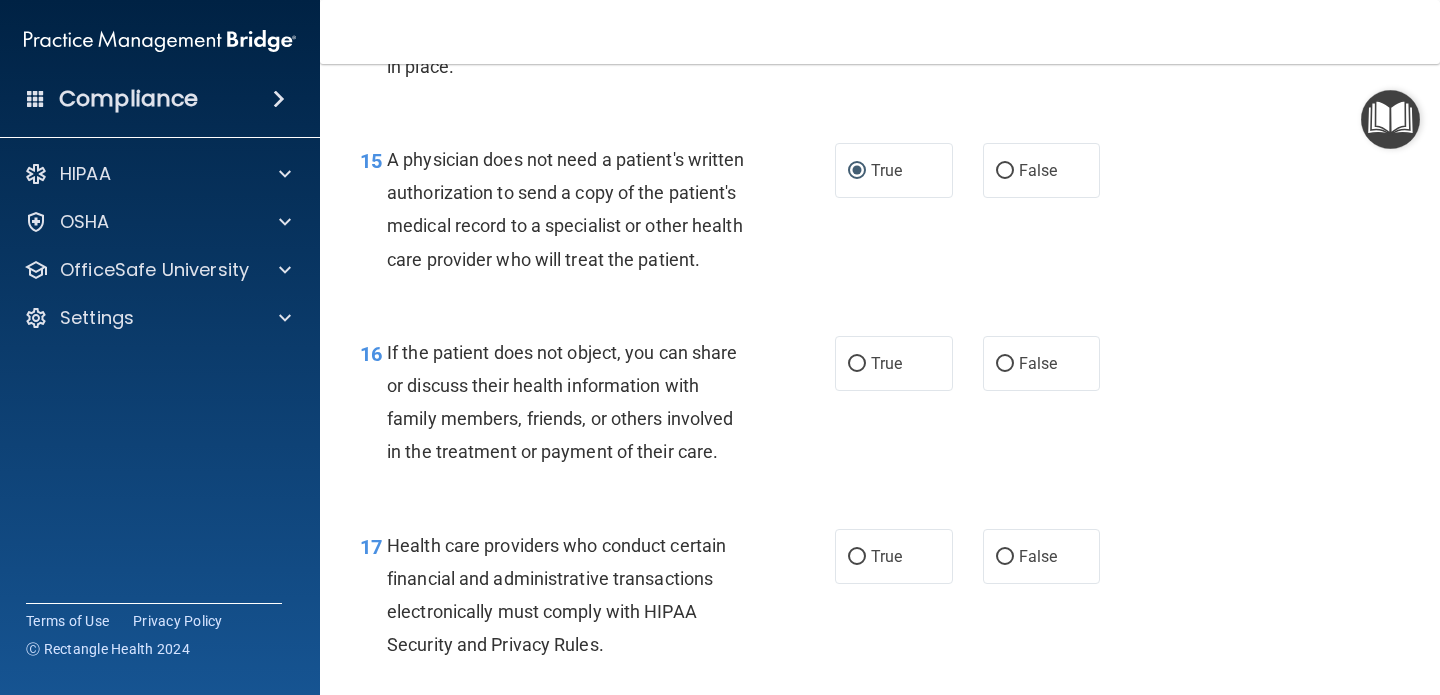scroll, scrollTop: 2752, scrollLeft: 0, axis: vertical 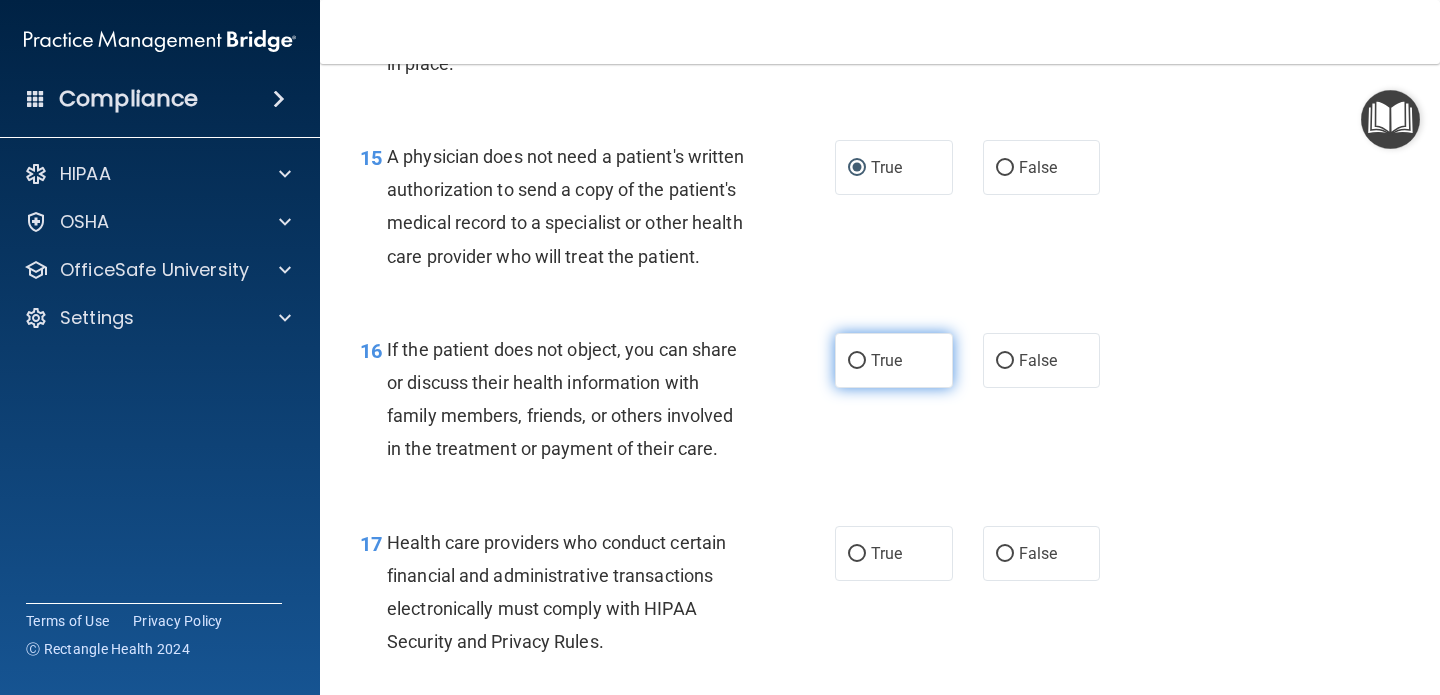 click on "True" at bounding box center [857, 361] 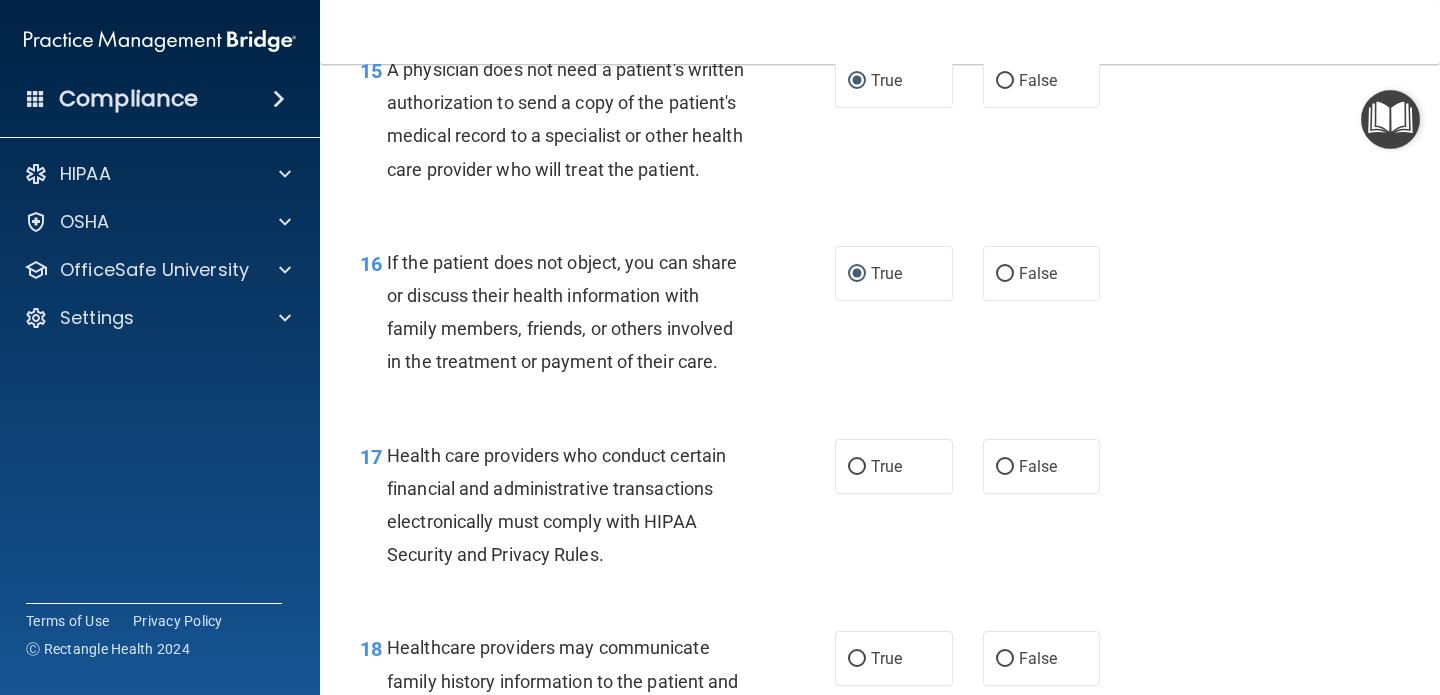 scroll, scrollTop: 2841, scrollLeft: 0, axis: vertical 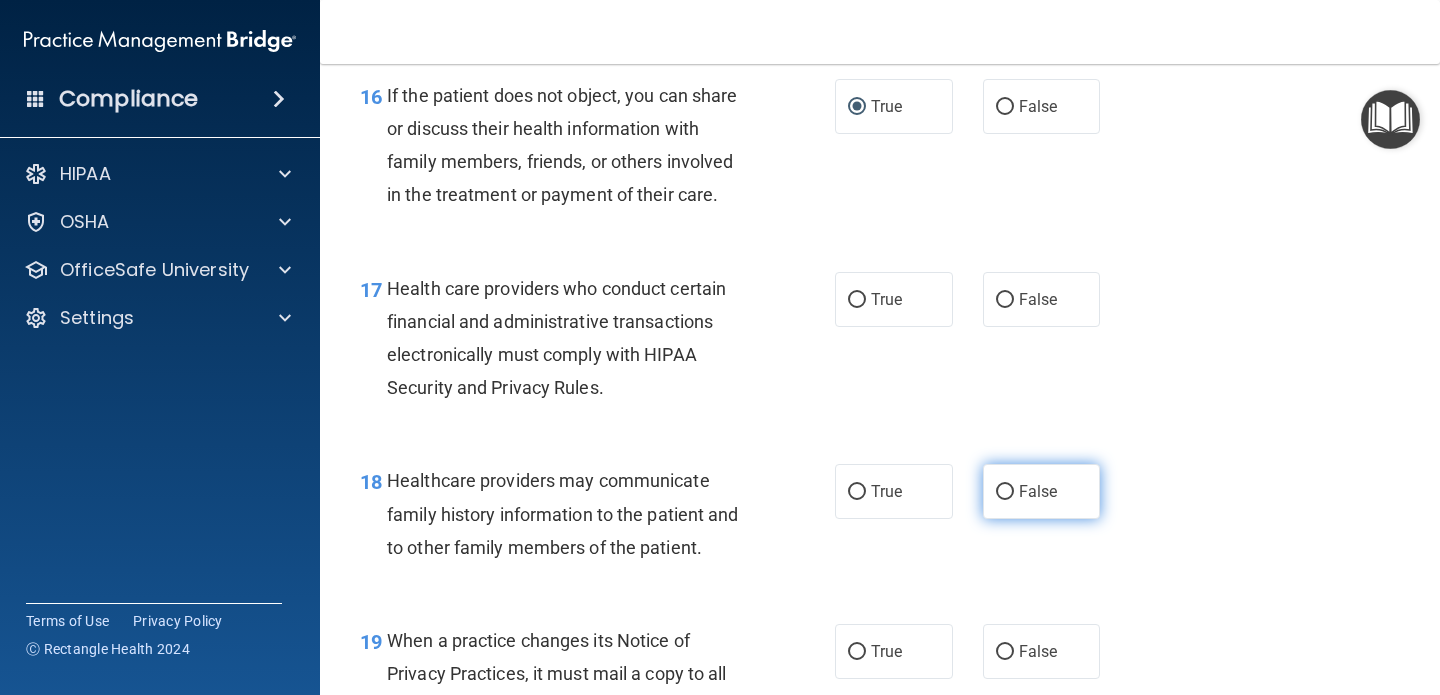 click on "False" at bounding box center [1005, 492] 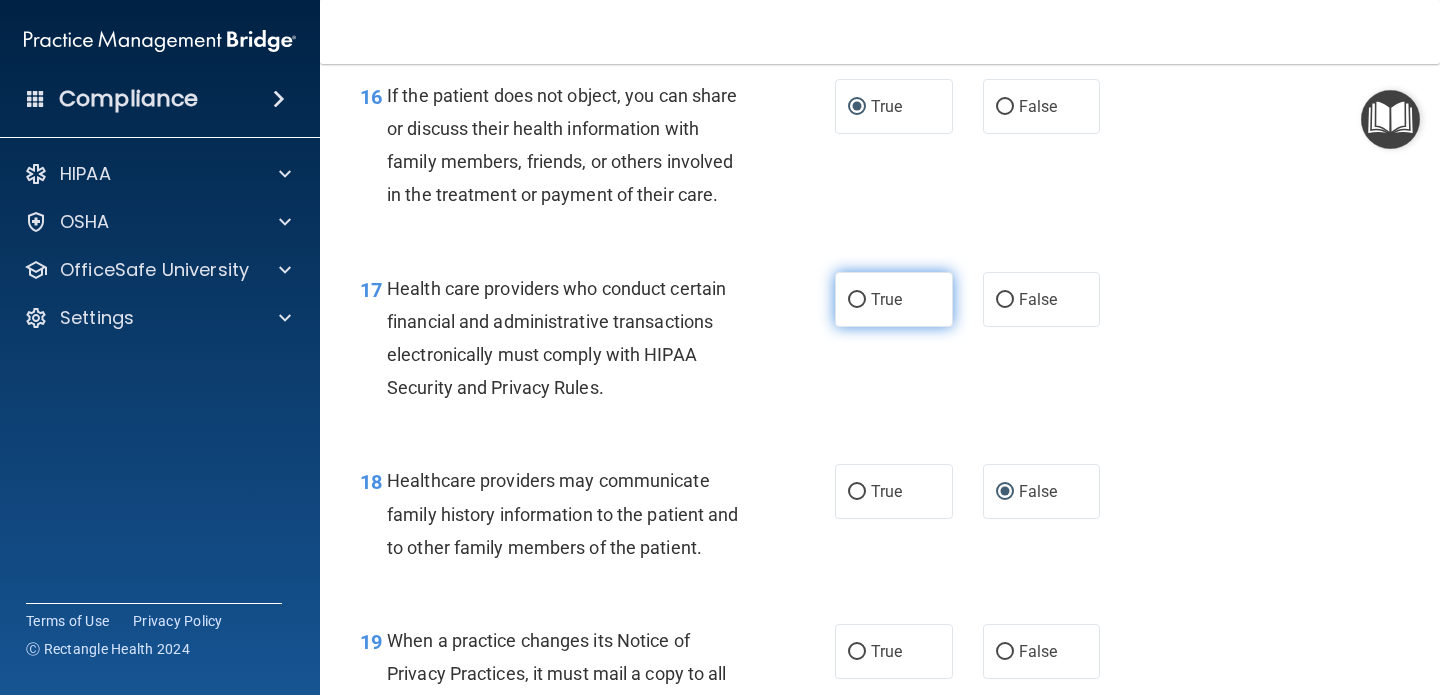 click on "True" at bounding box center [857, 300] 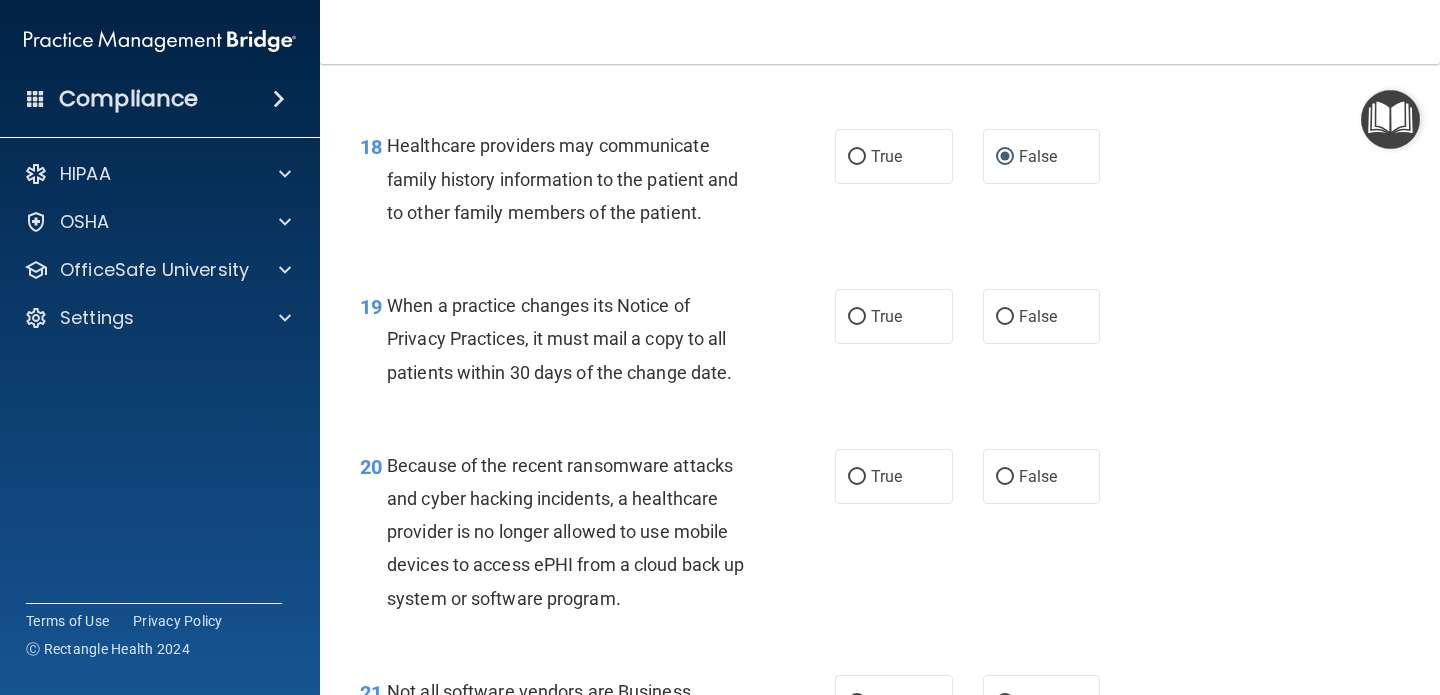 scroll, scrollTop: 3343, scrollLeft: 0, axis: vertical 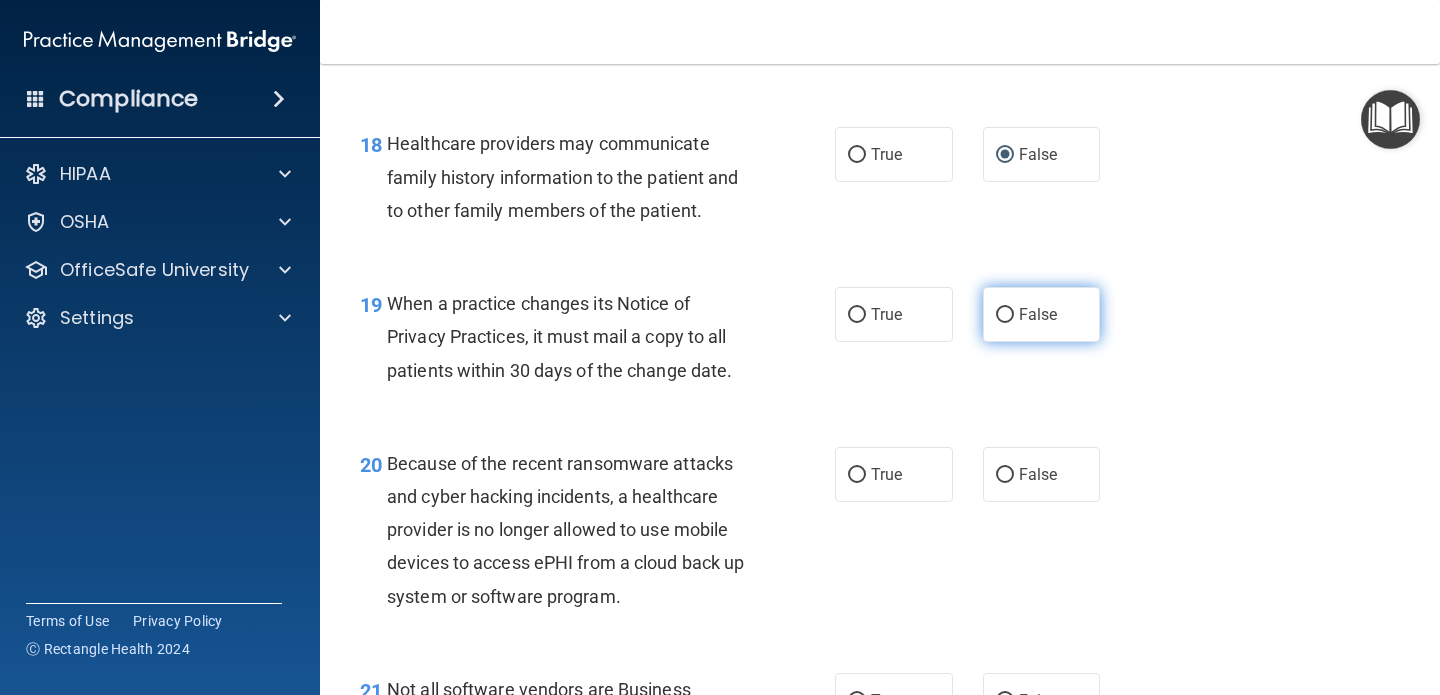 click on "False" at bounding box center (1005, 315) 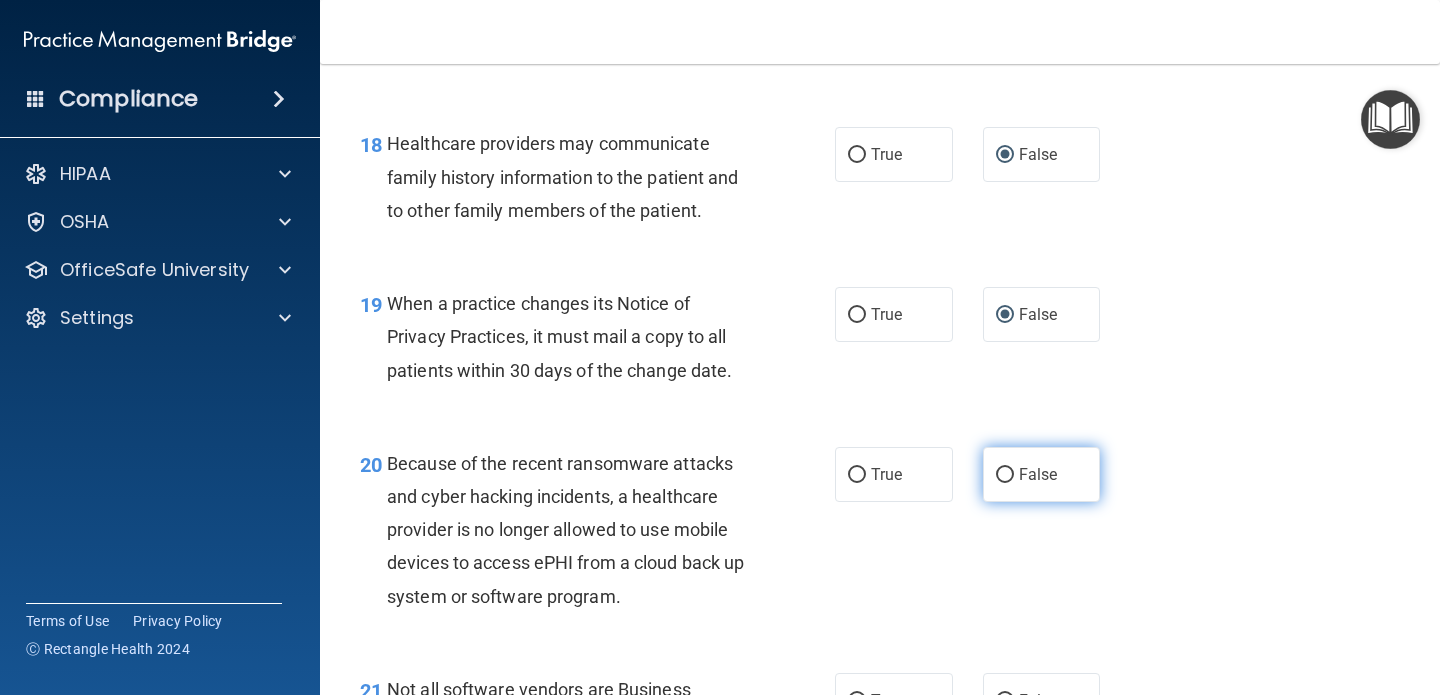 click on "False" at bounding box center (1005, 475) 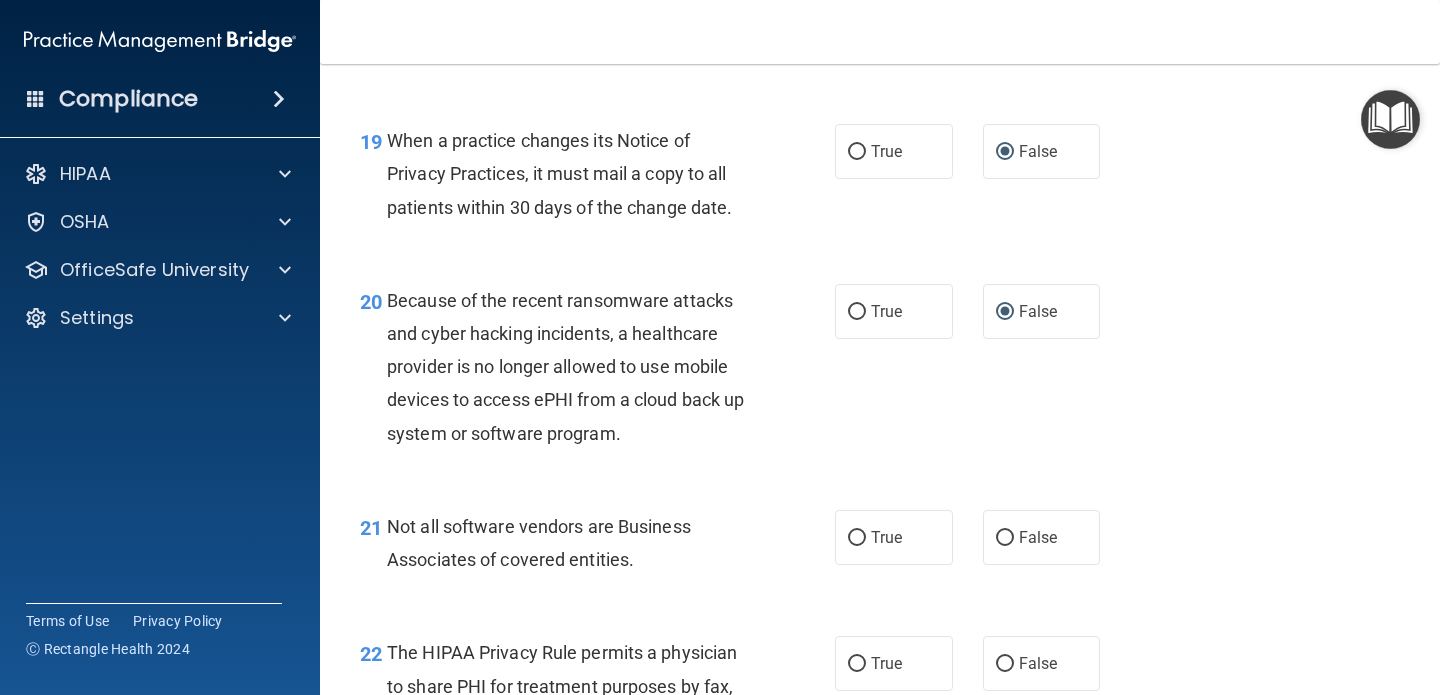scroll, scrollTop: 3745, scrollLeft: 0, axis: vertical 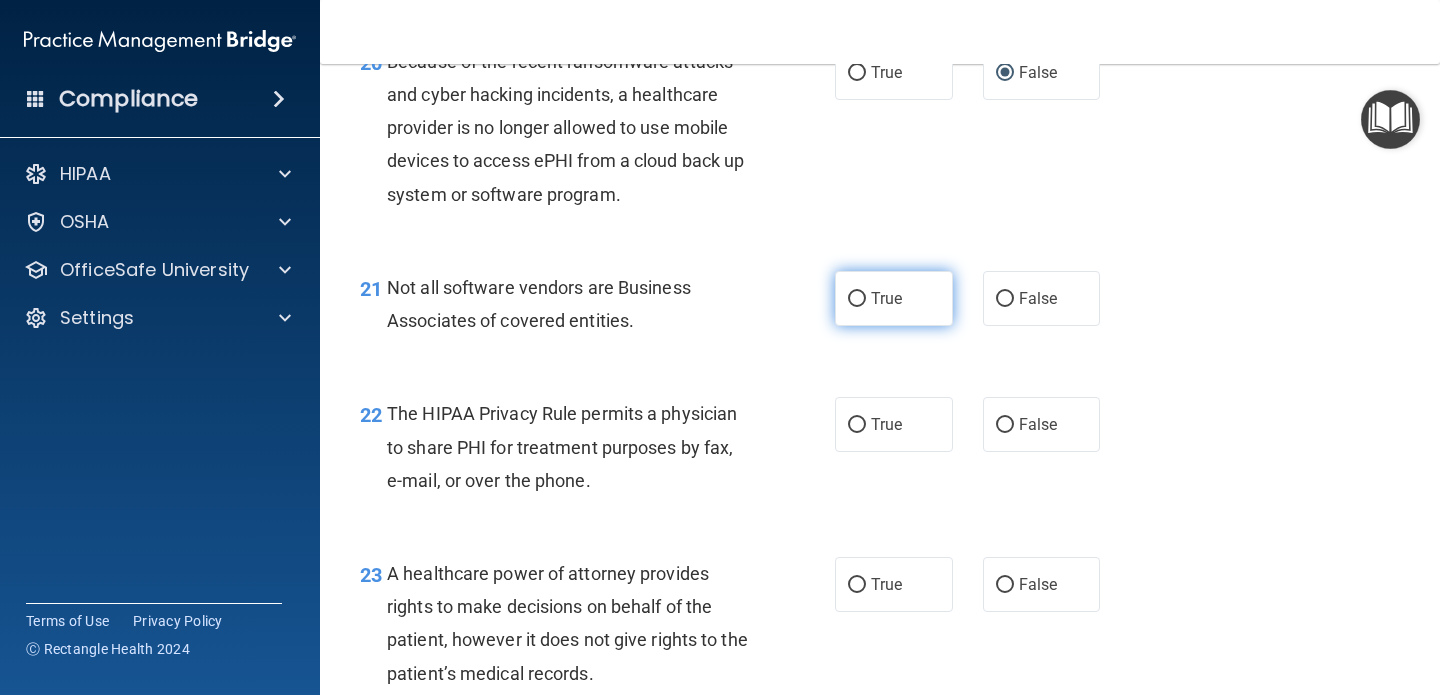 click on "True" at bounding box center (857, 299) 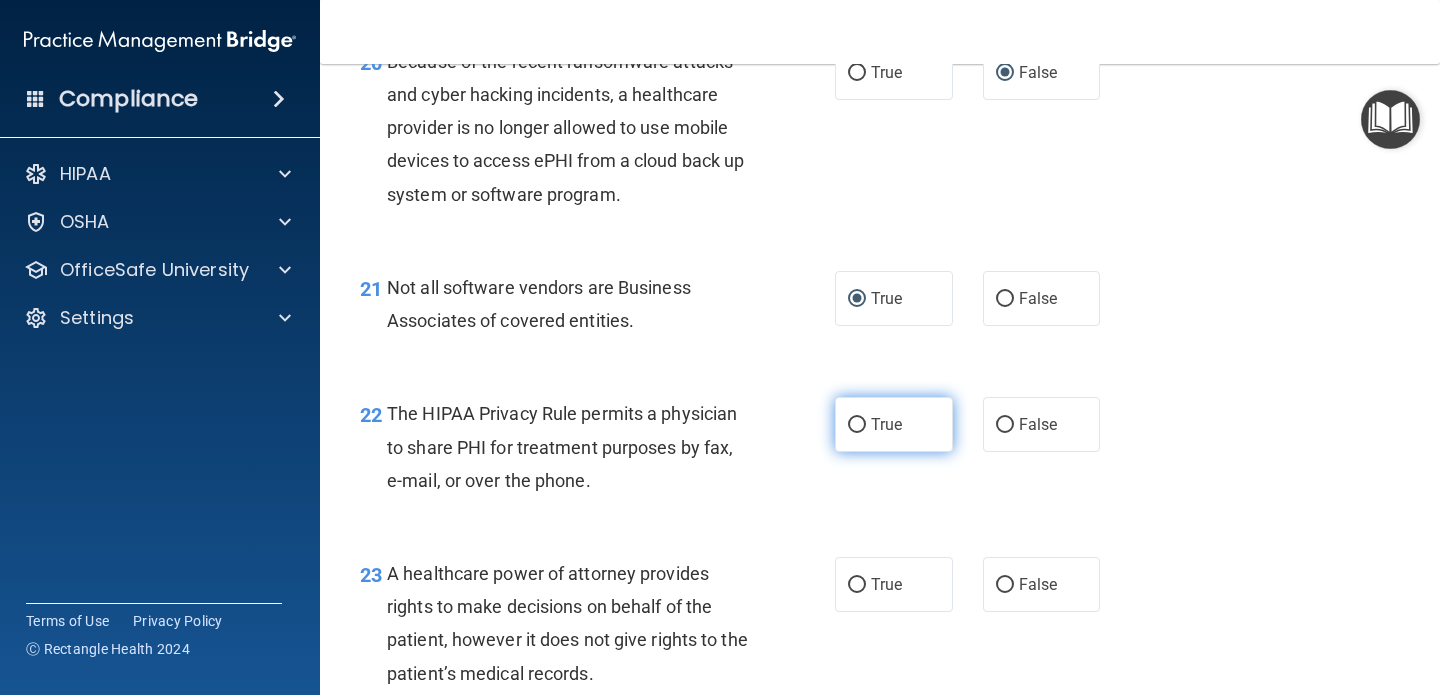 click on "True" at bounding box center (857, 425) 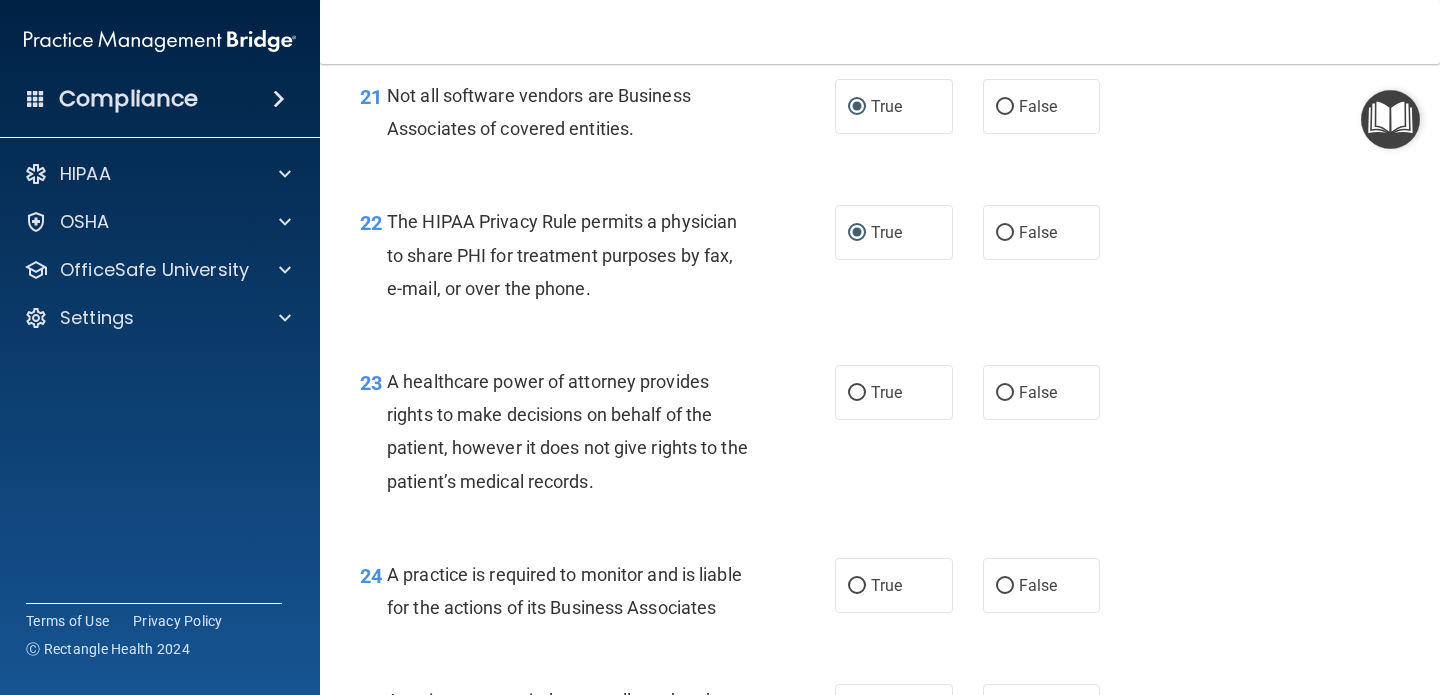scroll, scrollTop: 3939, scrollLeft: 0, axis: vertical 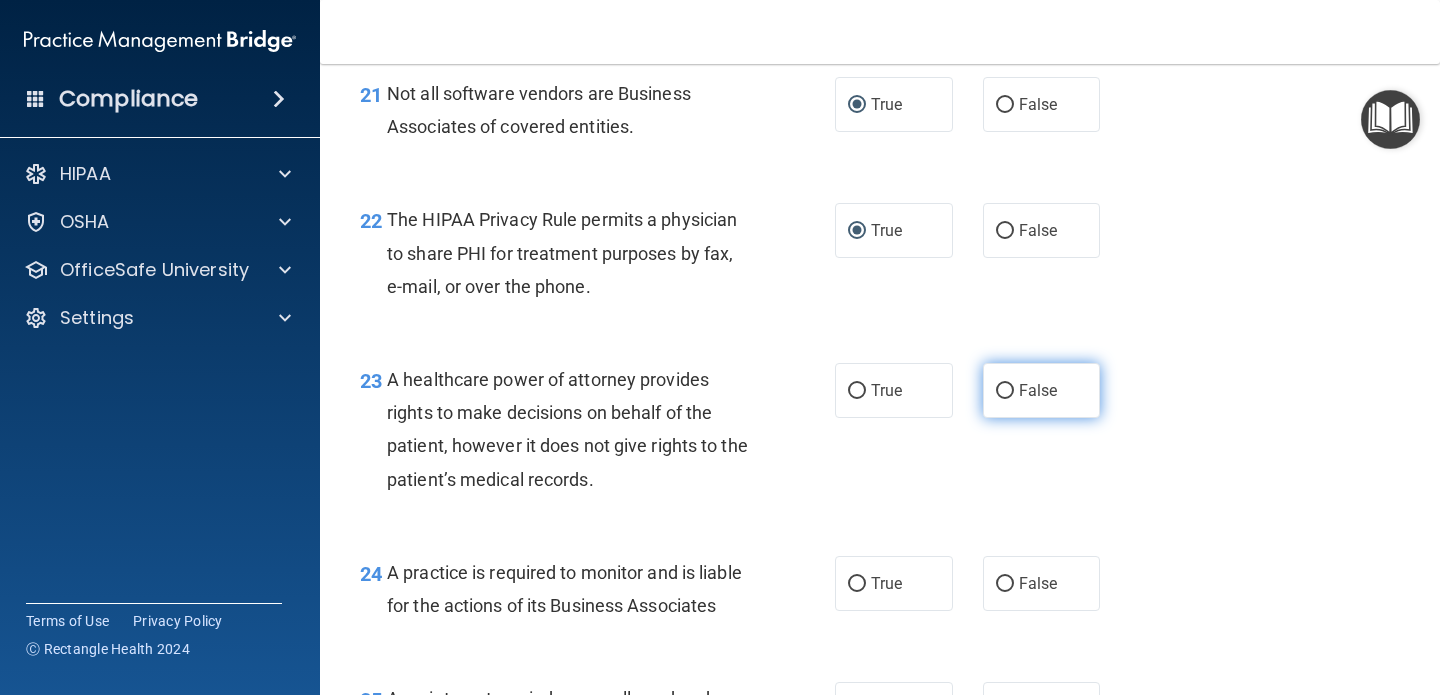 click on "False" at bounding box center (1005, 391) 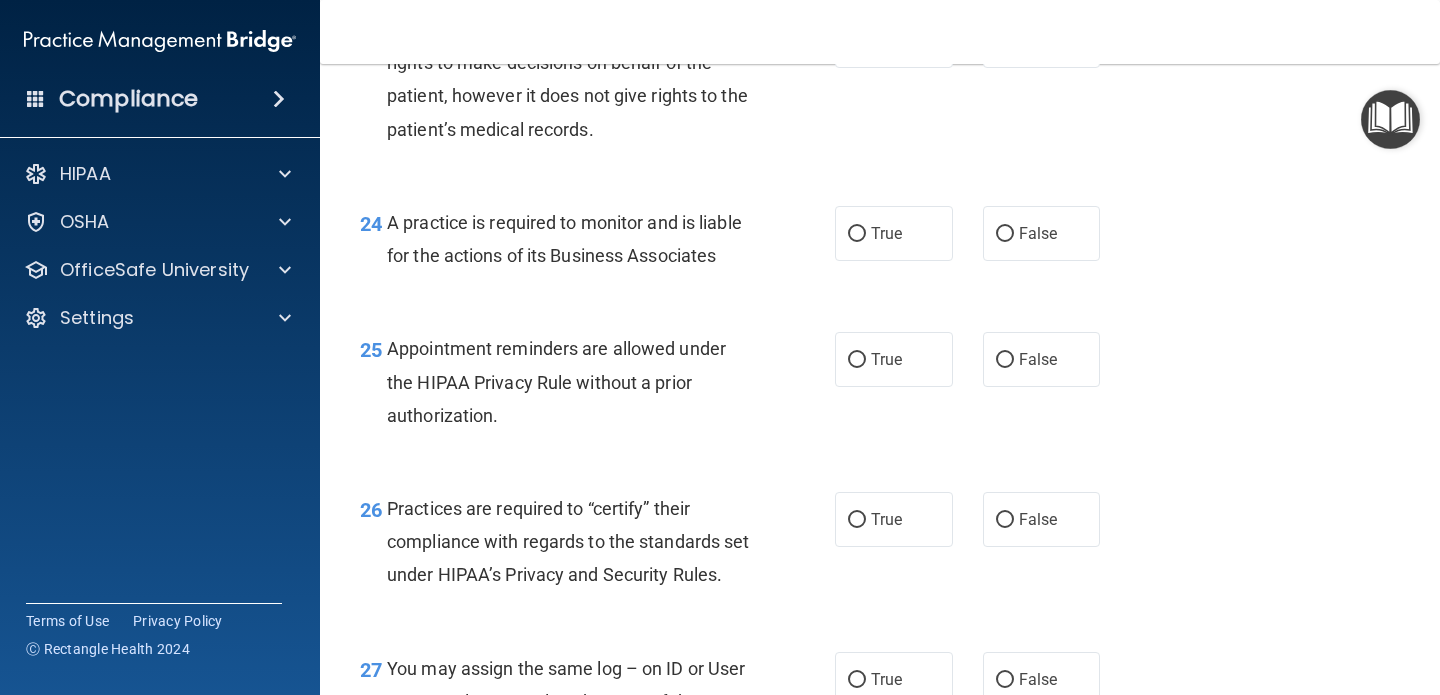 scroll, scrollTop: 4300, scrollLeft: 0, axis: vertical 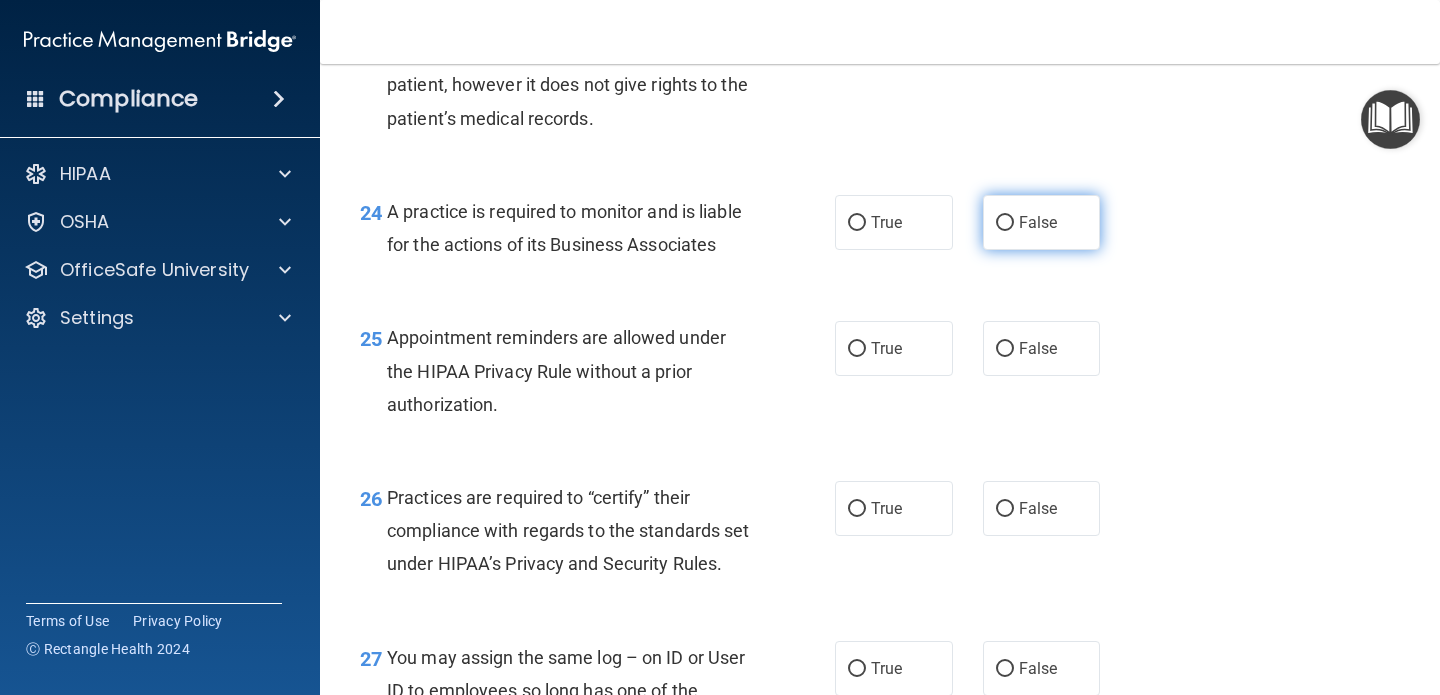 click on "False" at bounding box center [1005, 223] 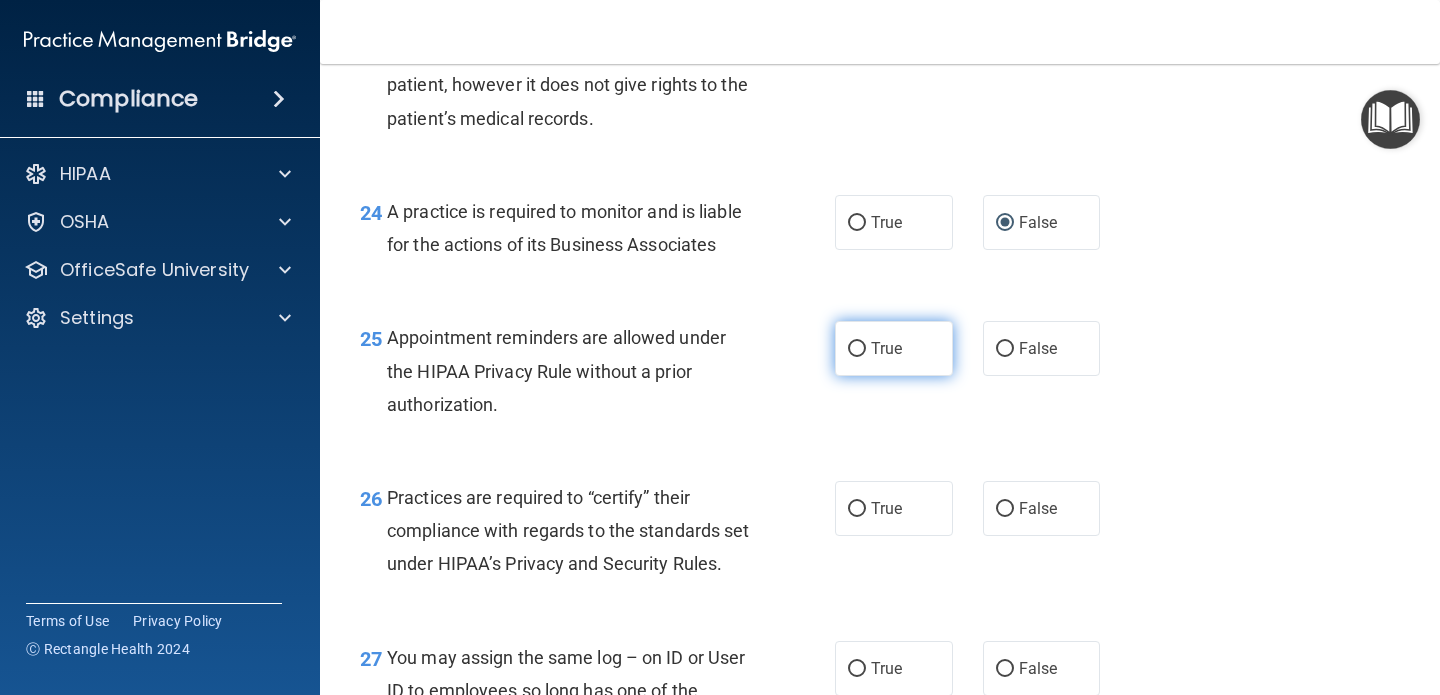 click on "True" at bounding box center [857, 349] 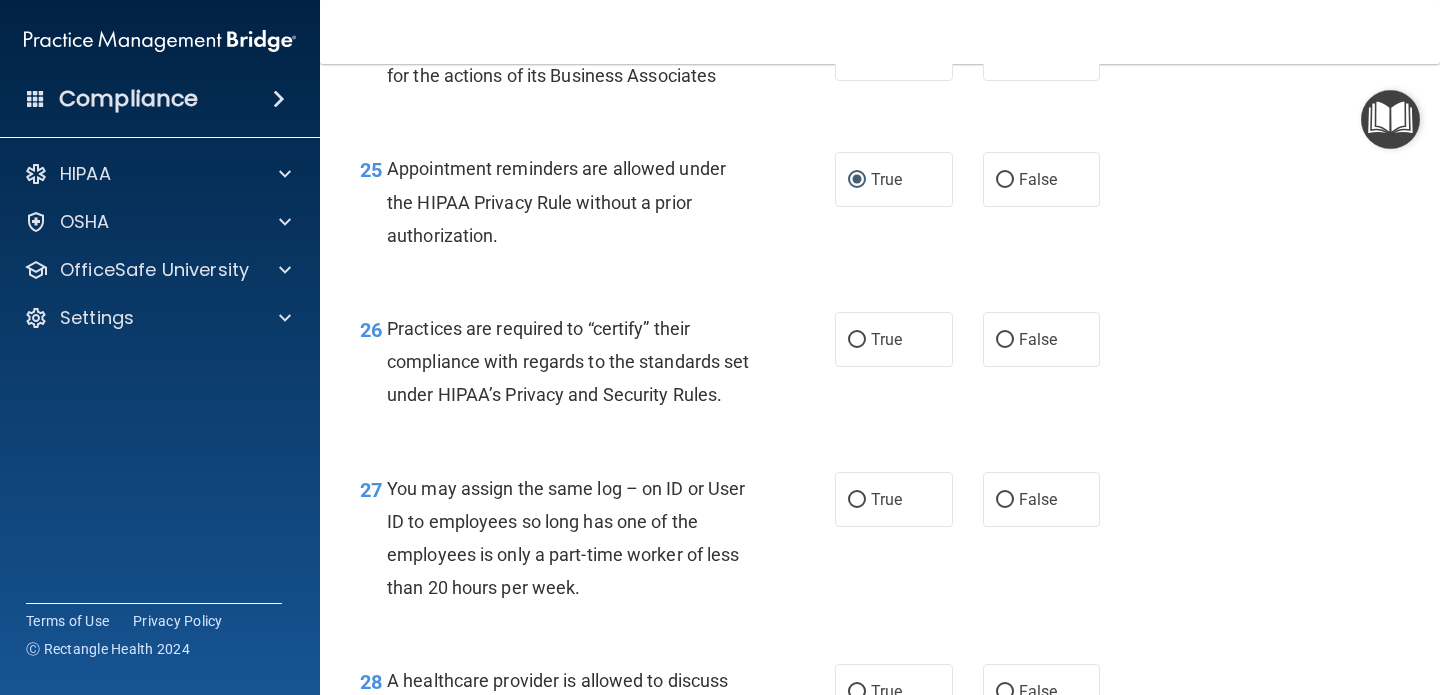 scroll, scrollTop: 4487, scrollLeft: 0, axis: vertical 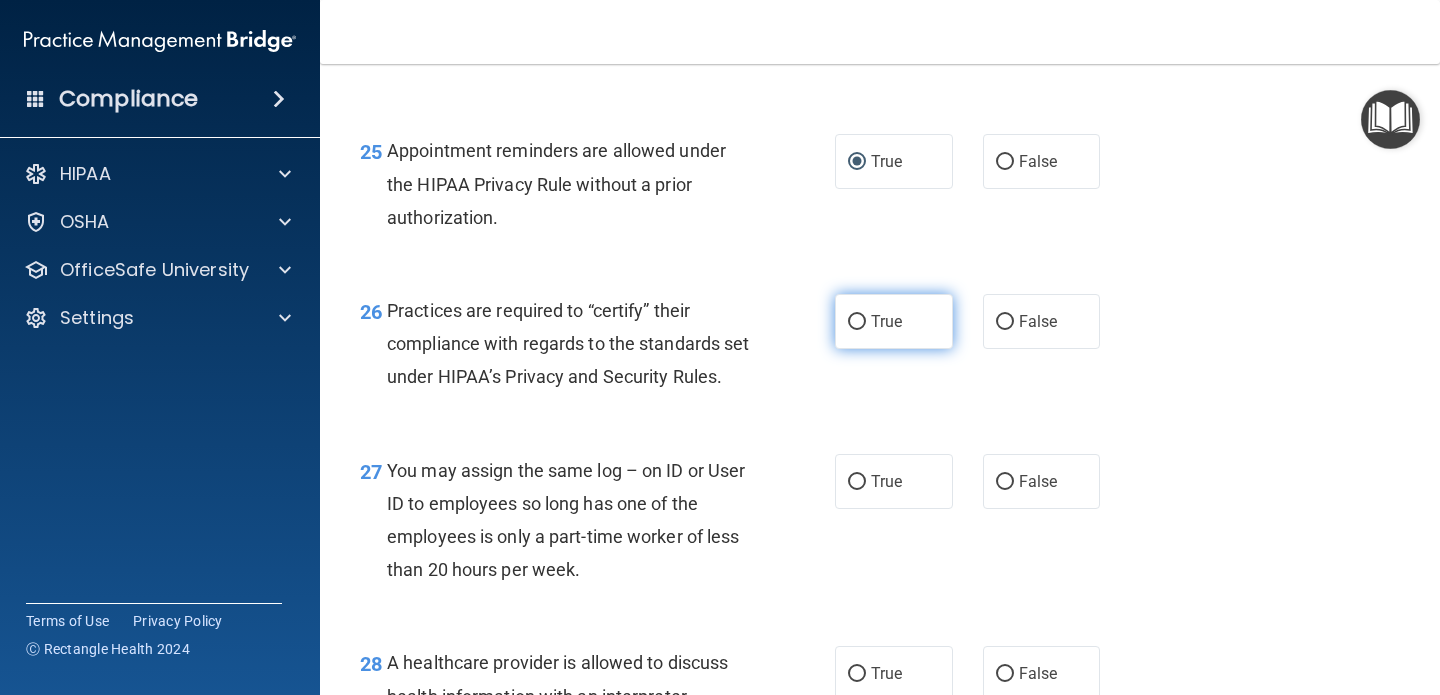 click on "True" at bounding box center [857, 322] 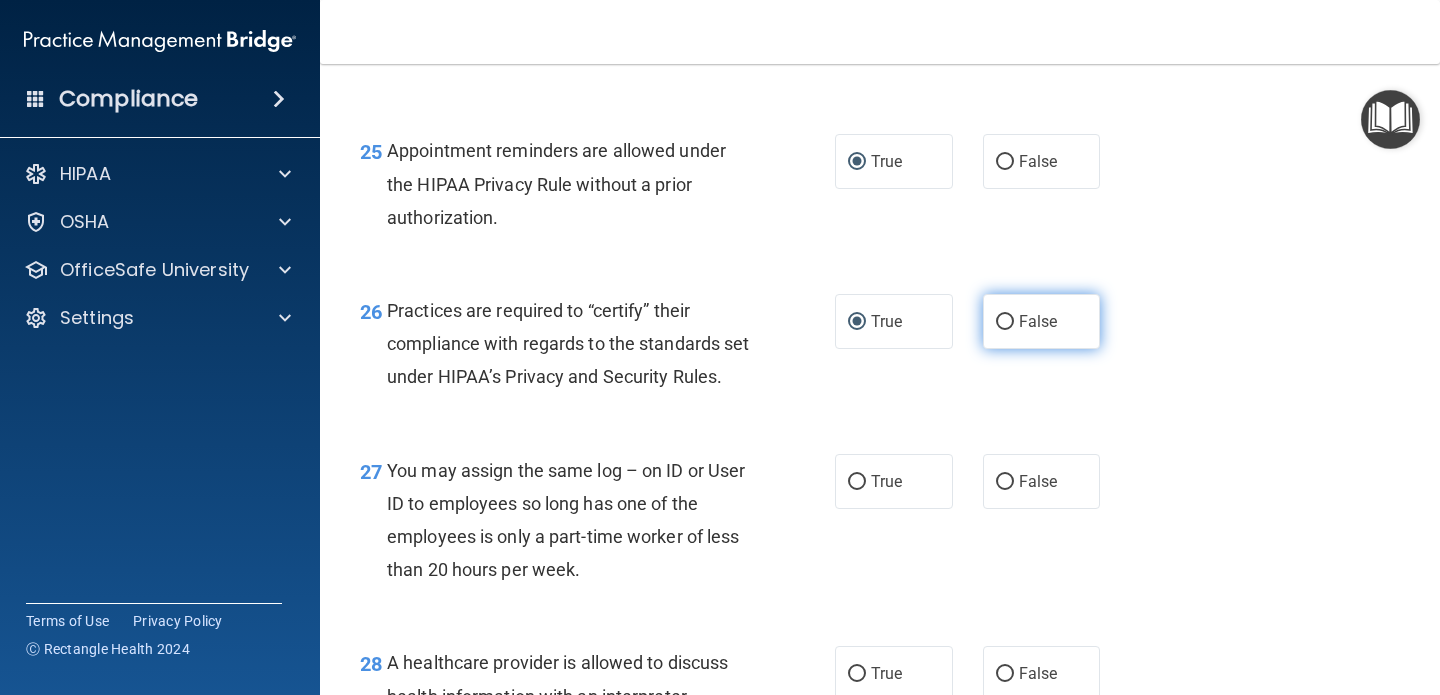 click on "False" at bounding box center [1005, 322] 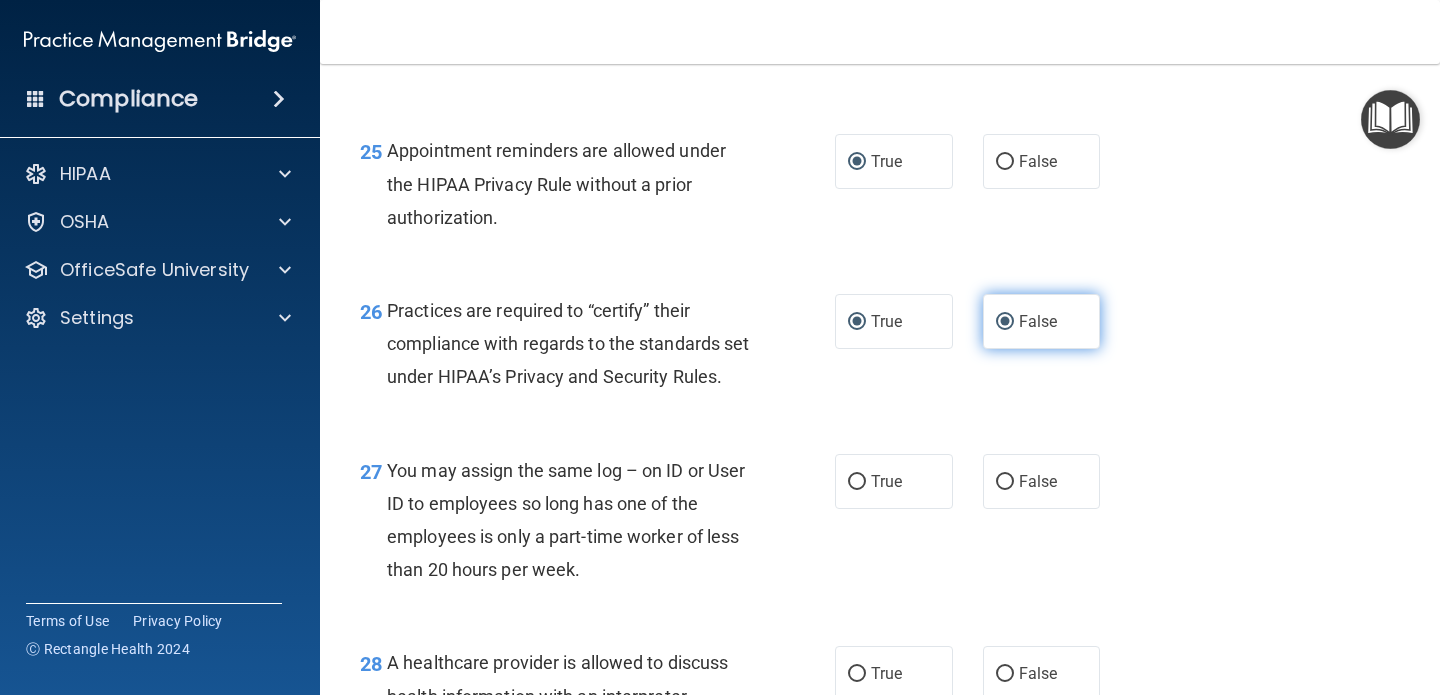 radio on "false" 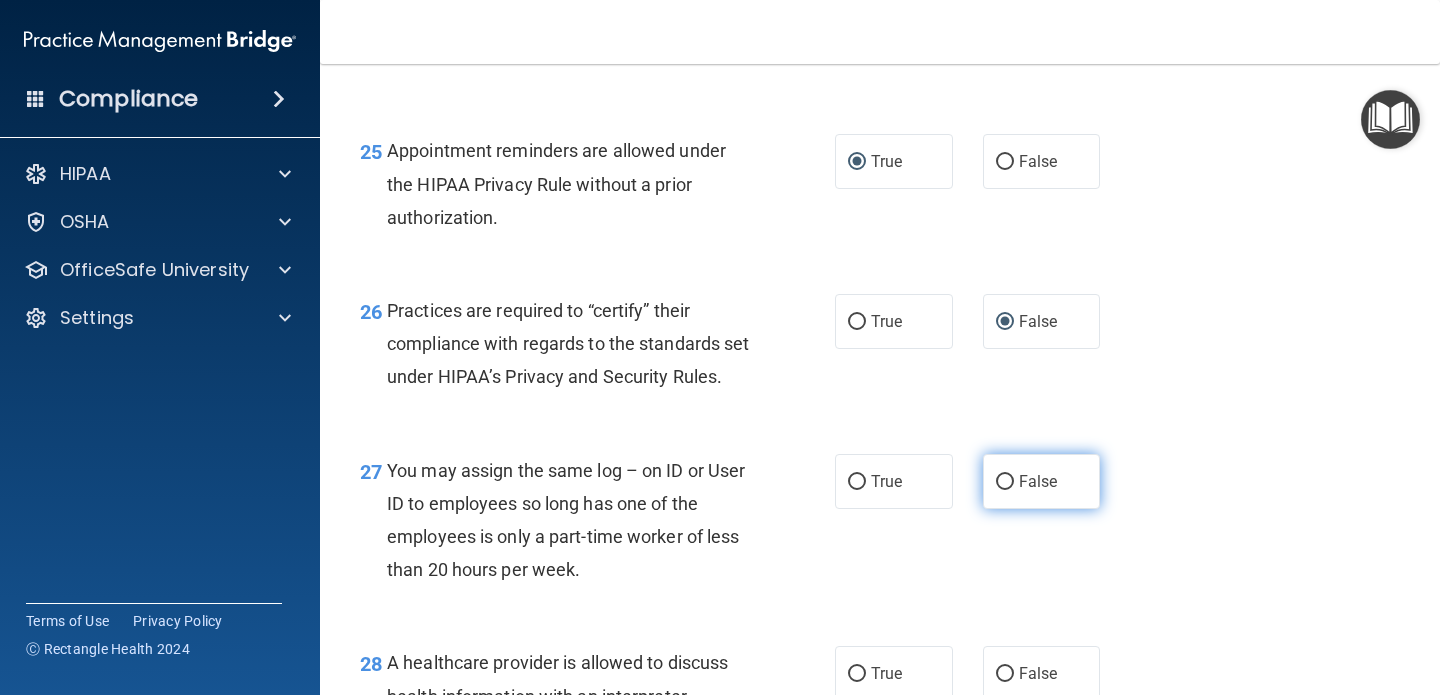 click on "False" at bounding box center (1005, 482) 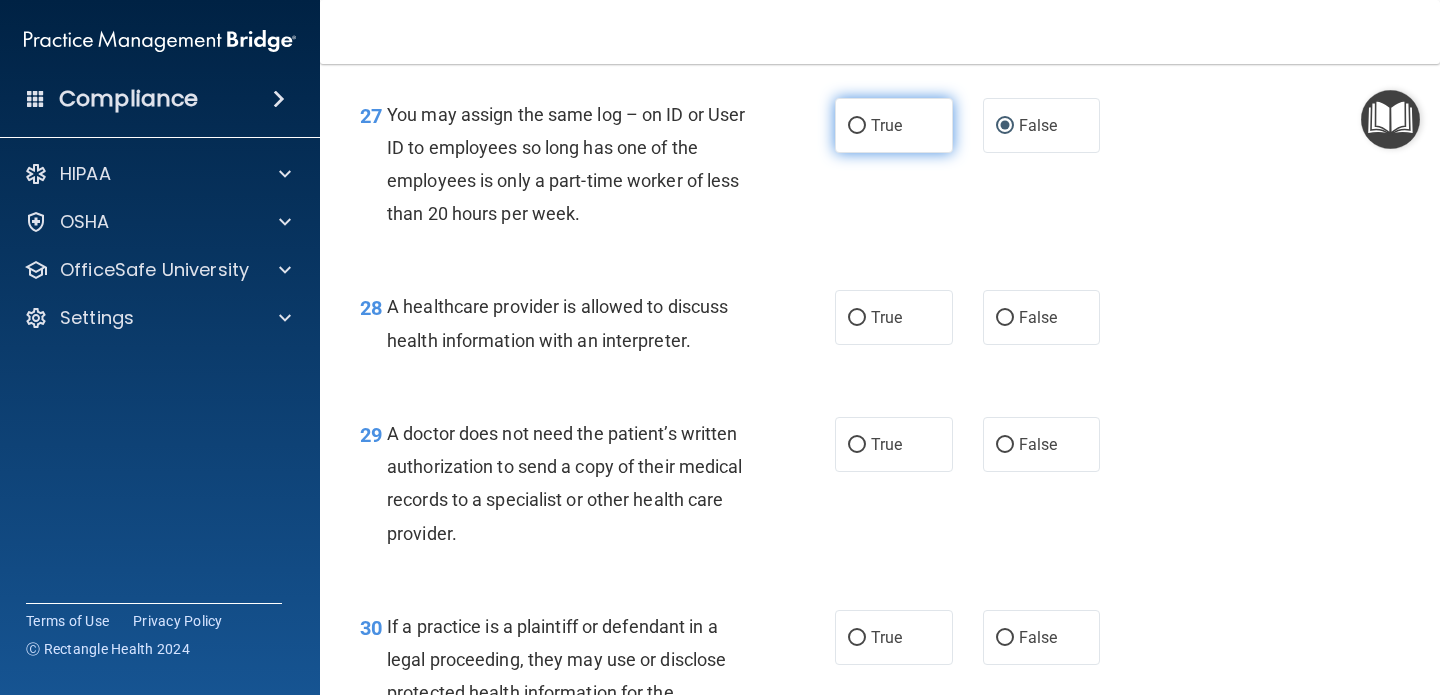 scroll, scrollTop: 4928, scrollLeft: 0, axis: vertical 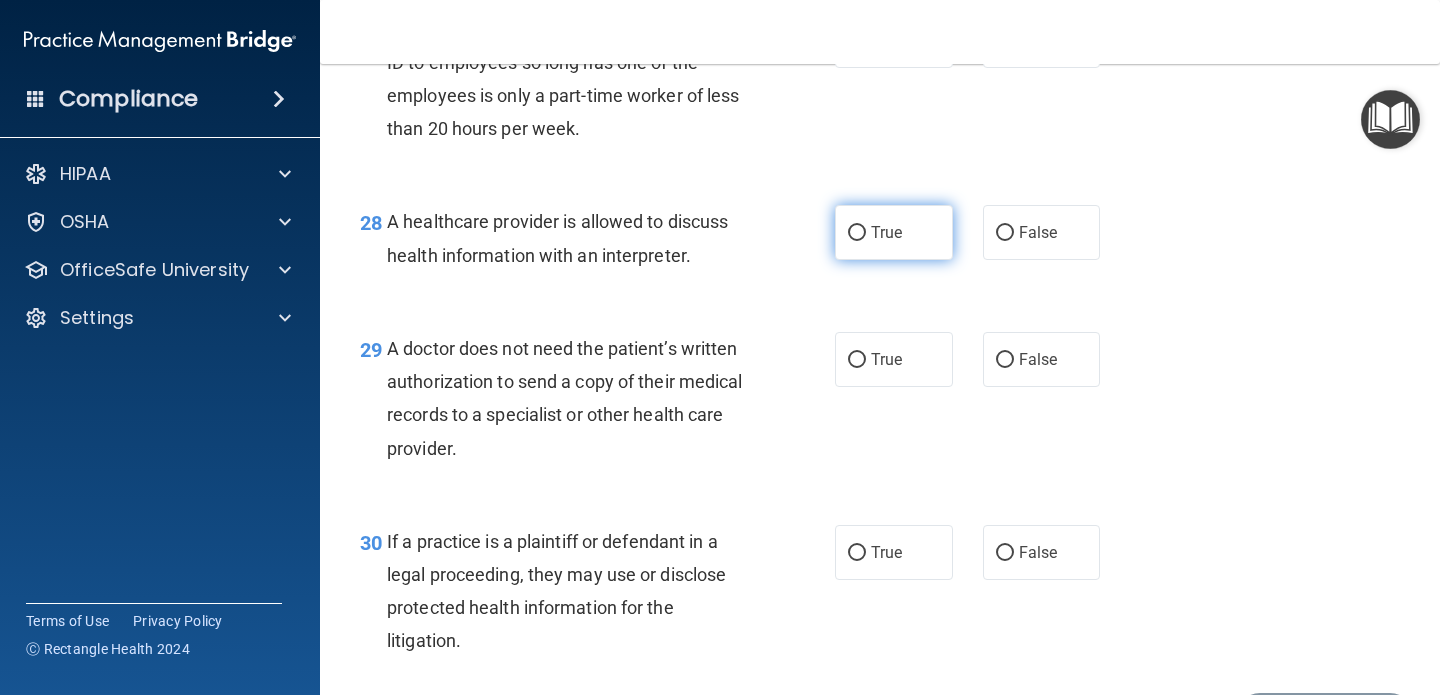 click on "True" at bounding box center [894, 232] 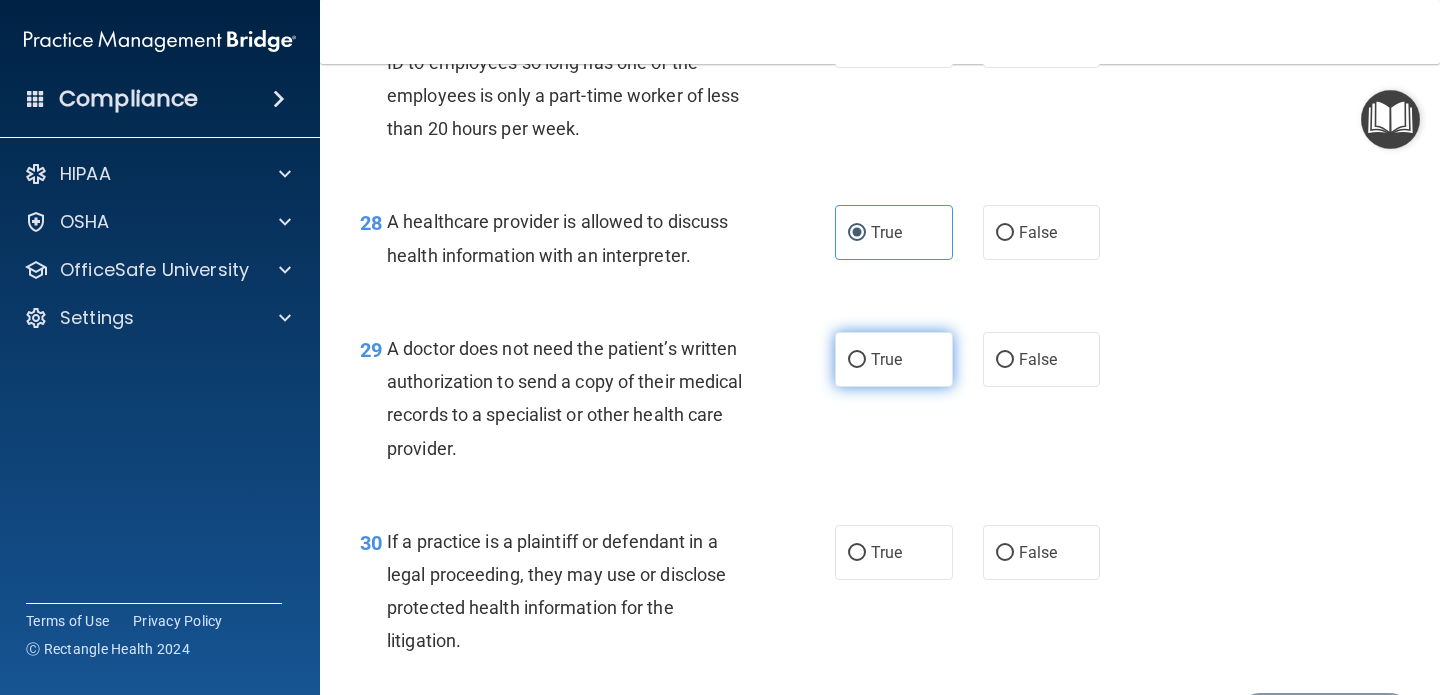 click on "True" at bounding box center (857, 360) 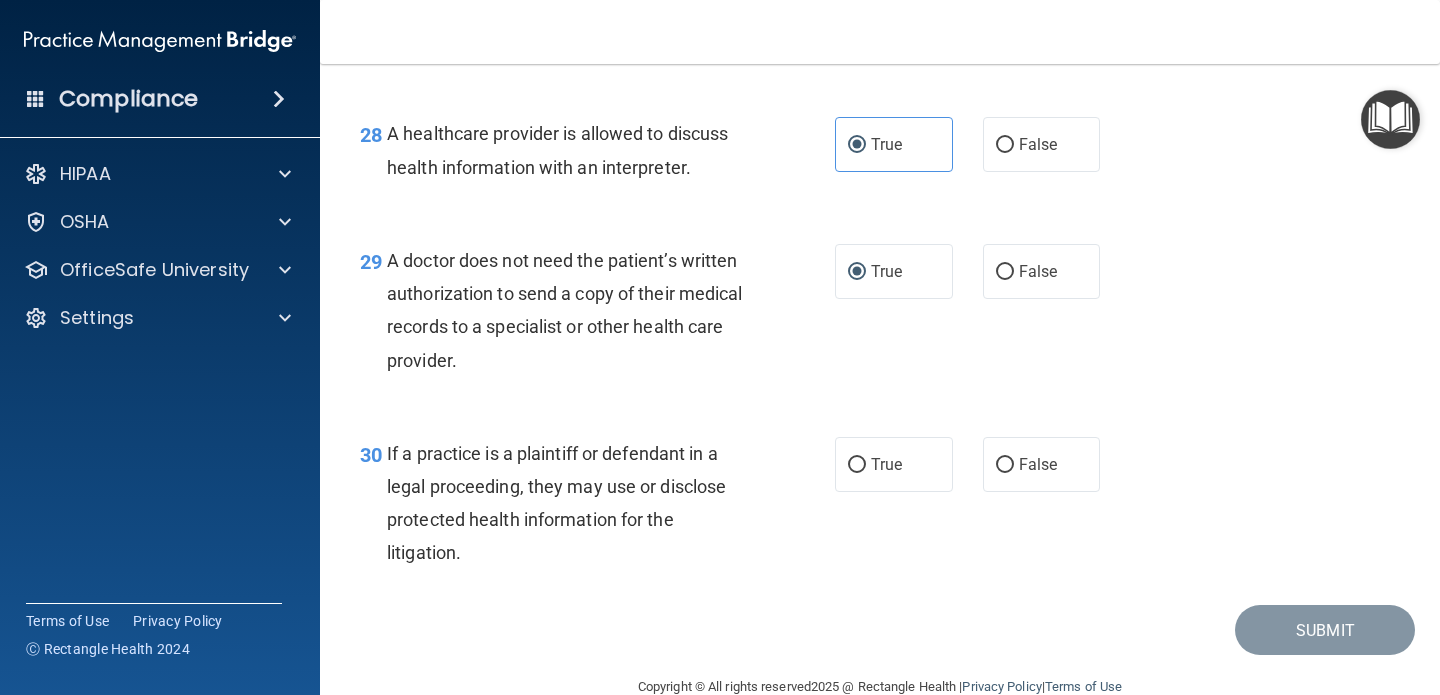 scroll, scrollTop: 5073, scrollLeft: 0, axis: vertical 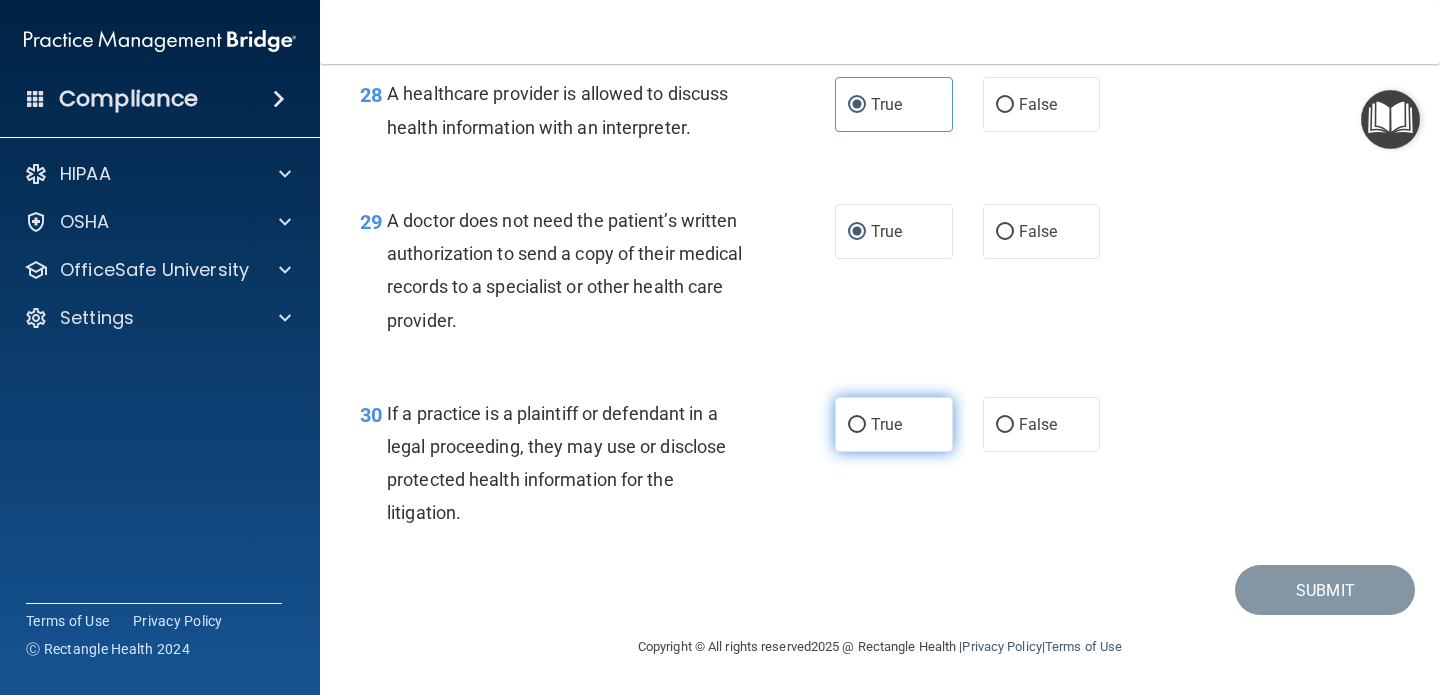 click on "True" at bounding box center [857, 425] 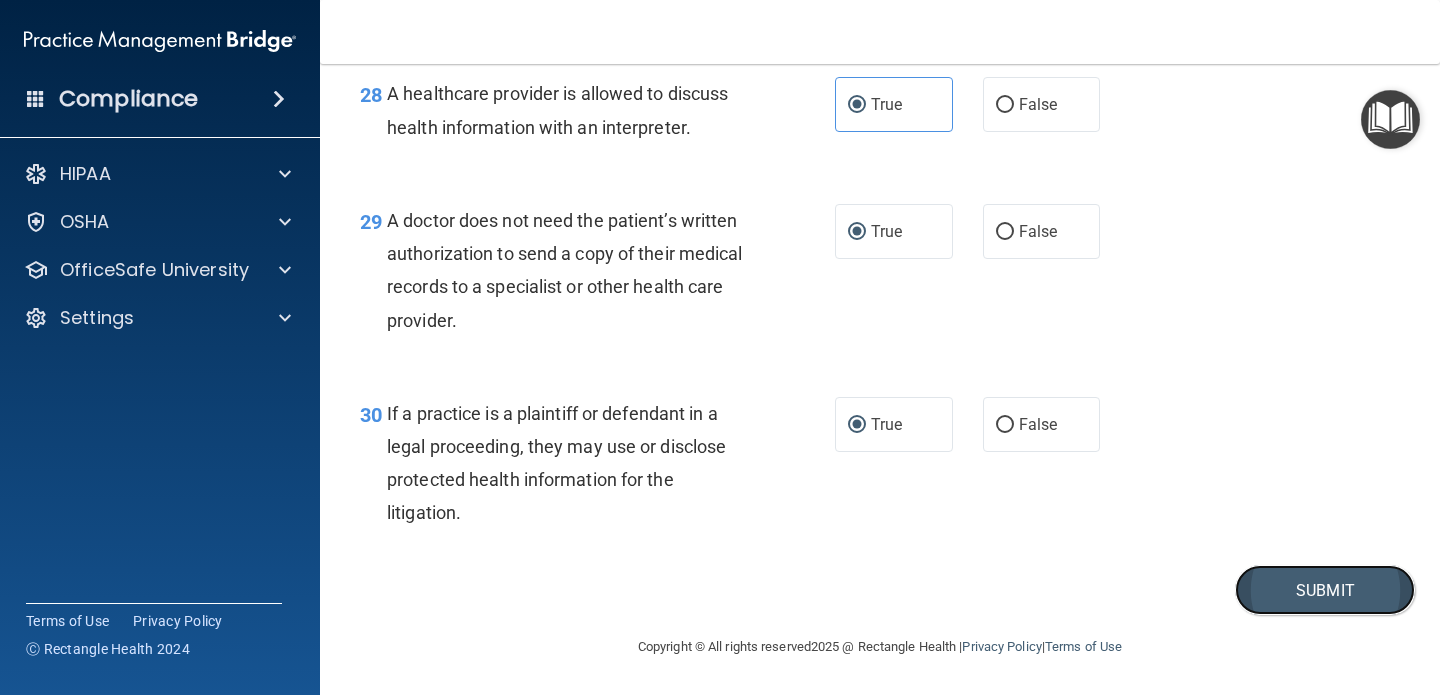 click on "Submit" at bounding box center [1325, 590] 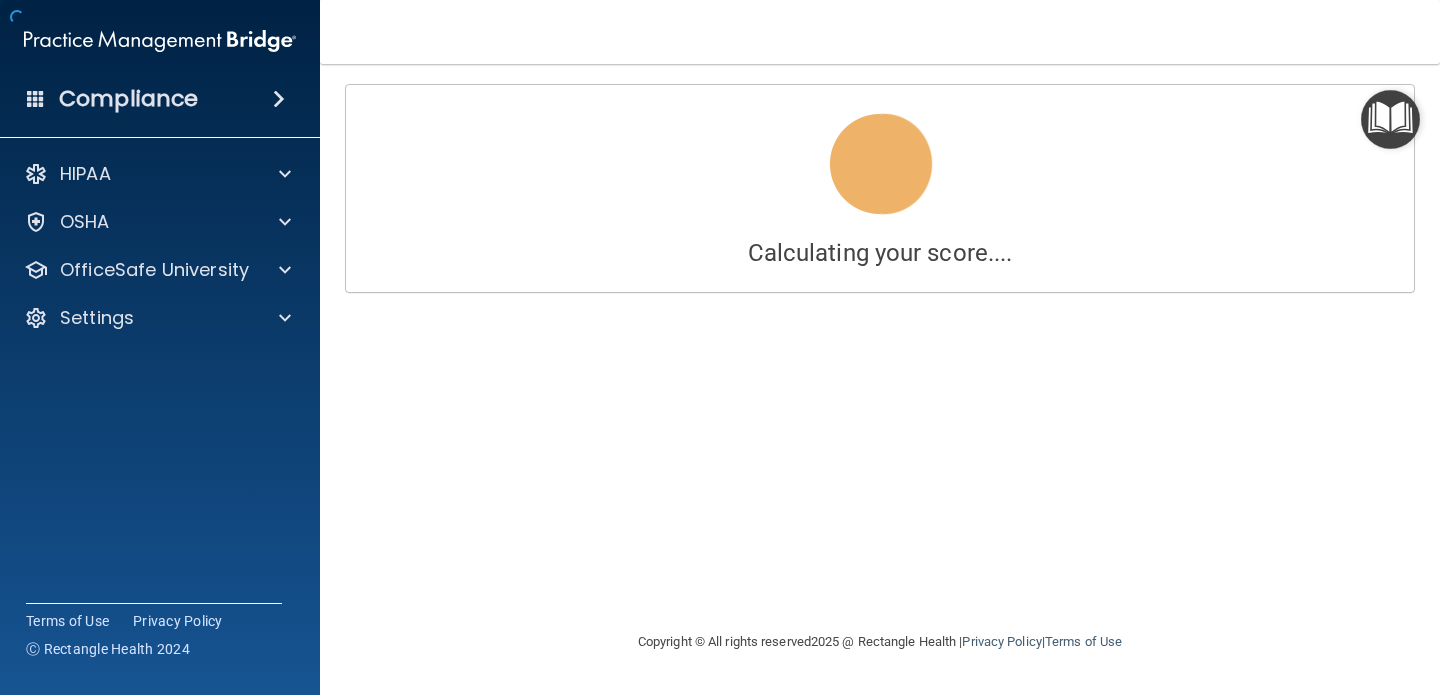 scroll, scrollTop: 0, scrollLeft: 0, axis: both 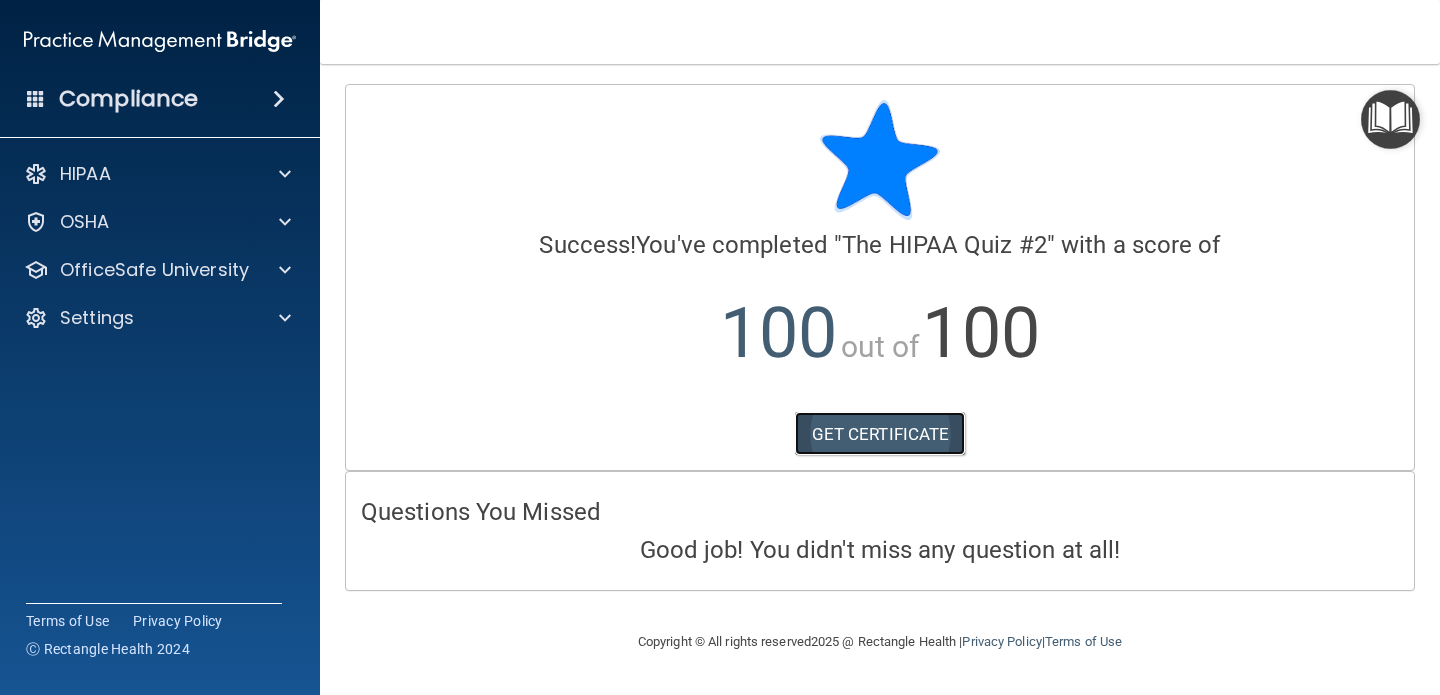 click on "GET CERTIFICATE" at bounding box center (880, 434) 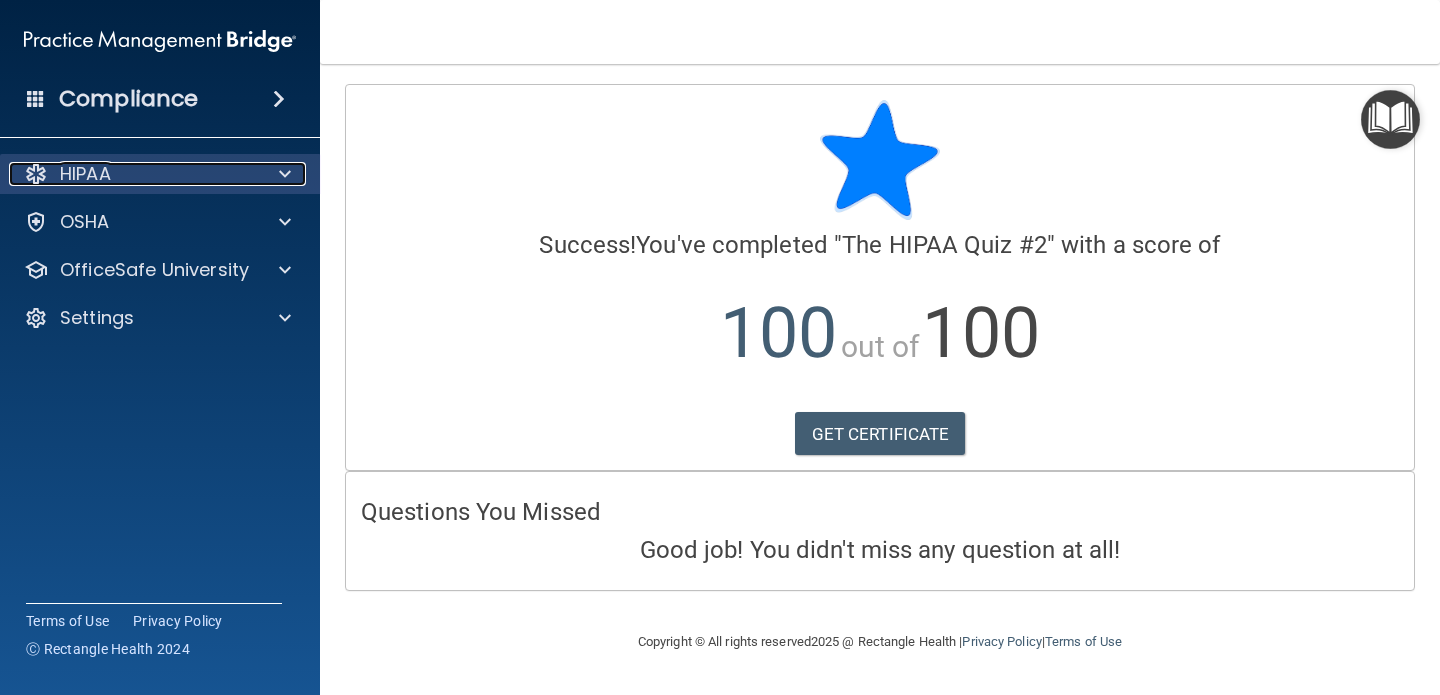 click on "HIPAA" at bounding box center [133, 174] 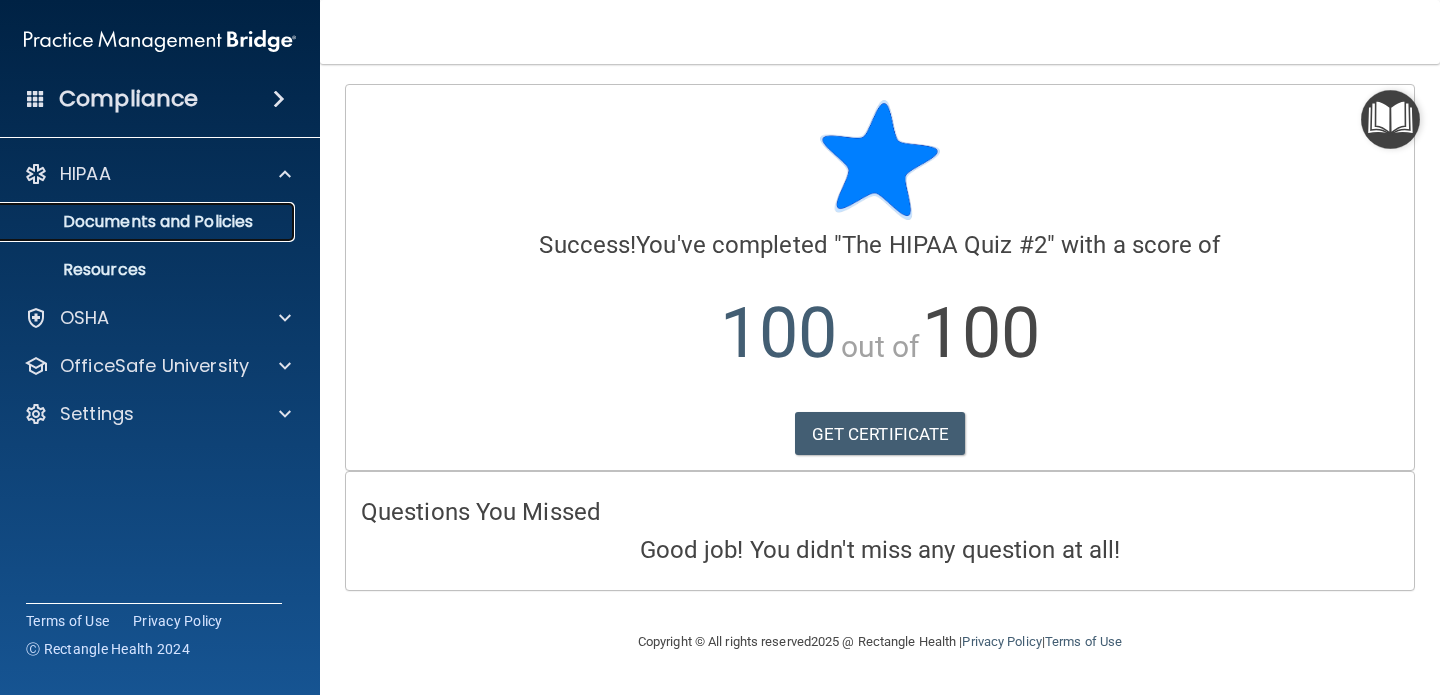 click on "Documents and Policies" at bounding box center [149, 222] 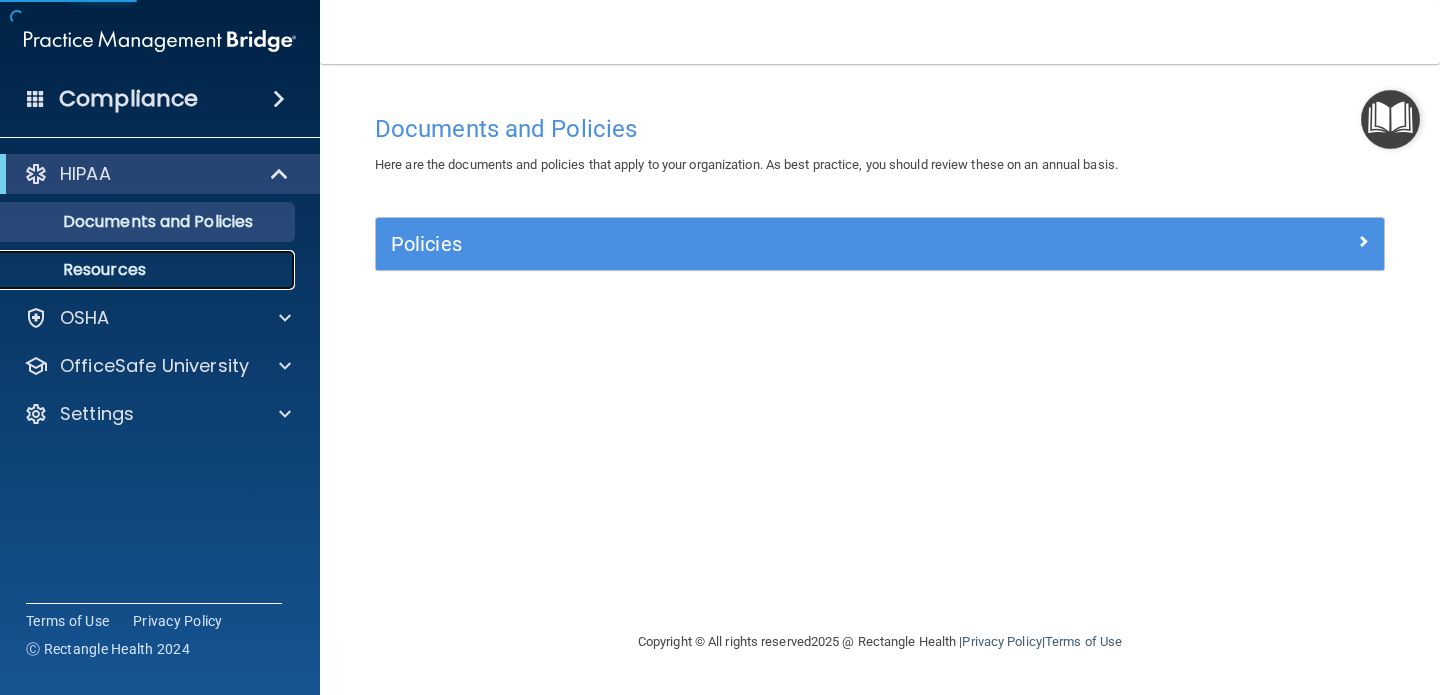 click on "Resources" at bounding box center [149, 270] 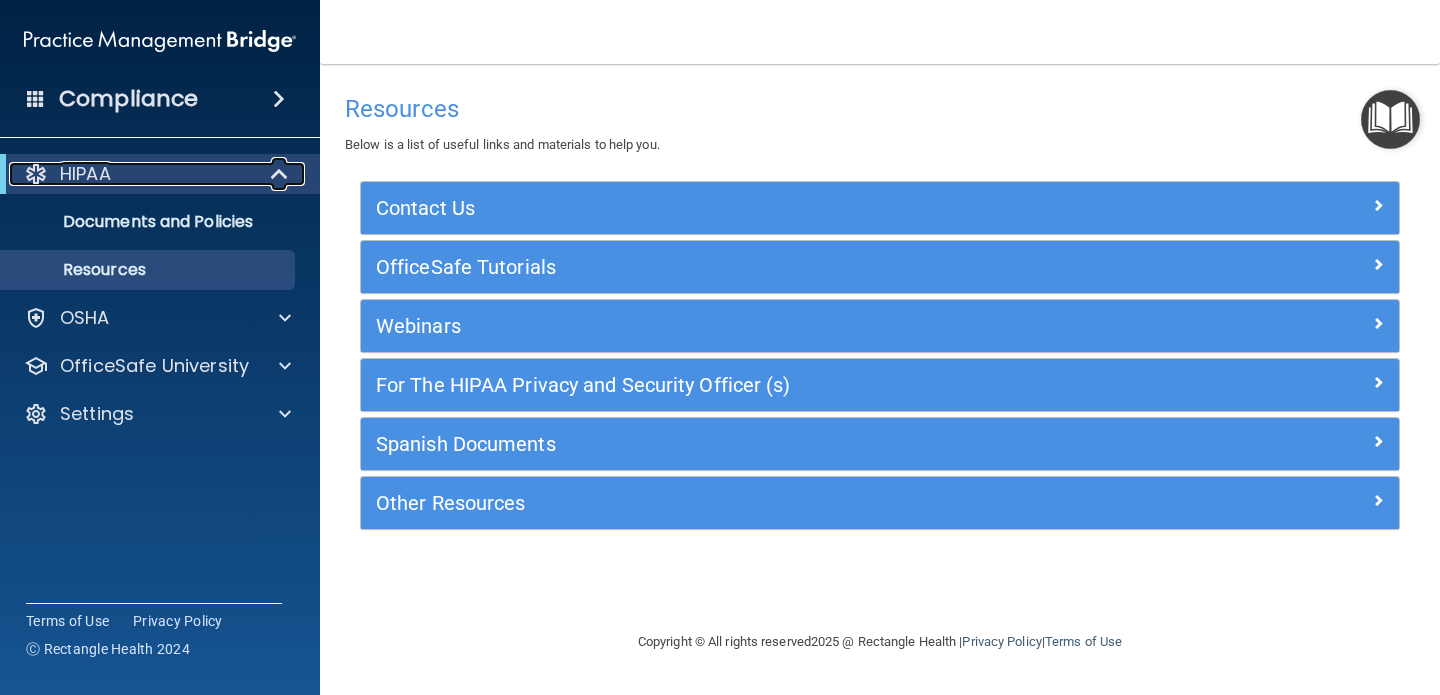 click on "HIPAA" at bounding box center [132, 174] 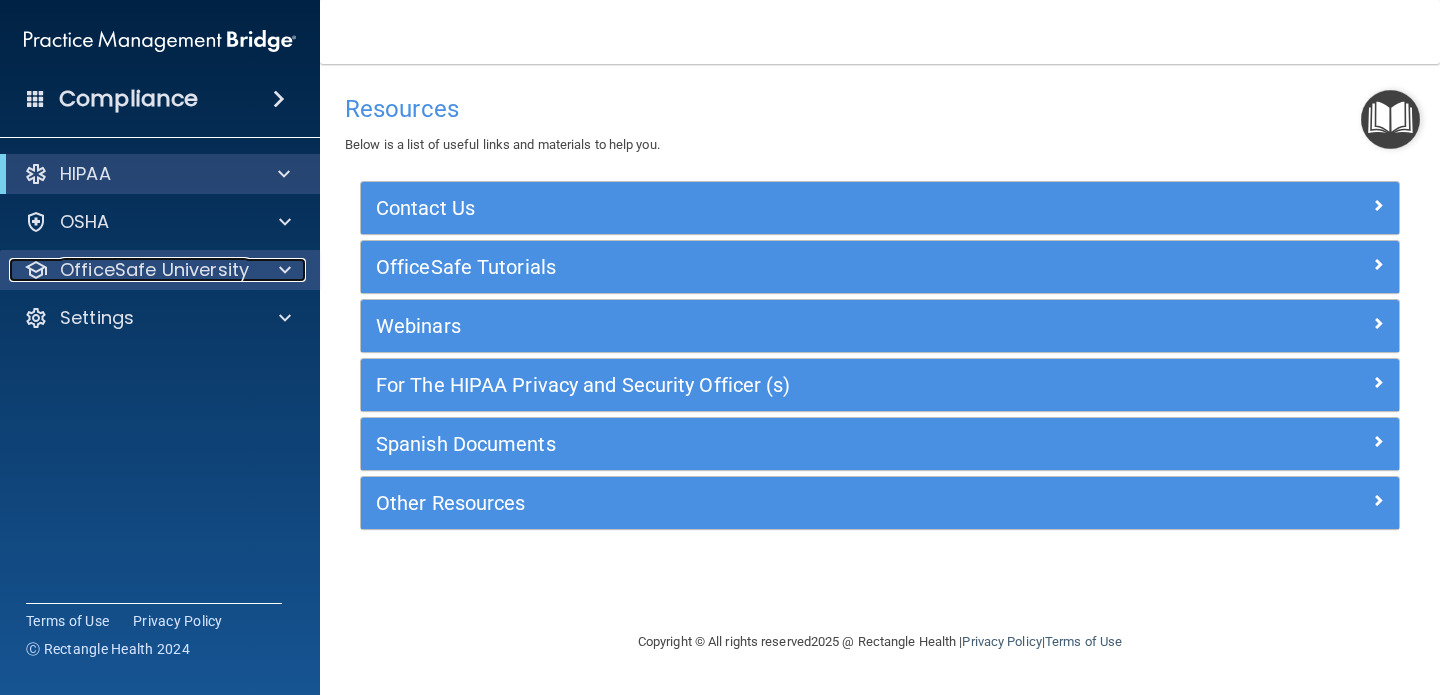 click on "OfficeSafe University" at bounding box center (154, 270) 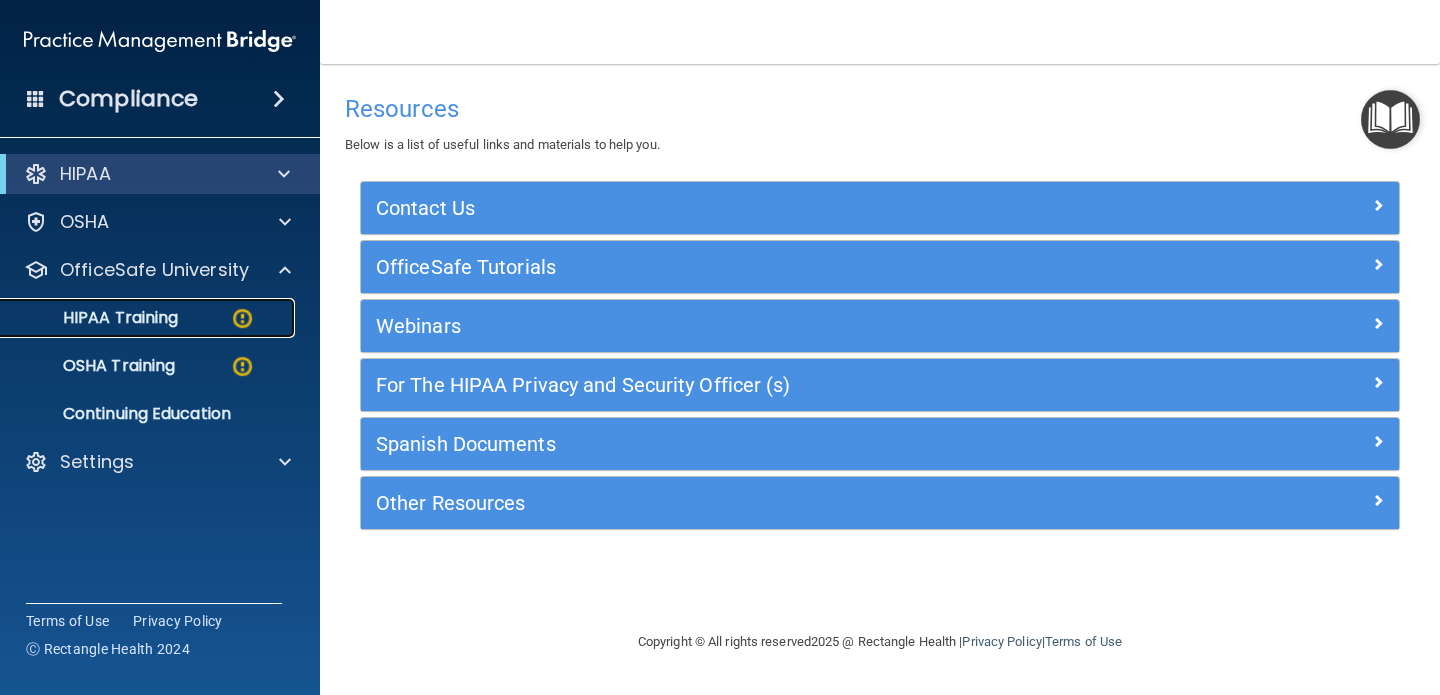 click on "HIPAA Training" at bounding box center (95, 318) 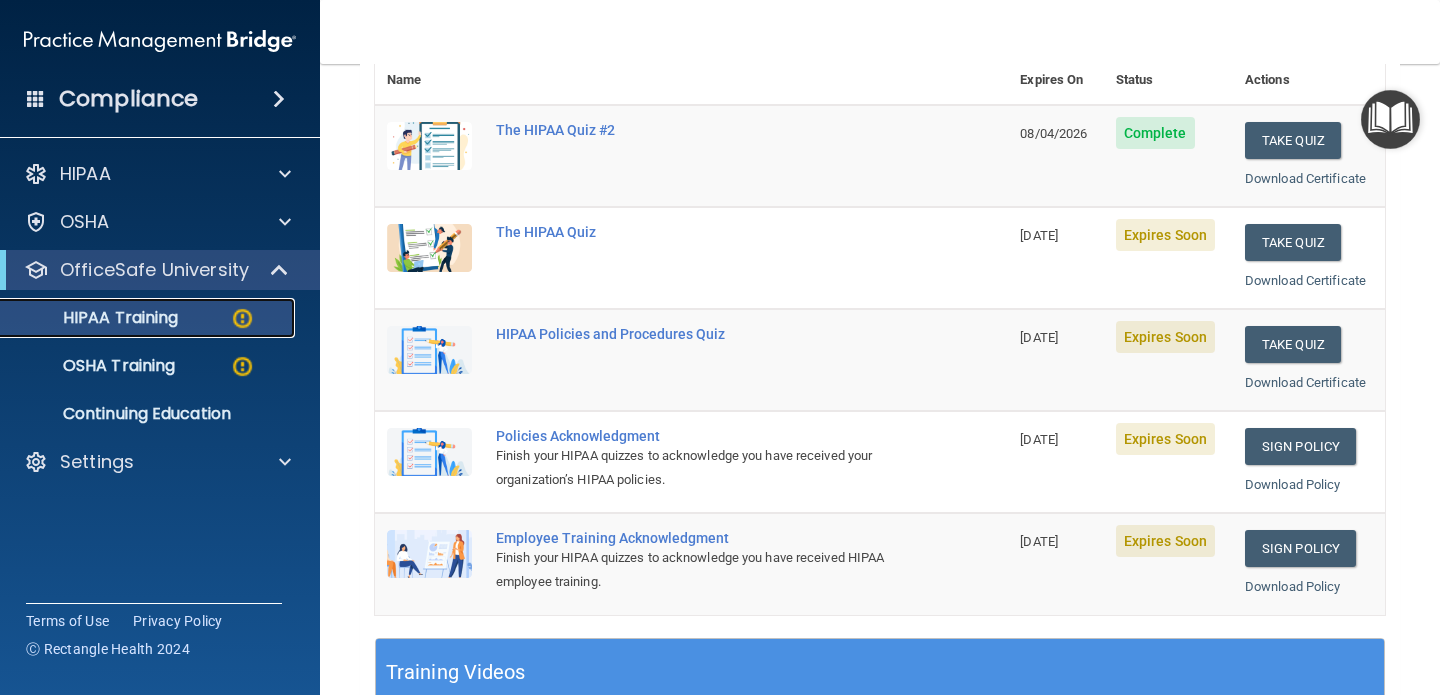 scroll, scrollTop: 202, scrollLeft: 0, axis: vertical 